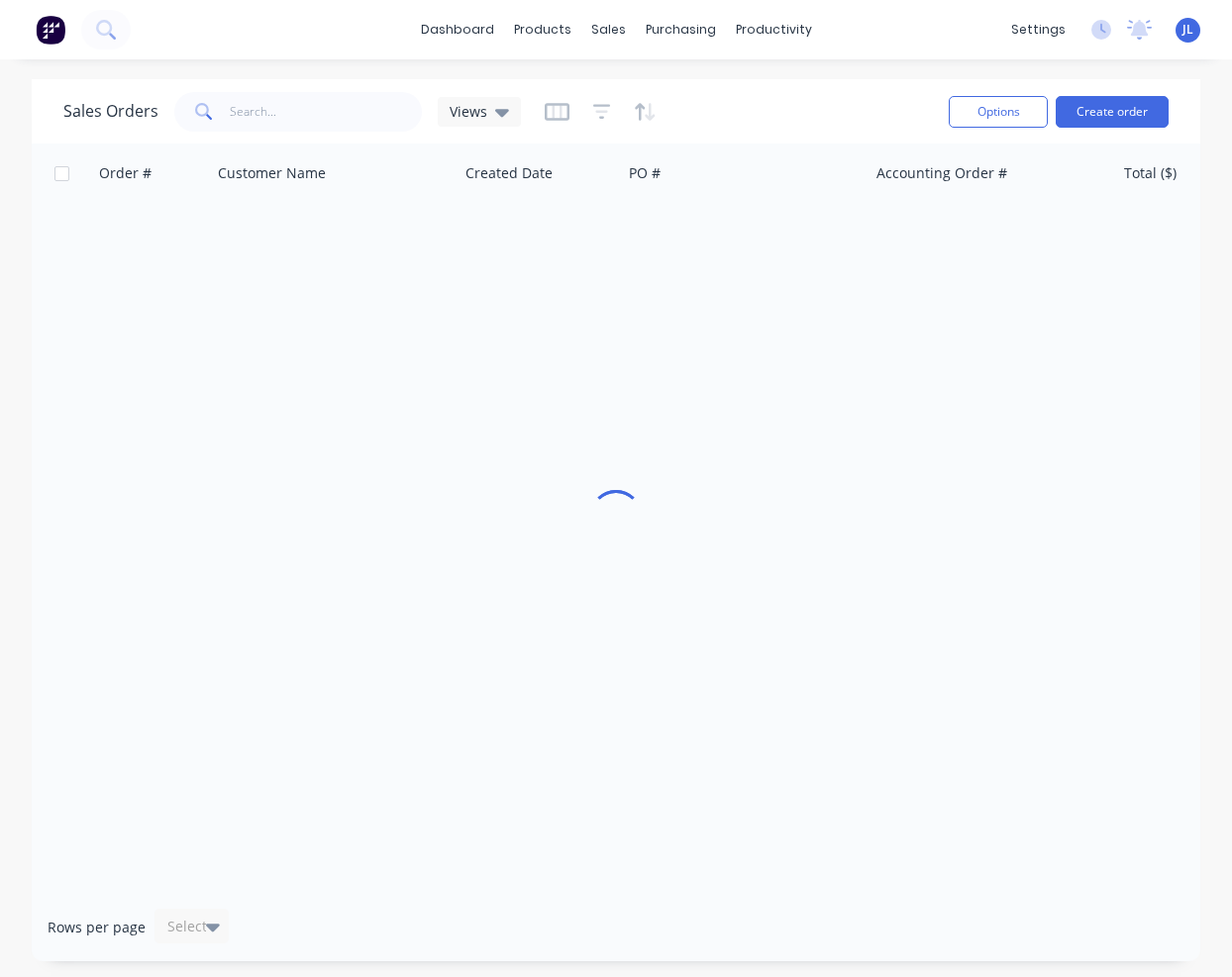 scroll, scrollTop: 0, scrollLeft: 0, axis: both 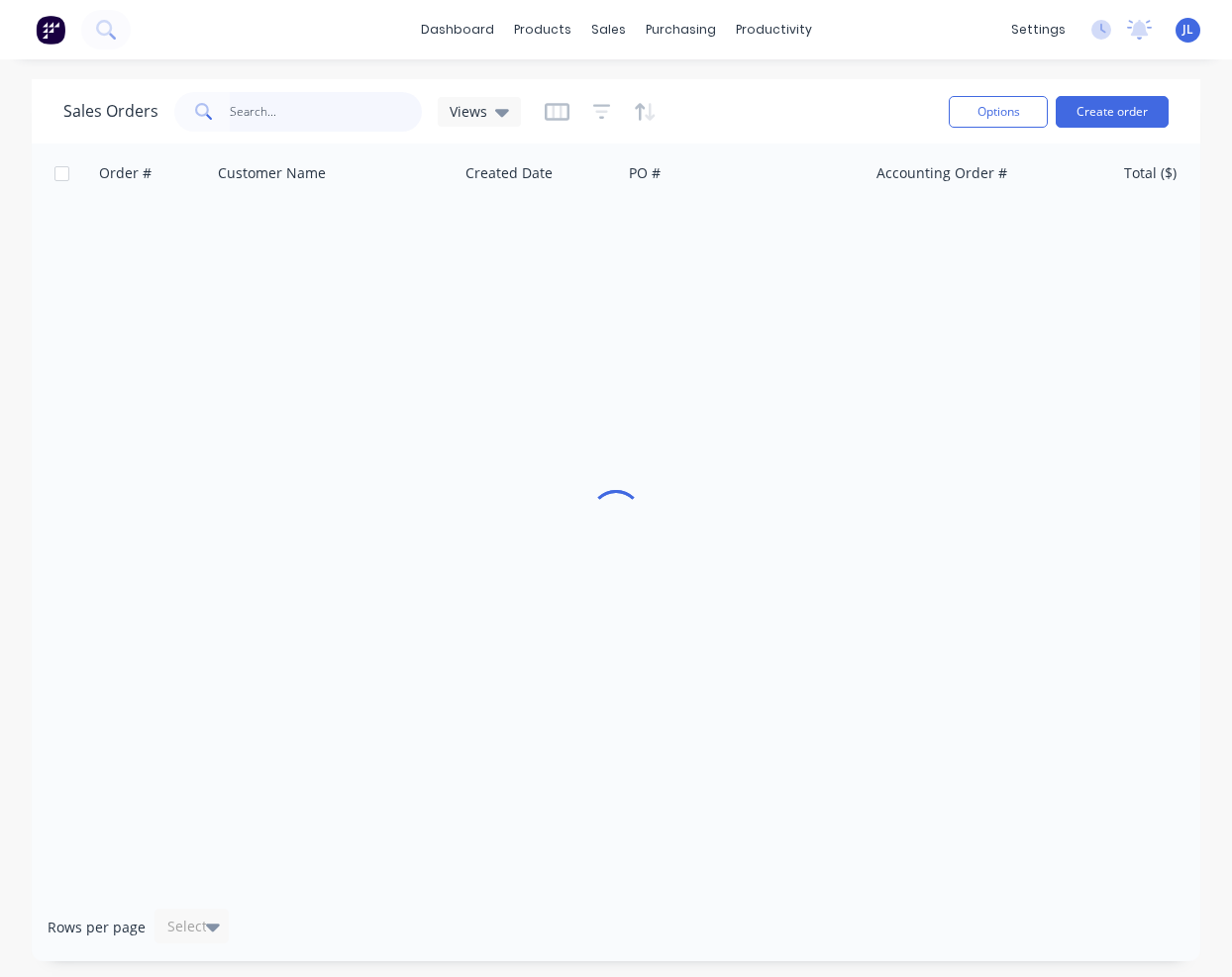 click at bounding box center [326, 112] 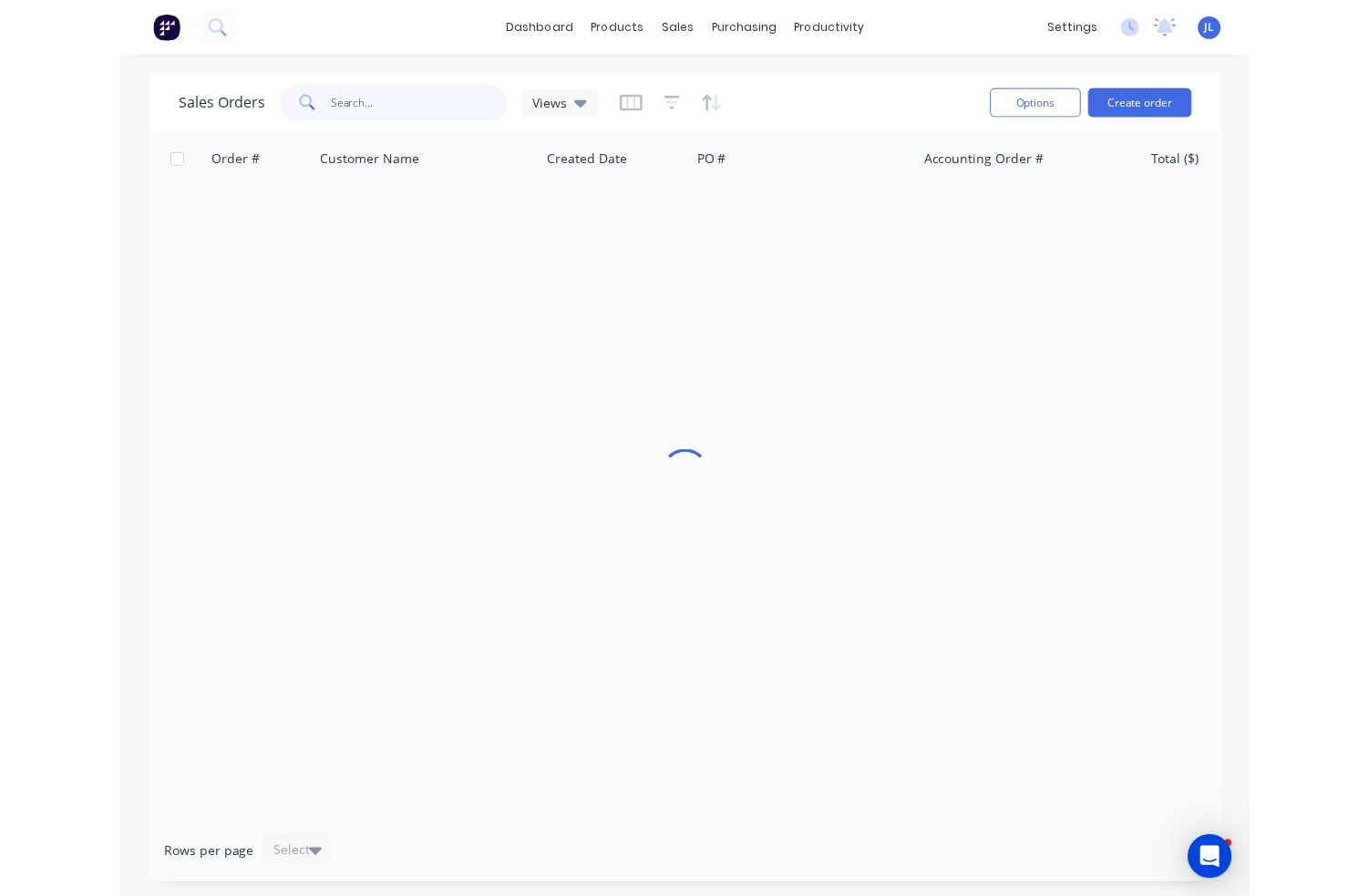 scroll, scrollTop: 0, scrollLeft: 0, axis: both 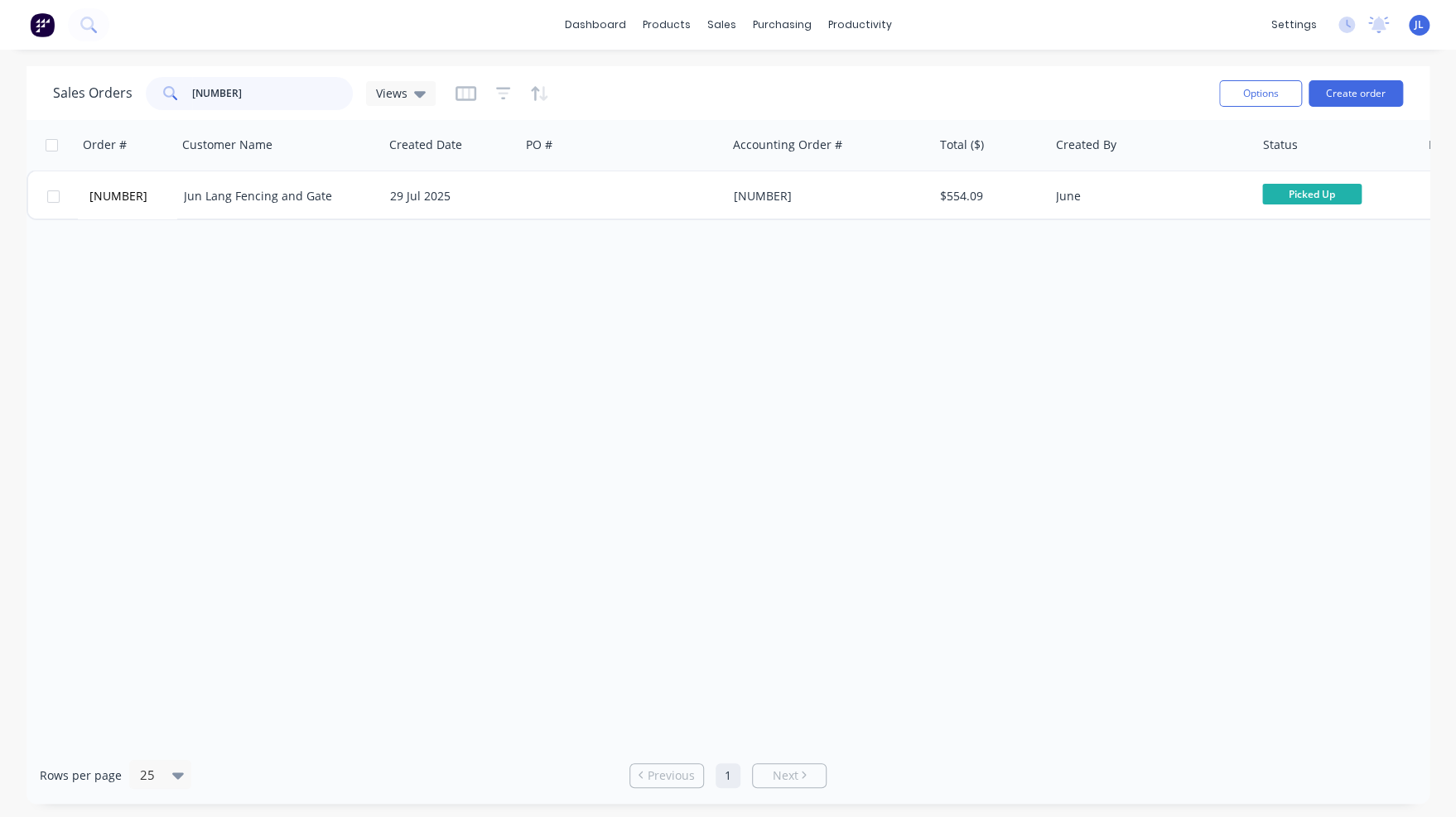 drag, startPoint x: 251, startPoint y: 90, endPoint x: 206, endPoint y: 92, distance: 45.044423 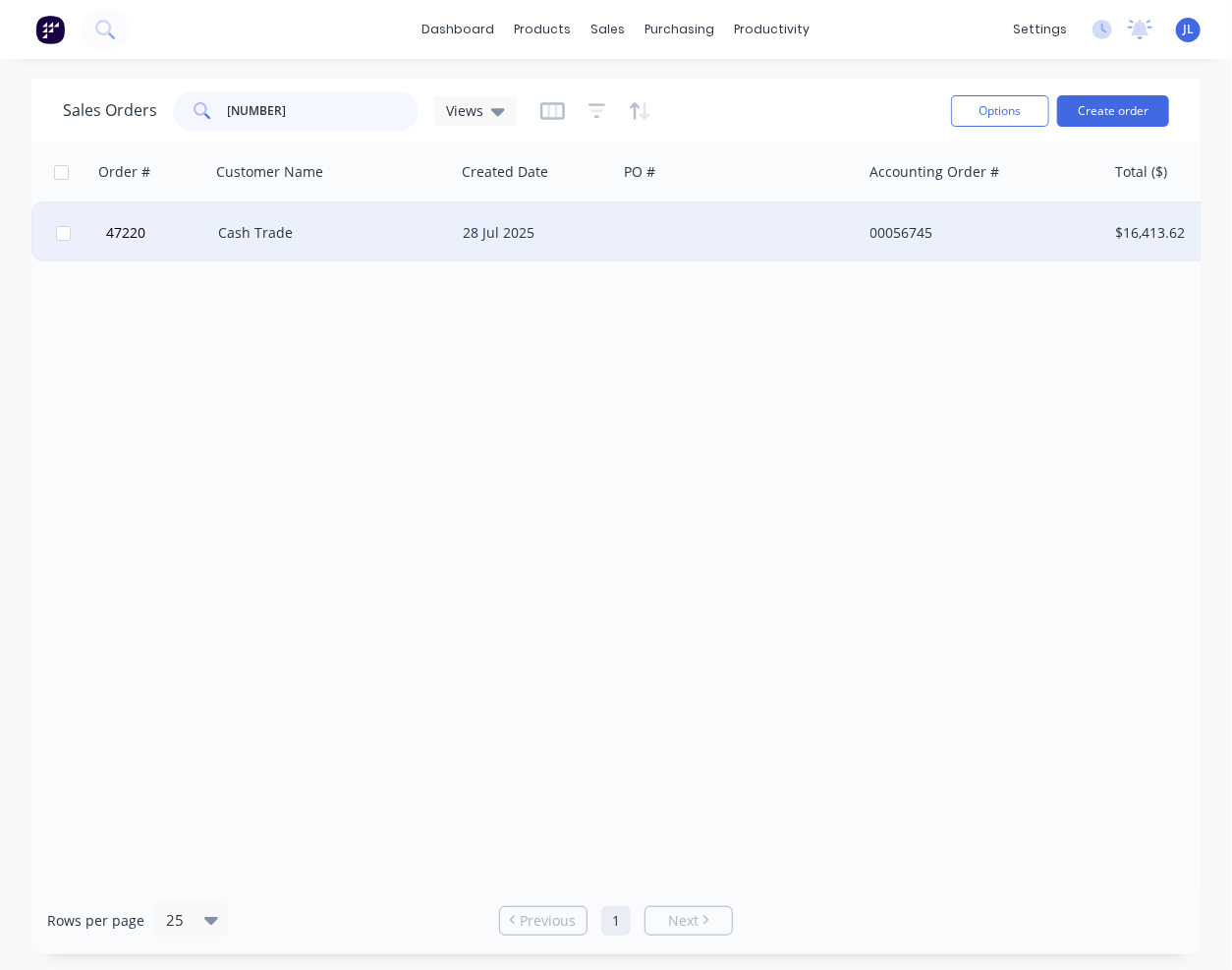 type on "[NUMBER]" 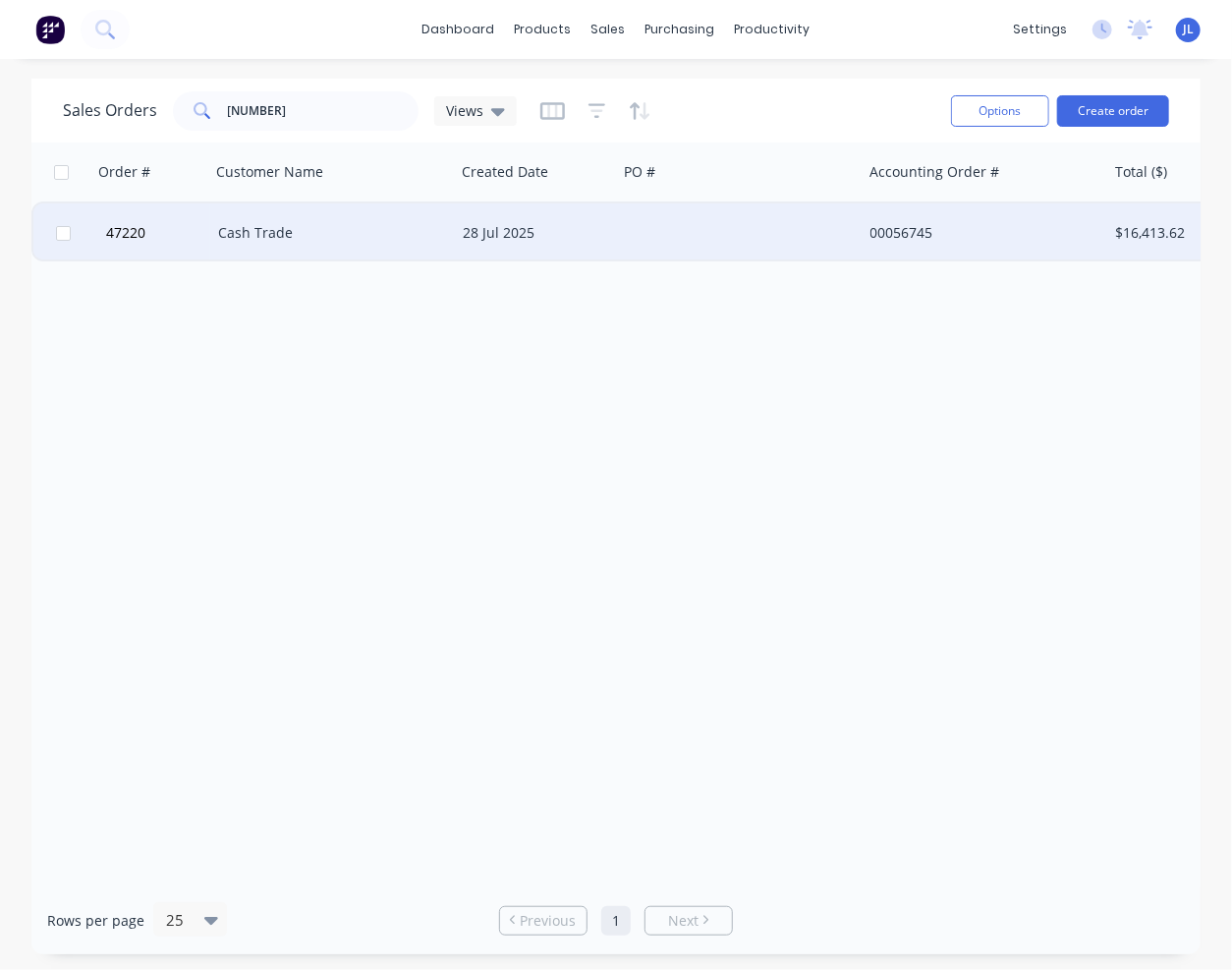 click on "00056745" at bounding box center [980, 233] 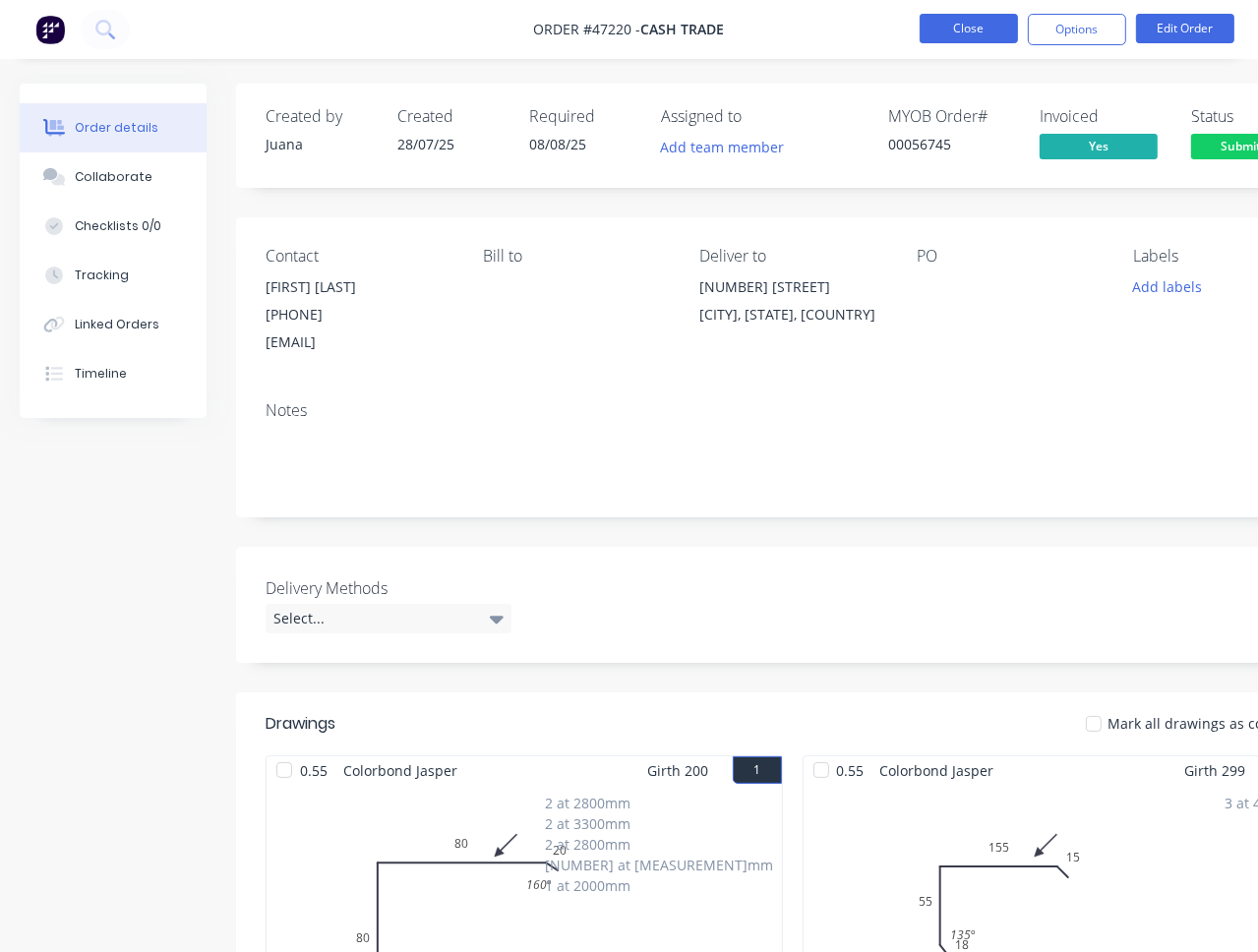 click on "Close" at bounding box center (969, 29) 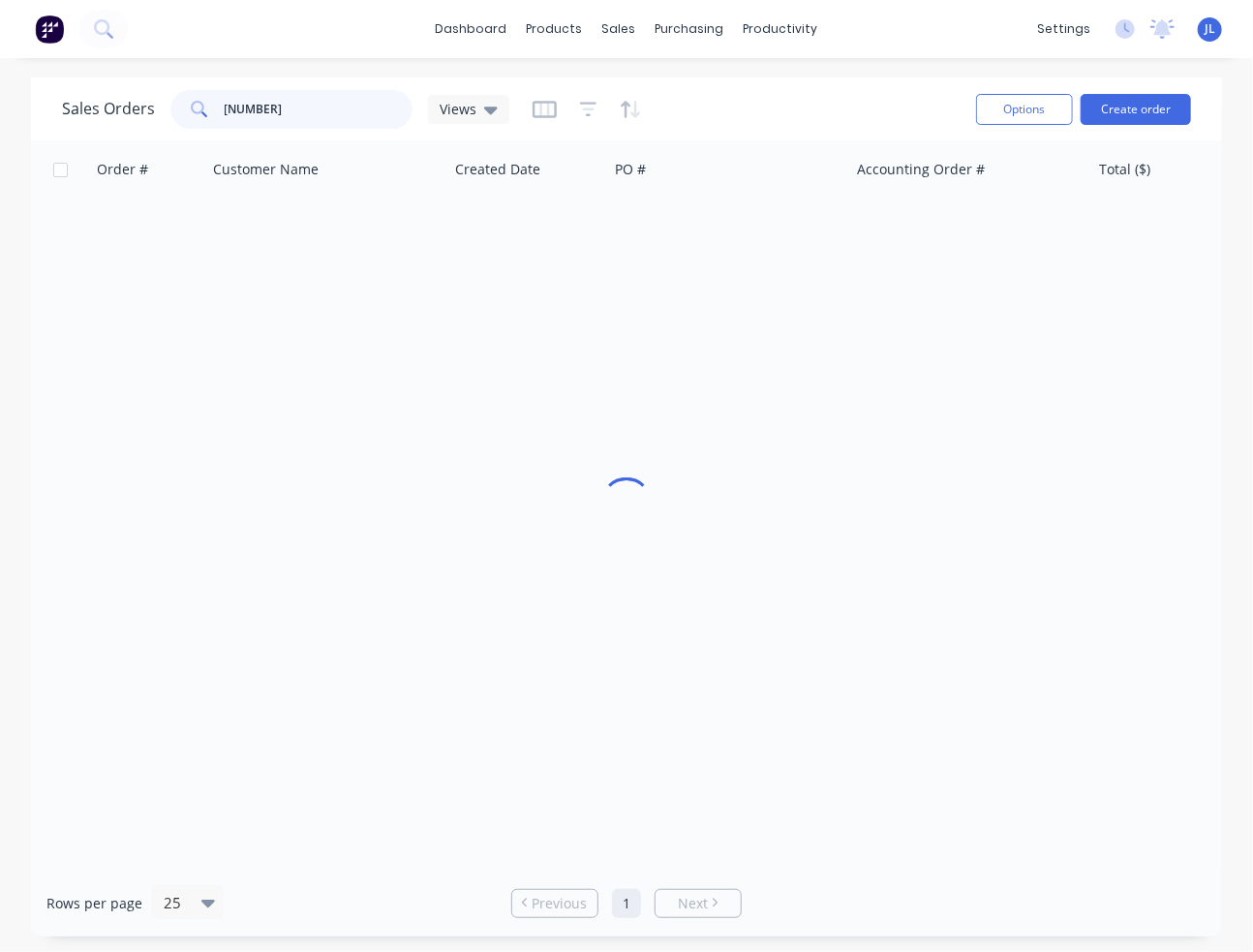 click on "[NUMBER]" at bounding box center [319, 109] 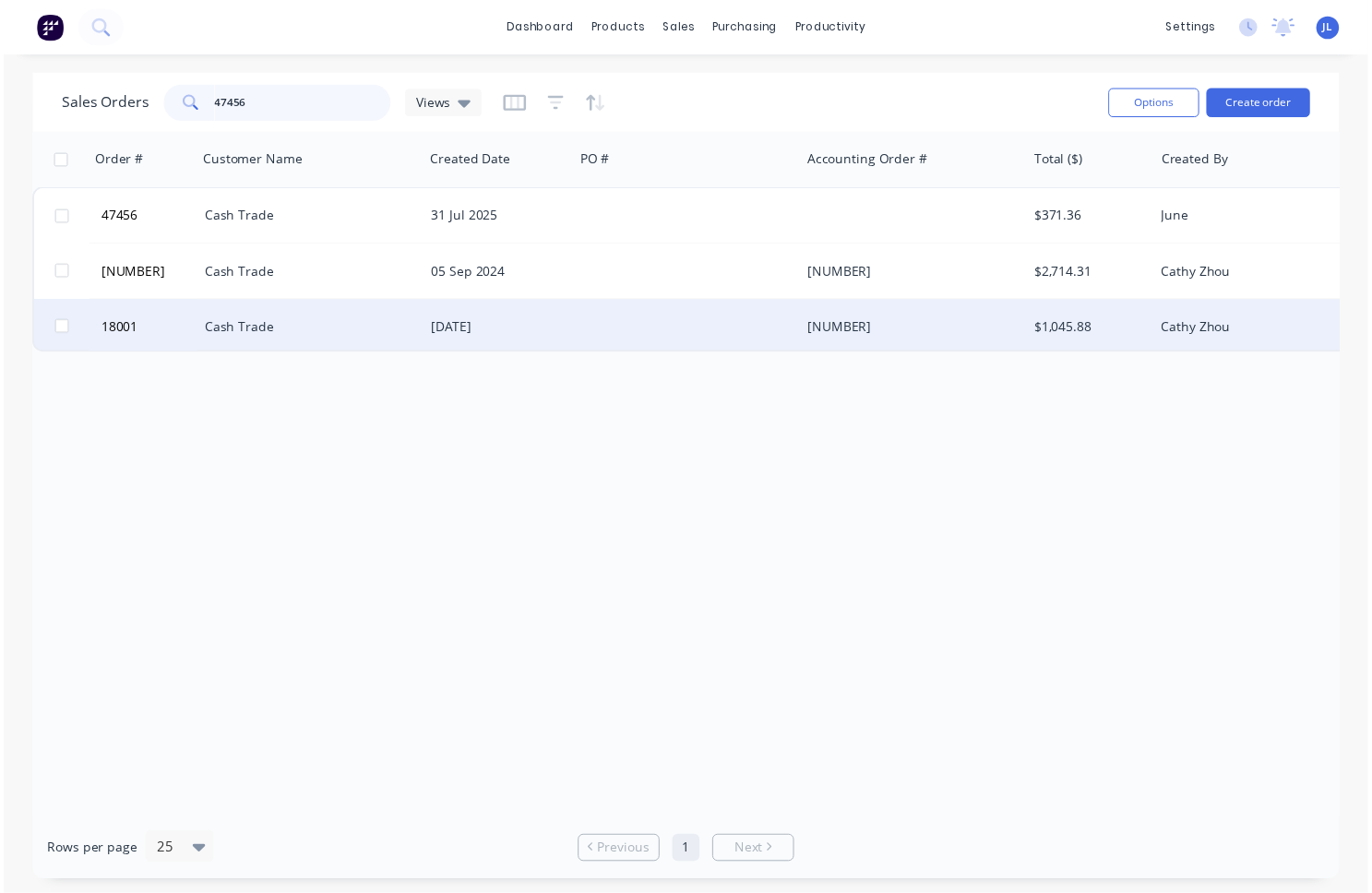 scroll, scrollTop: 0, scrollLeft: 0, axis: both 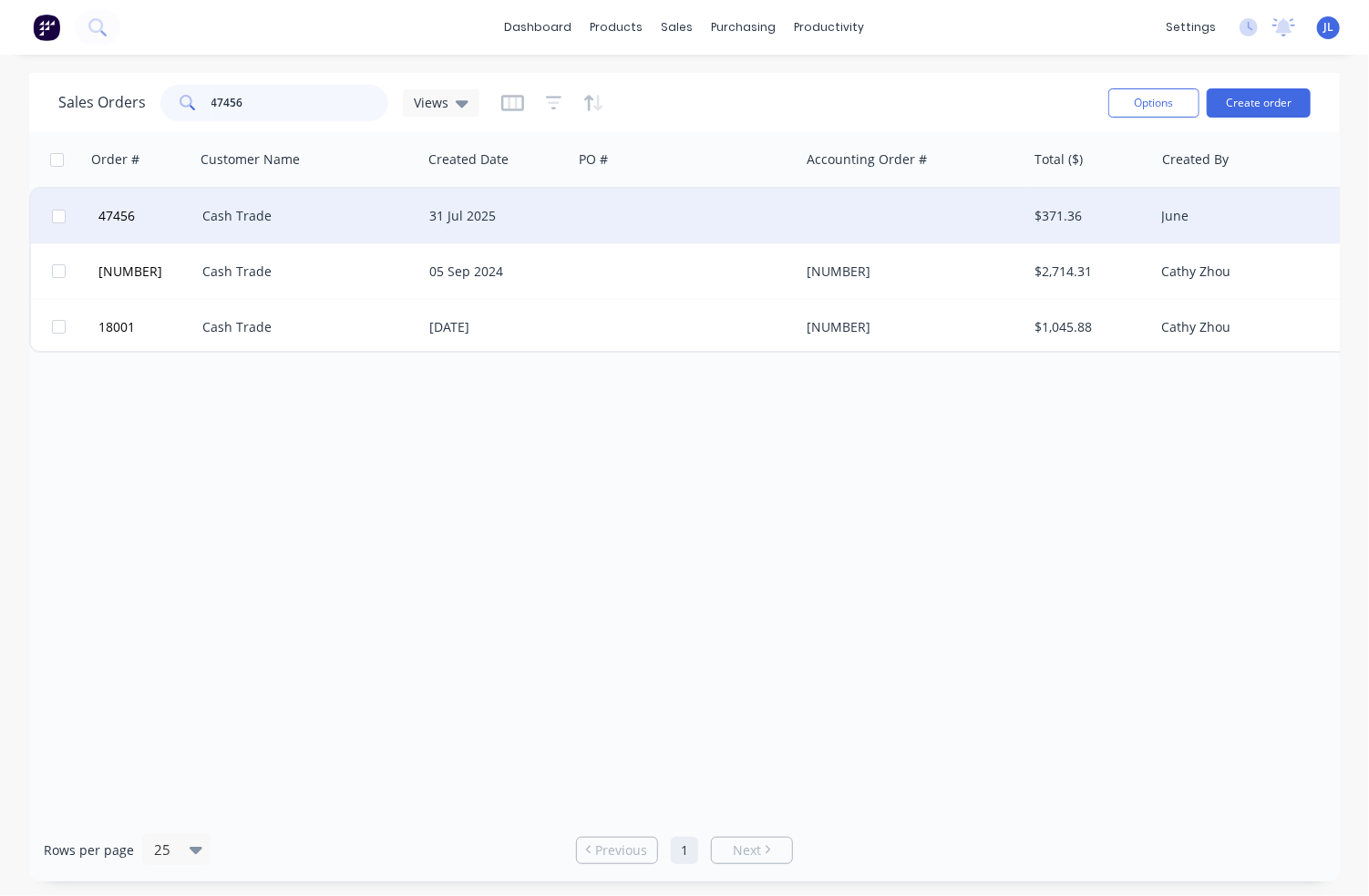 type on "47456" 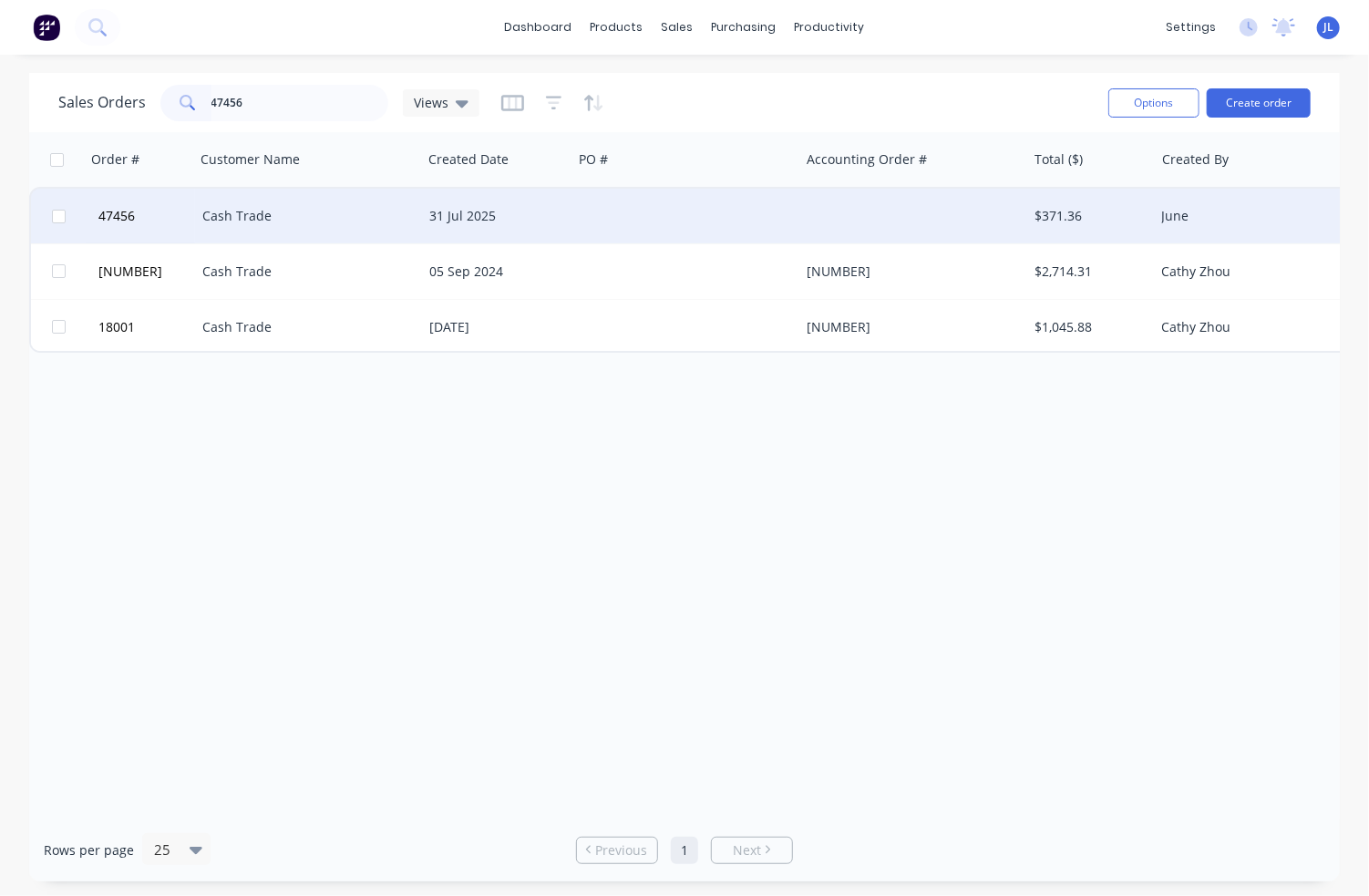 click on "Cash Trade" at bounding box center [304, 216] 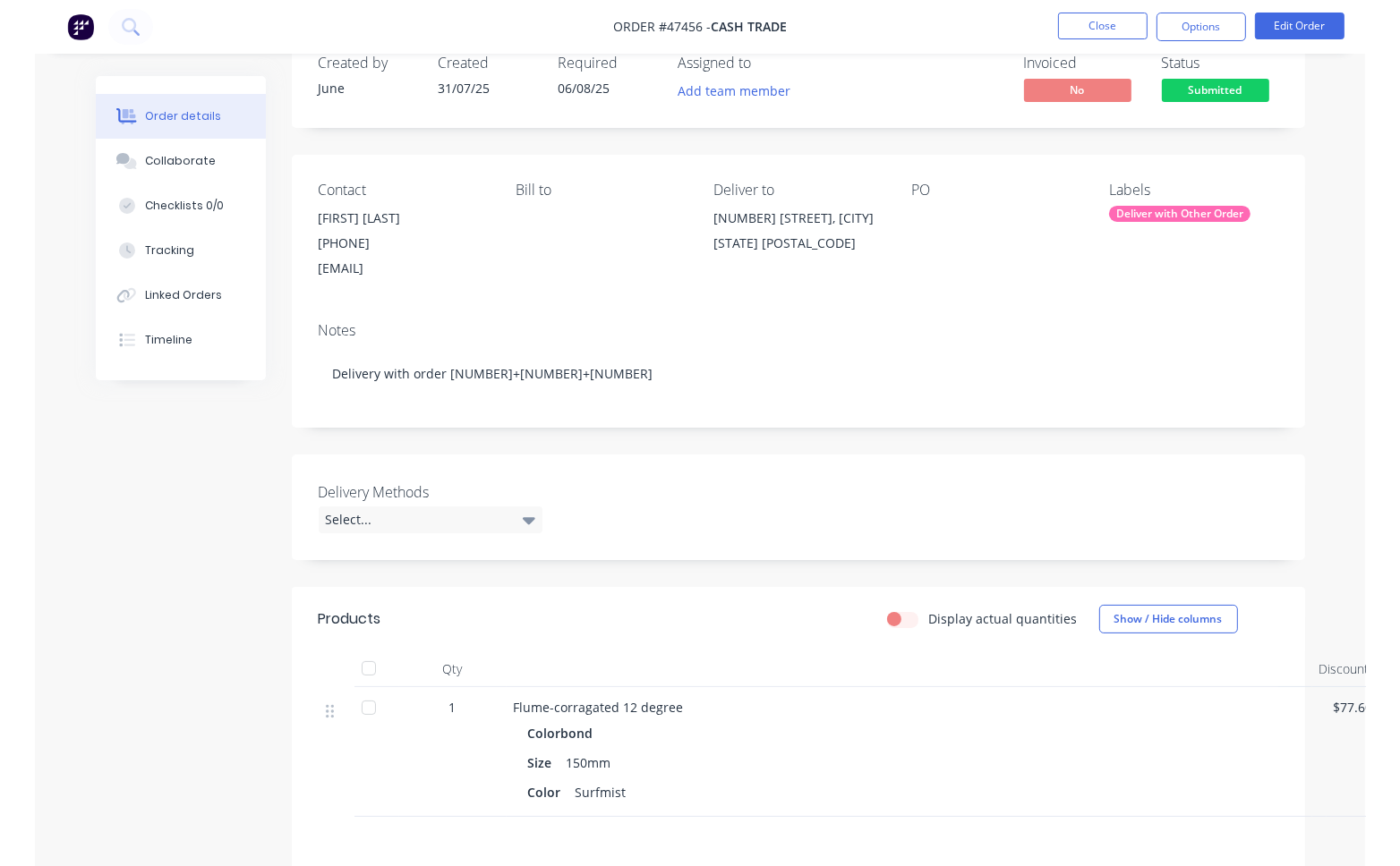 scroll, scrollTop: 43, scrollLeft: 0, axis: vertical 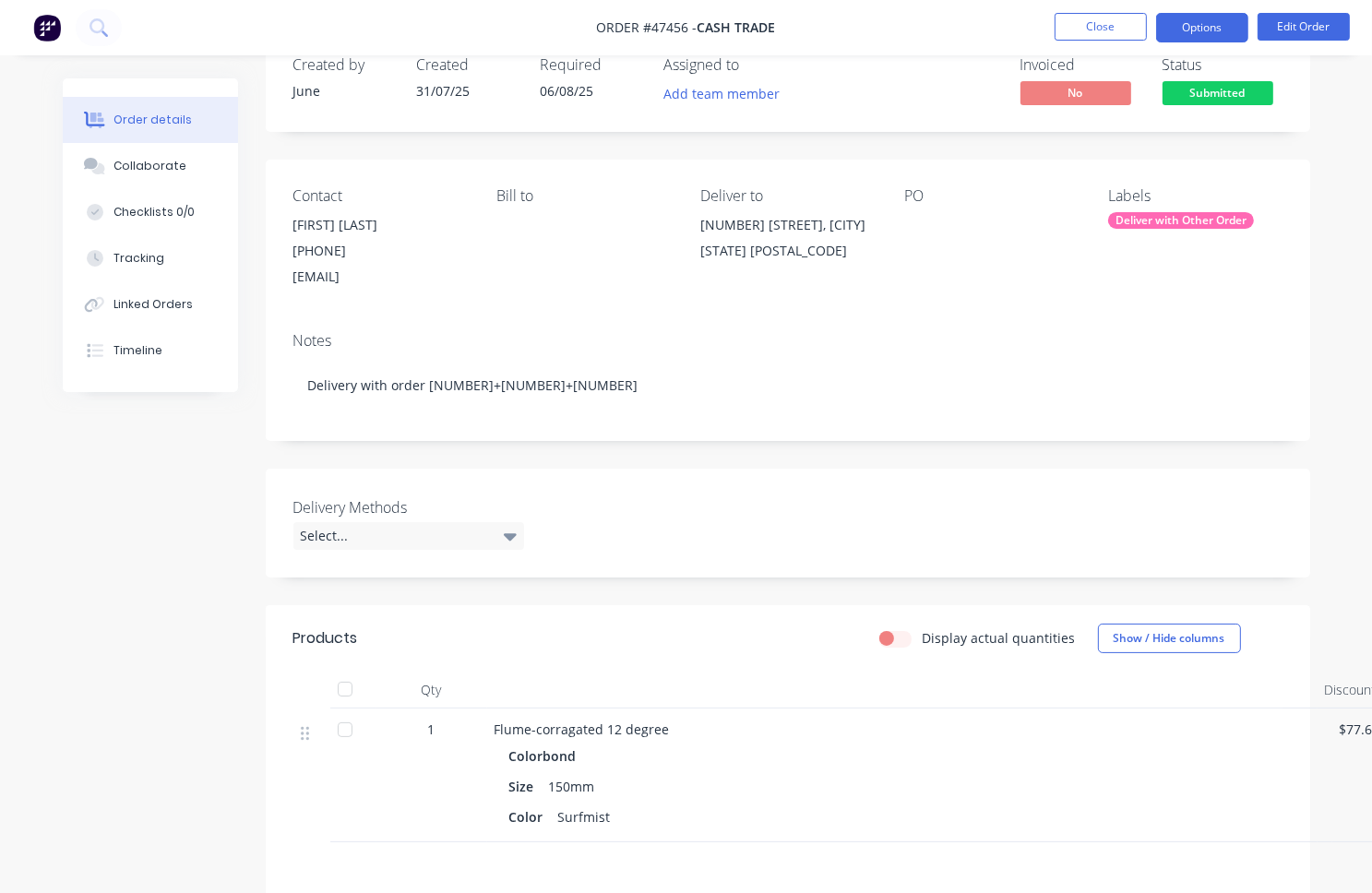 click on "Options" at bounding box center (1202, 28) 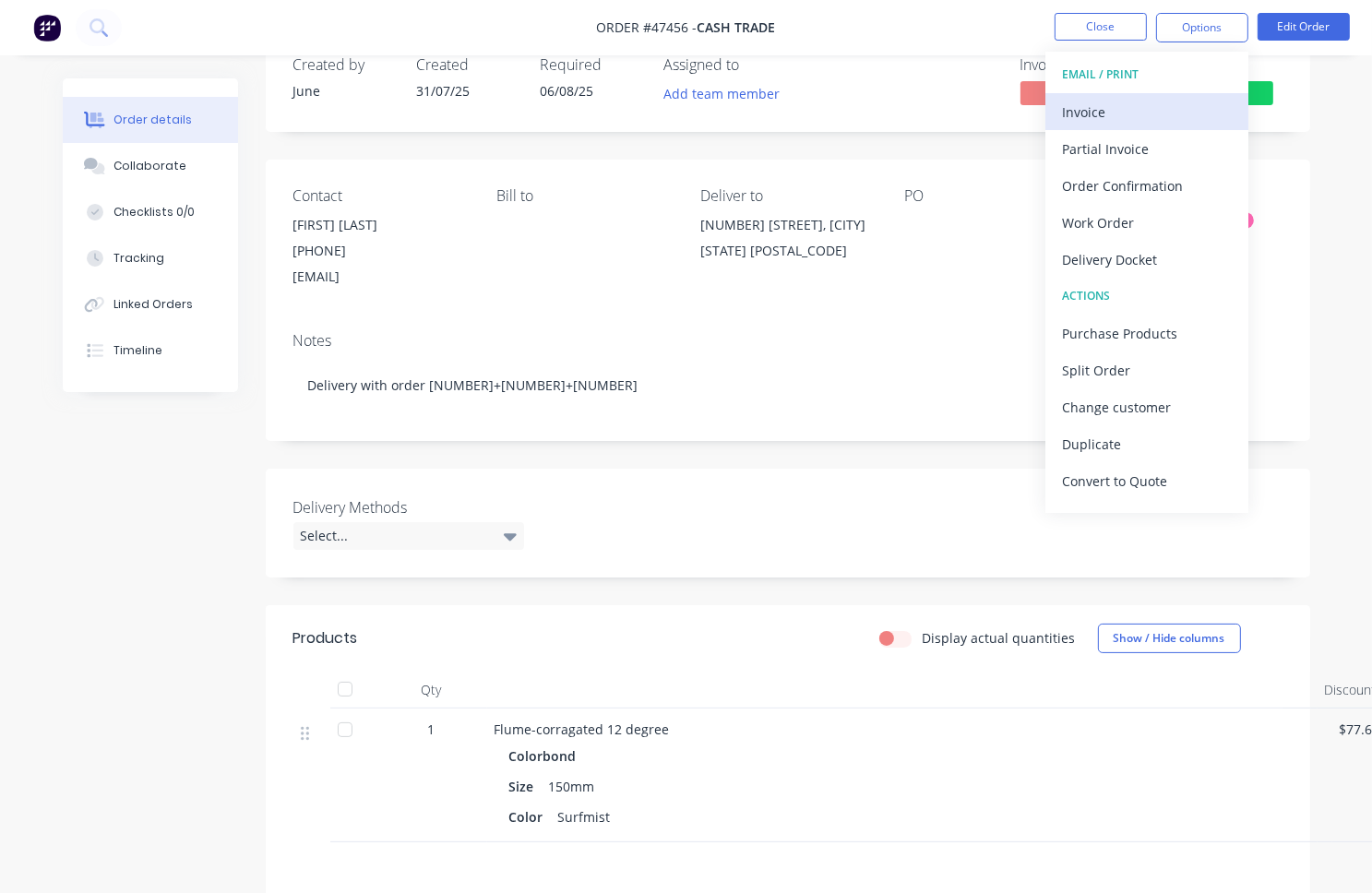 click on "Invoice" at bounding box center (1147, 112) 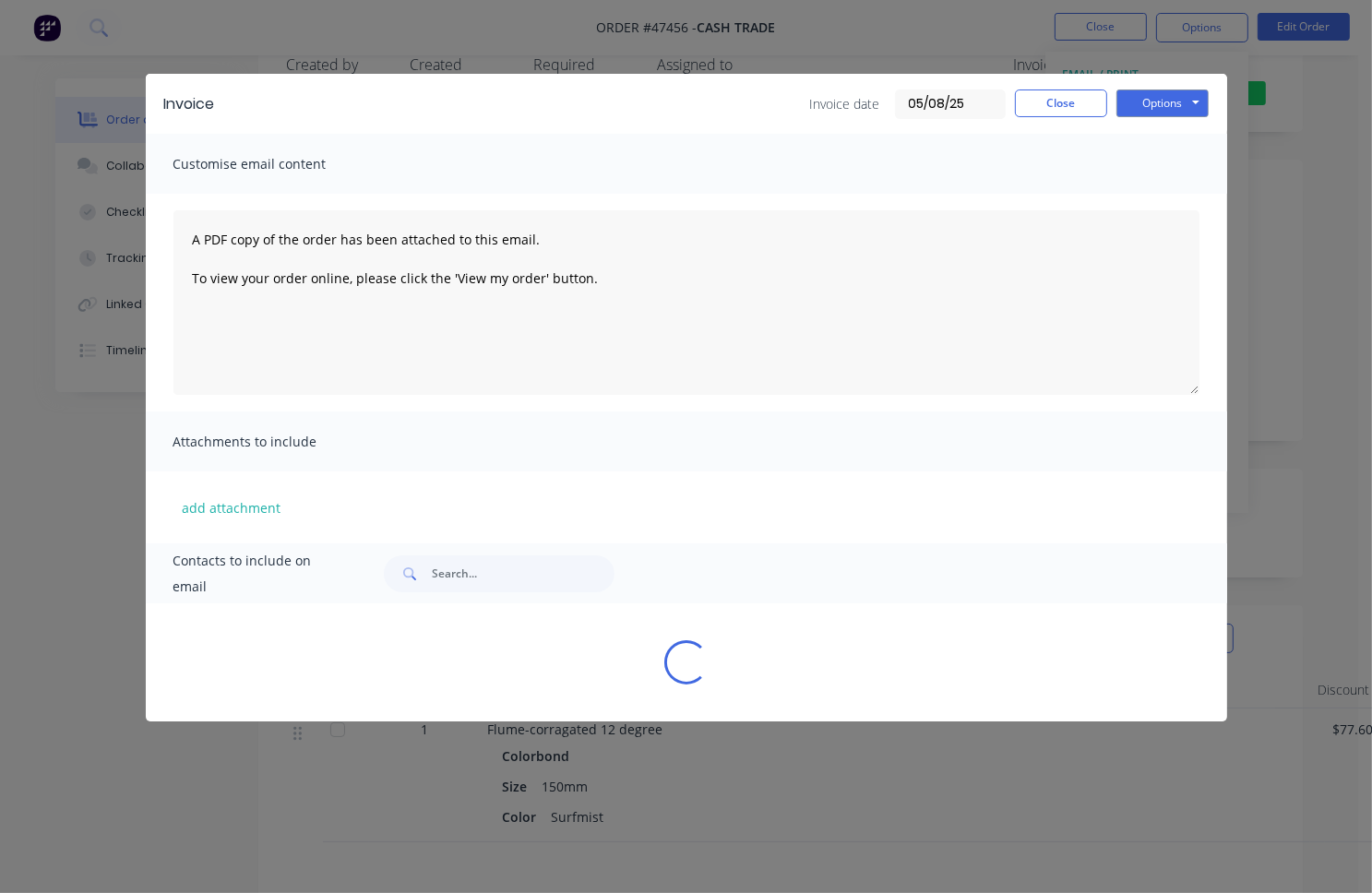 click on "Invoice Invoice date 05/08/25 Close Options Preview Print Email" at bounding box center (686, 103) 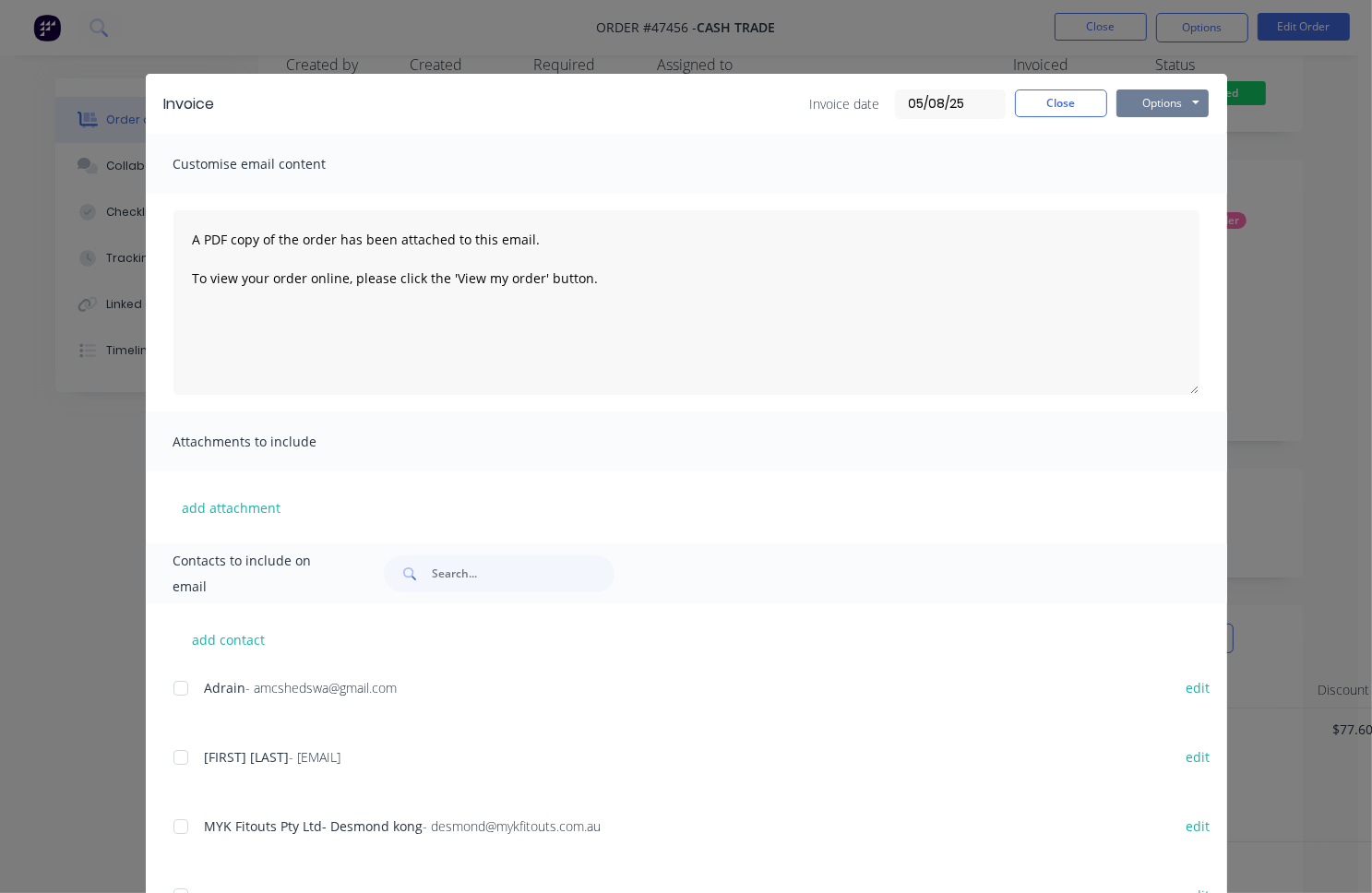 click on "Options" at bounding box center (1163, 103) 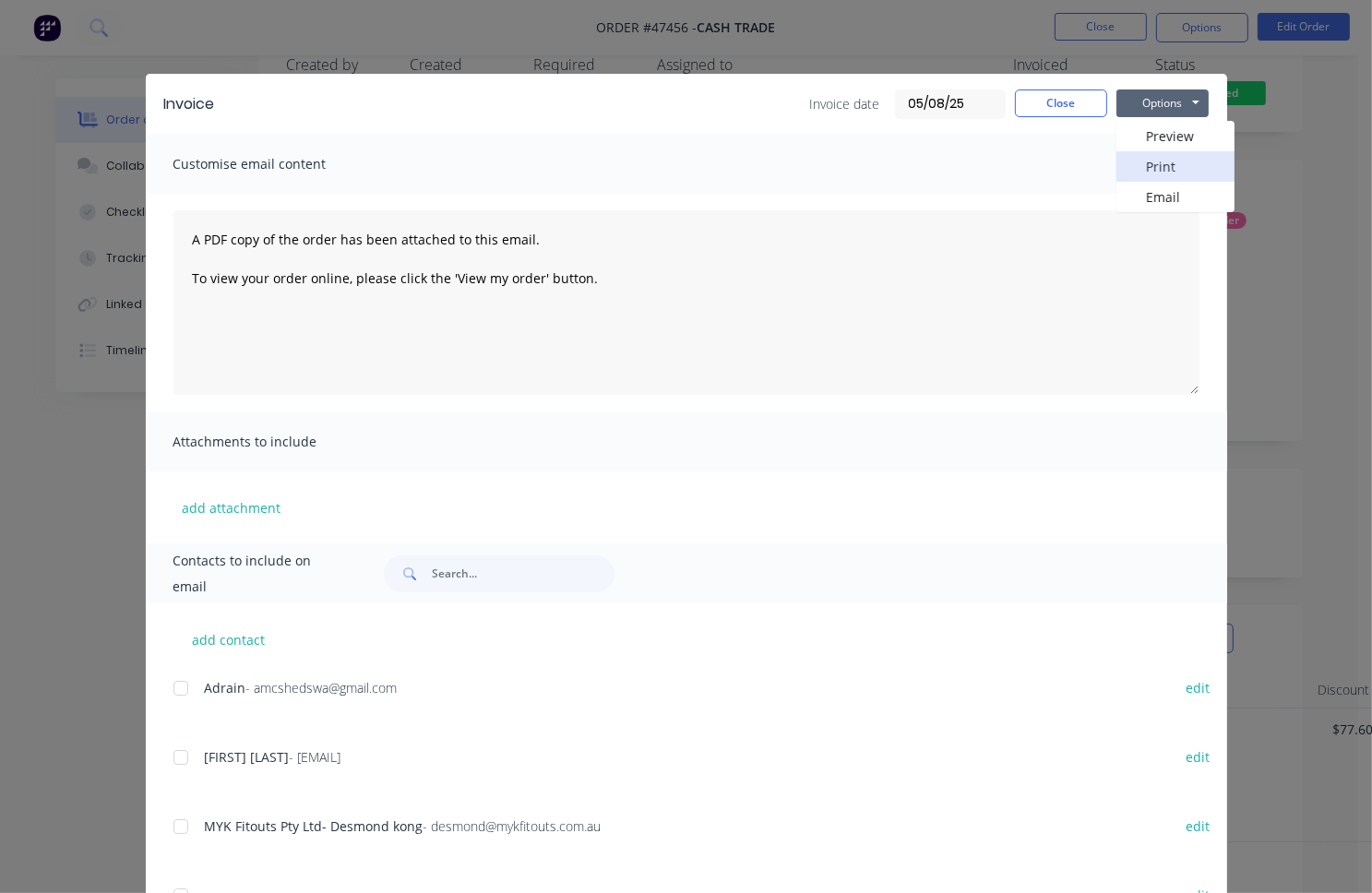 click on "Print" at bounding box center [1175, 166] 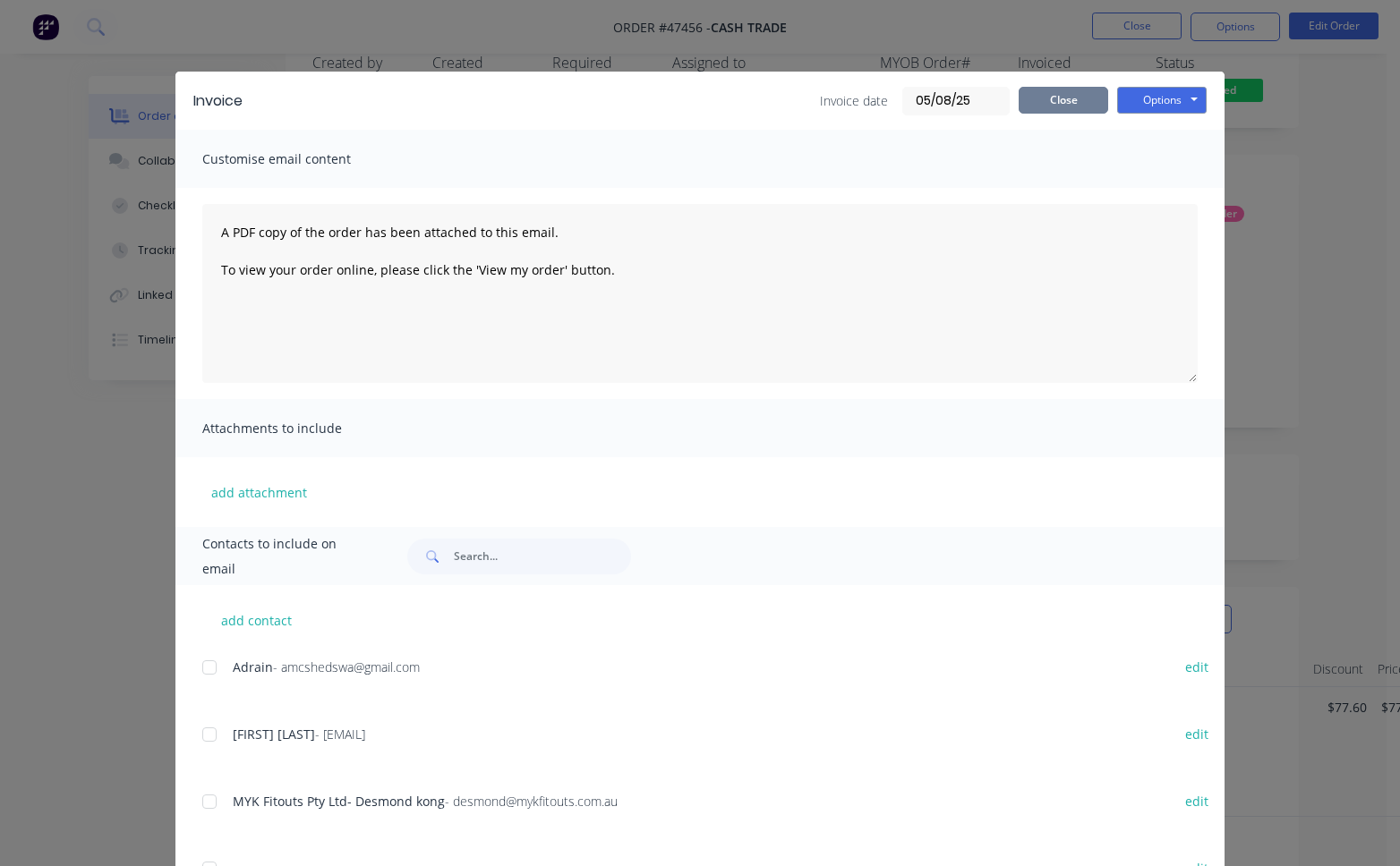 click on "Close" at bounding box center [1063, 100] 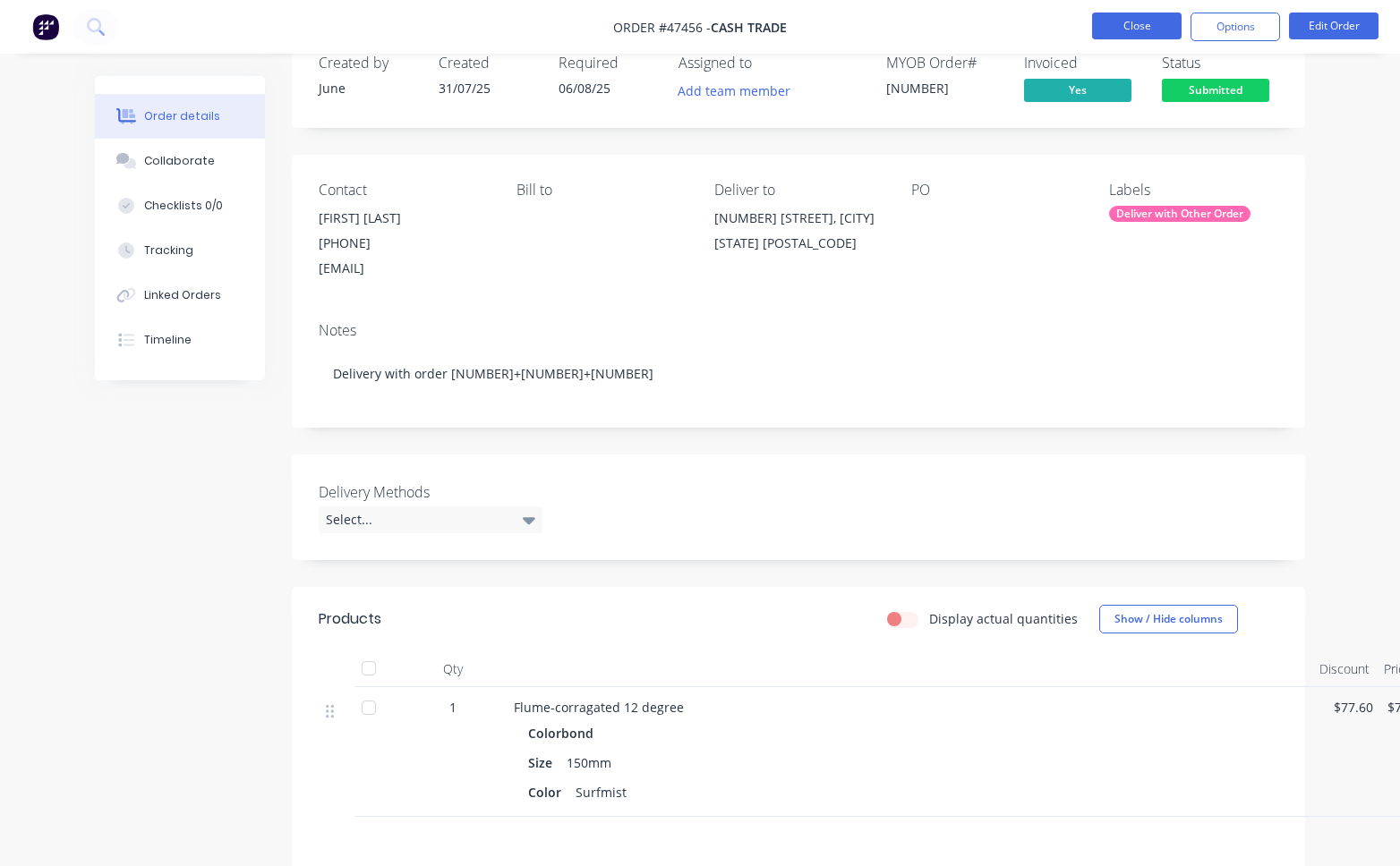 click on "Close" at bounding box center [1137, 26] 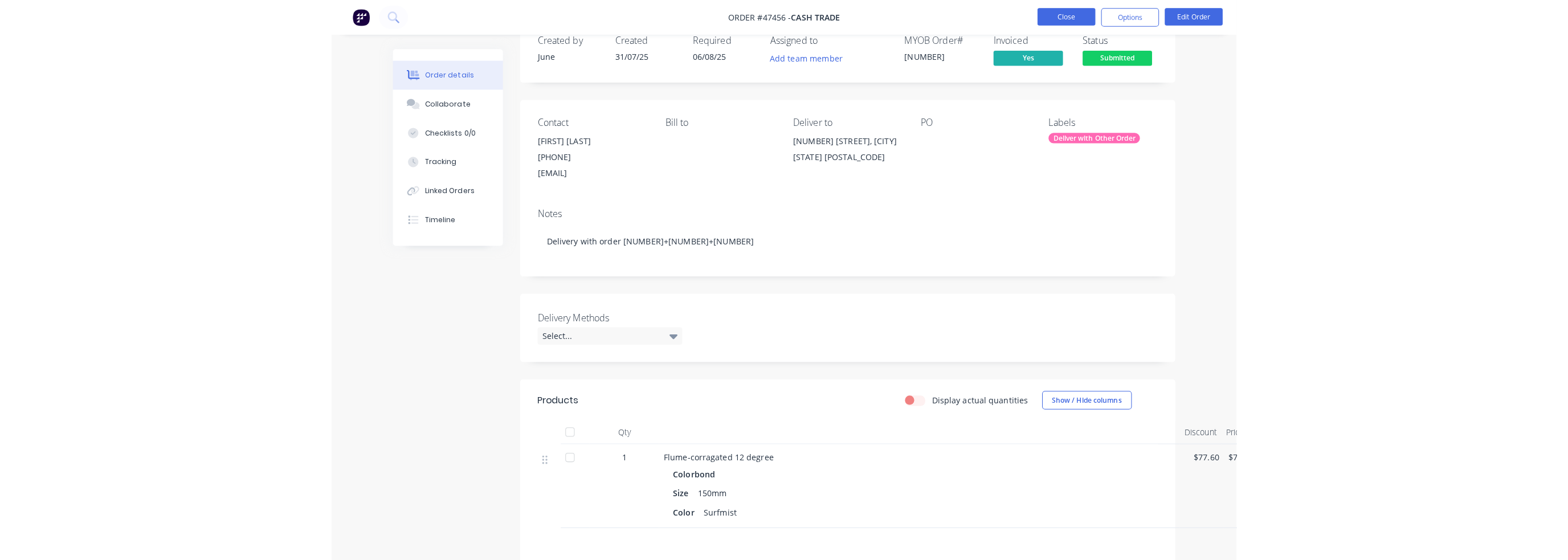 scroll, scrollTop: 0, scrollLeft: 0, axis: both 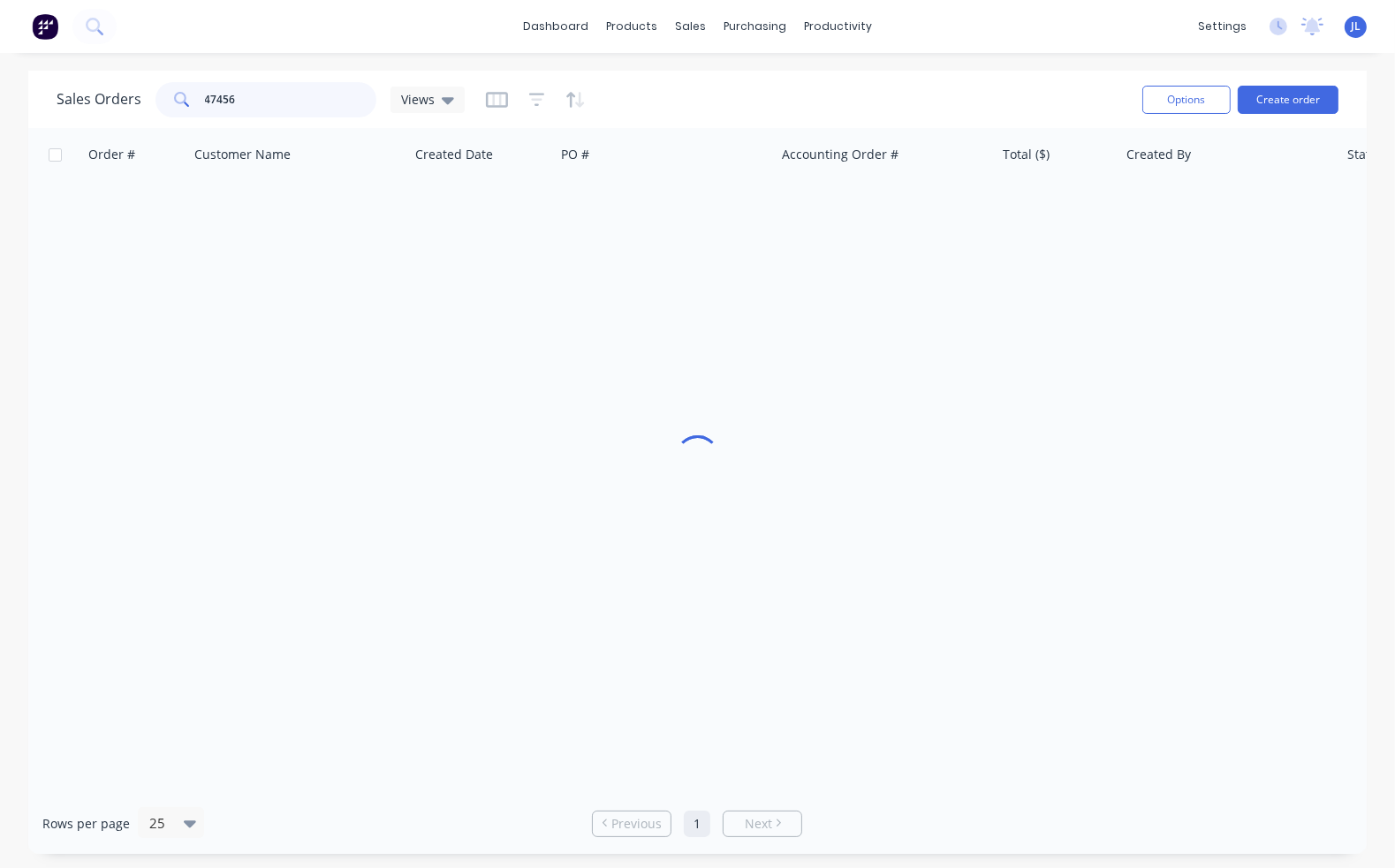 drag, startPoint x: 290, startPoint y: 94, endPoint x: 186, endPoint y: 102, distance: 104.30724 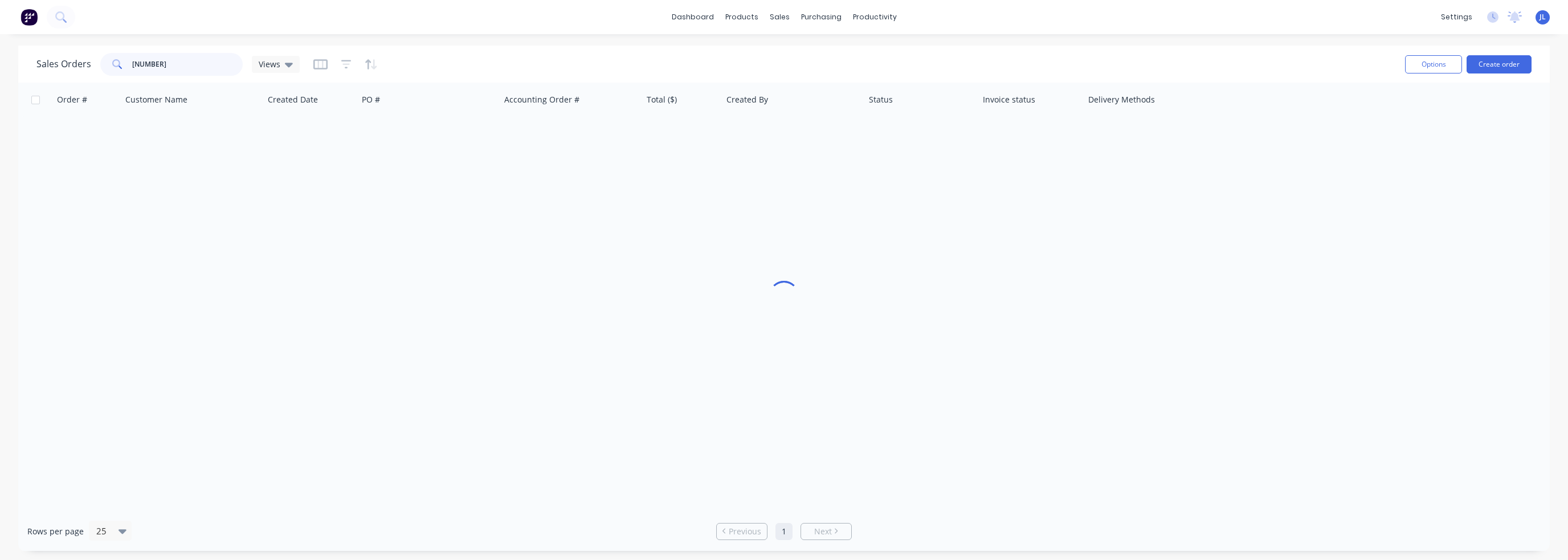 type on "46962" 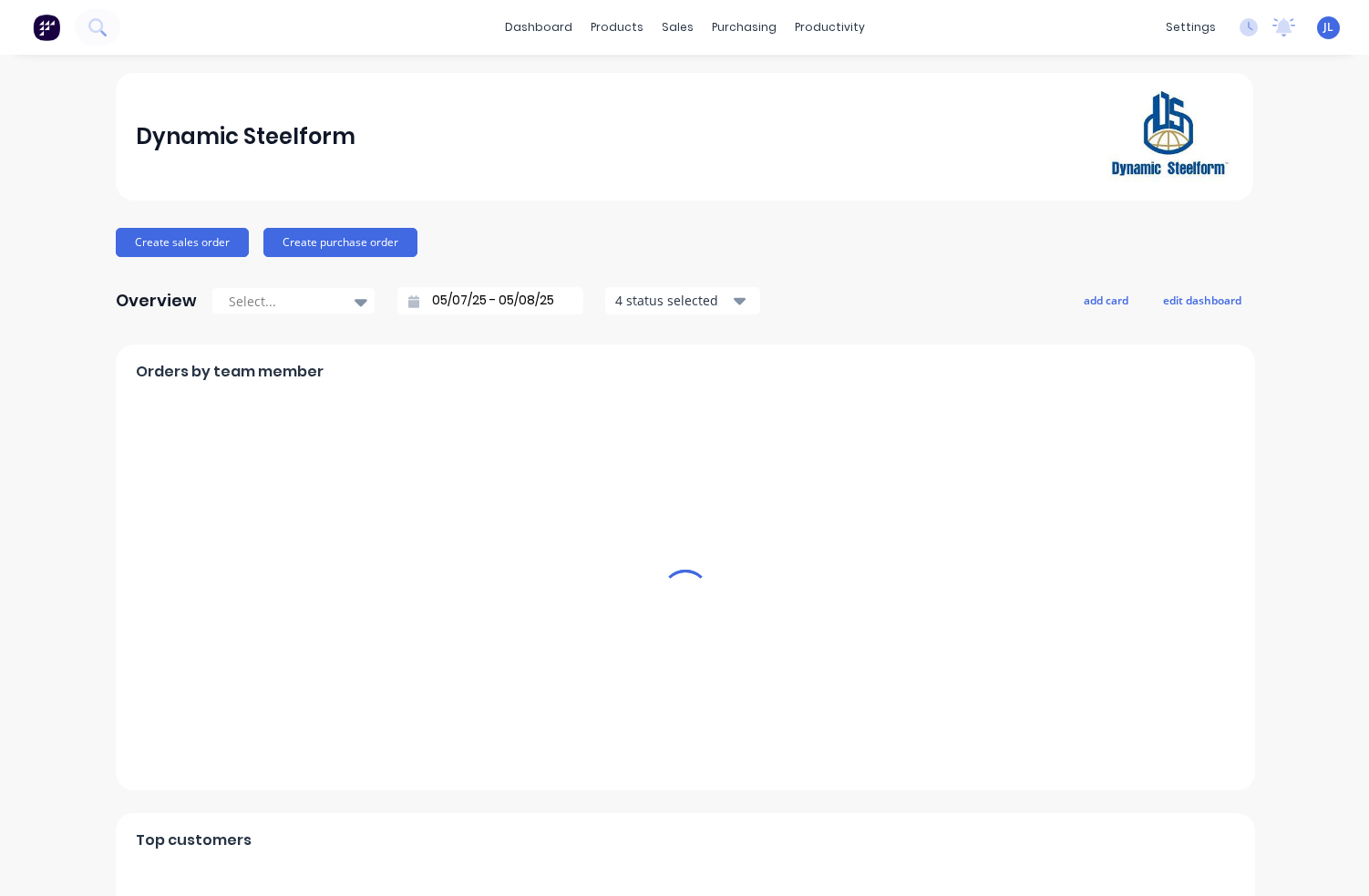 scroll, scrollTop: 0, scrollLeft: 0, axis: both 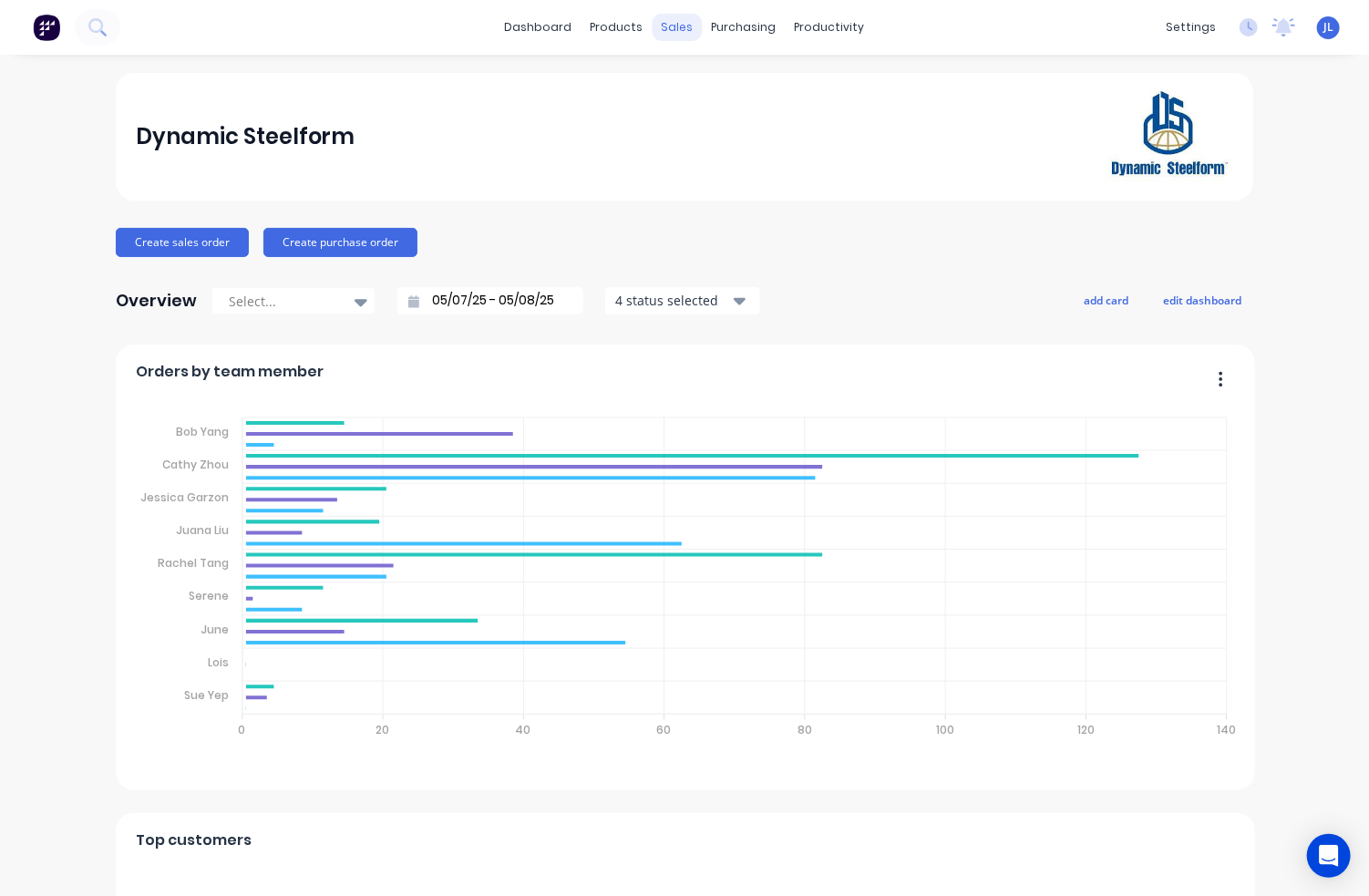 click on "sales" at bounding box center (677, 27) 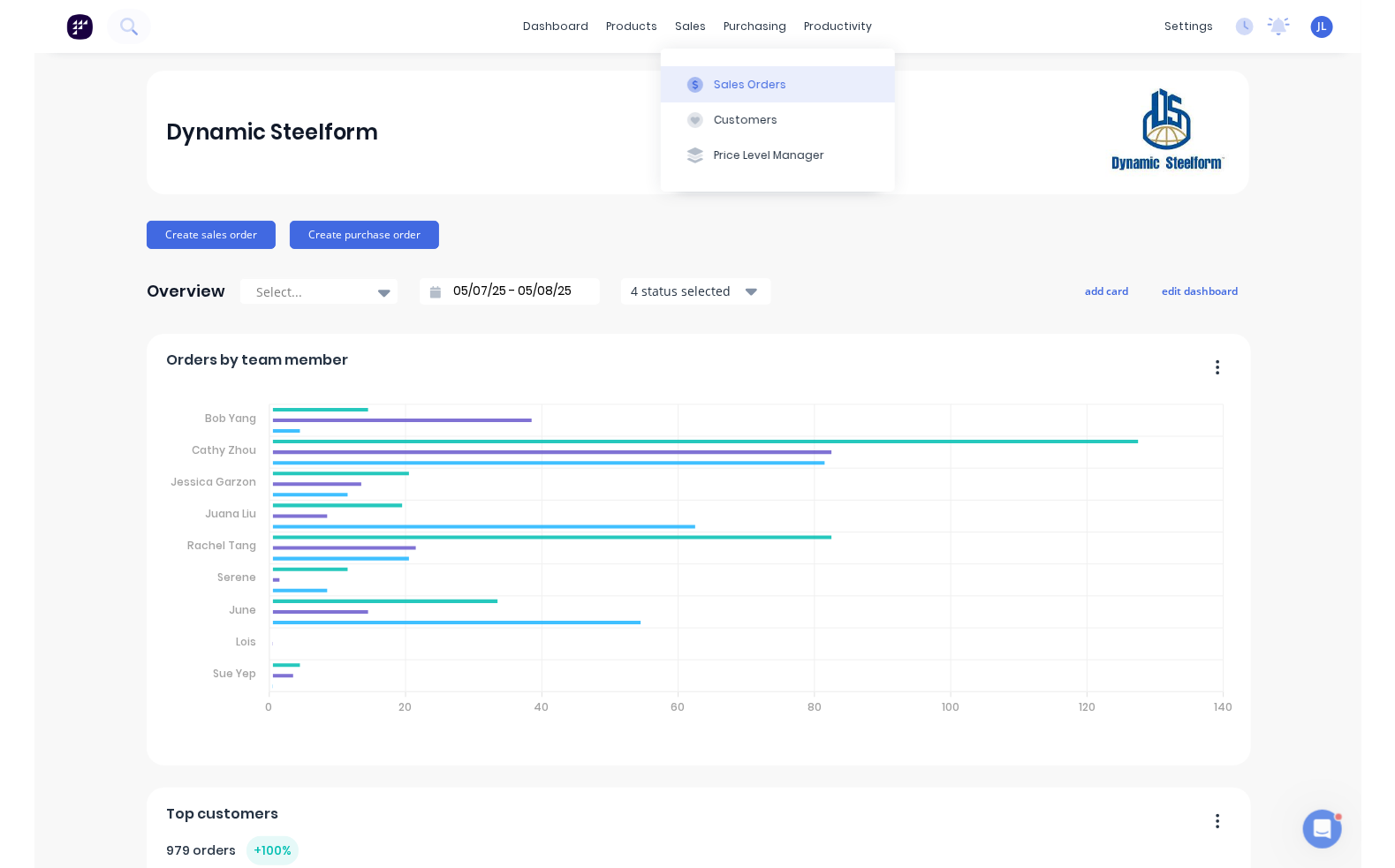 scroll, scrollTop: 0, scrollLeft: 0, axis: both 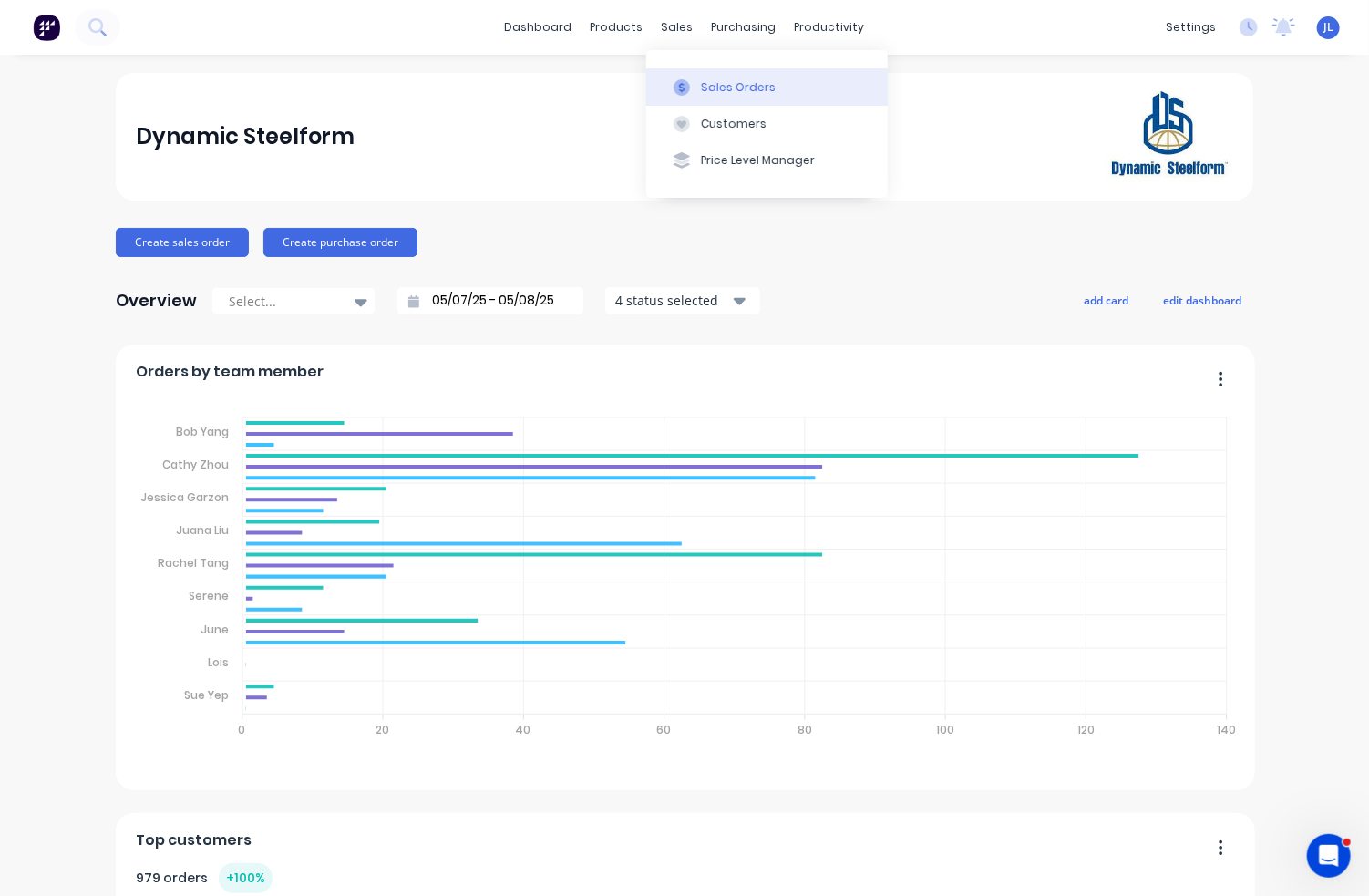 click on "Sales Orders" at bounding box center (738, 88) 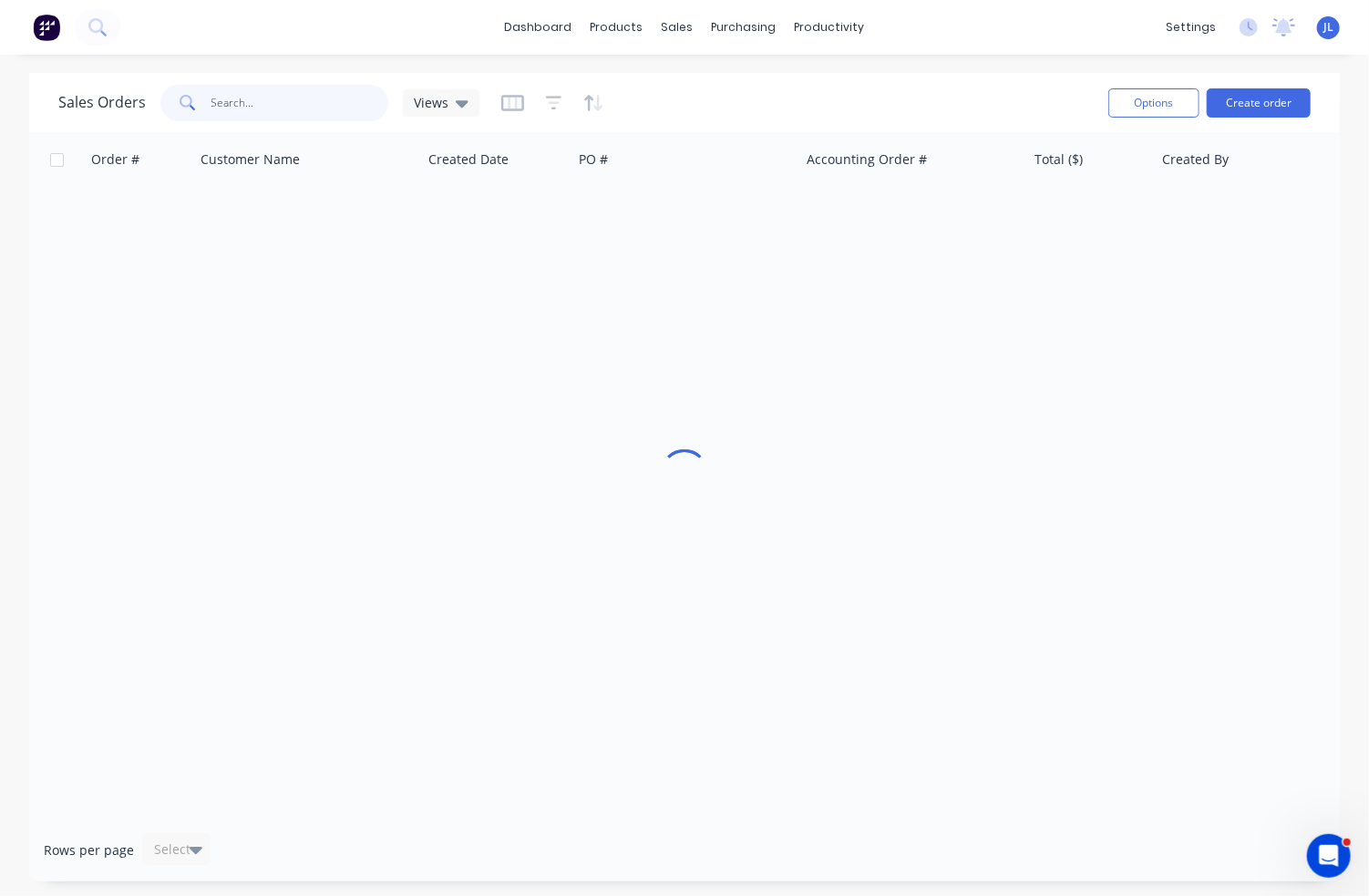 click at bounding box center (300, 103) 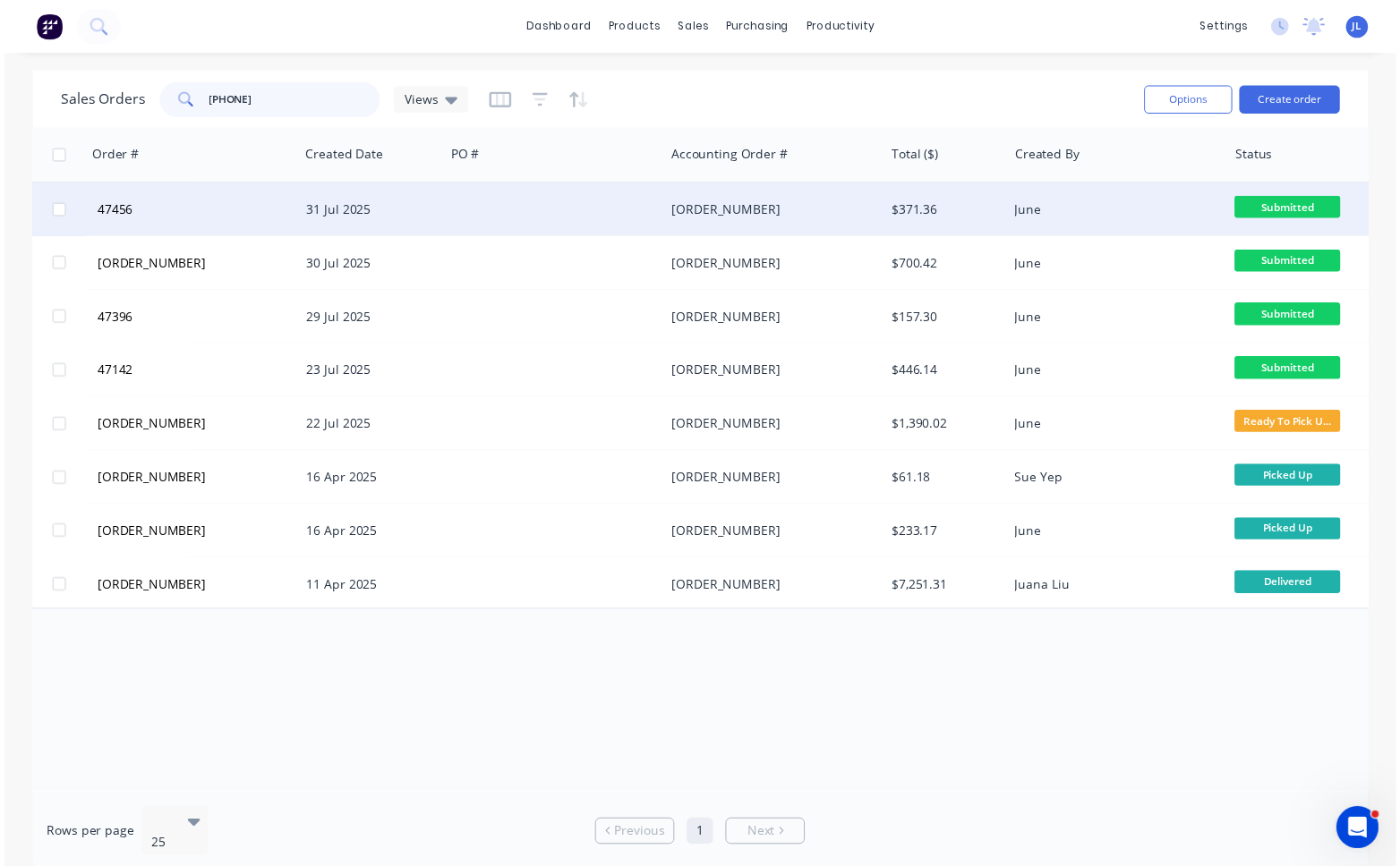 scroll, scrollTop: 0, scrollLeft: 269, axis: horizontal 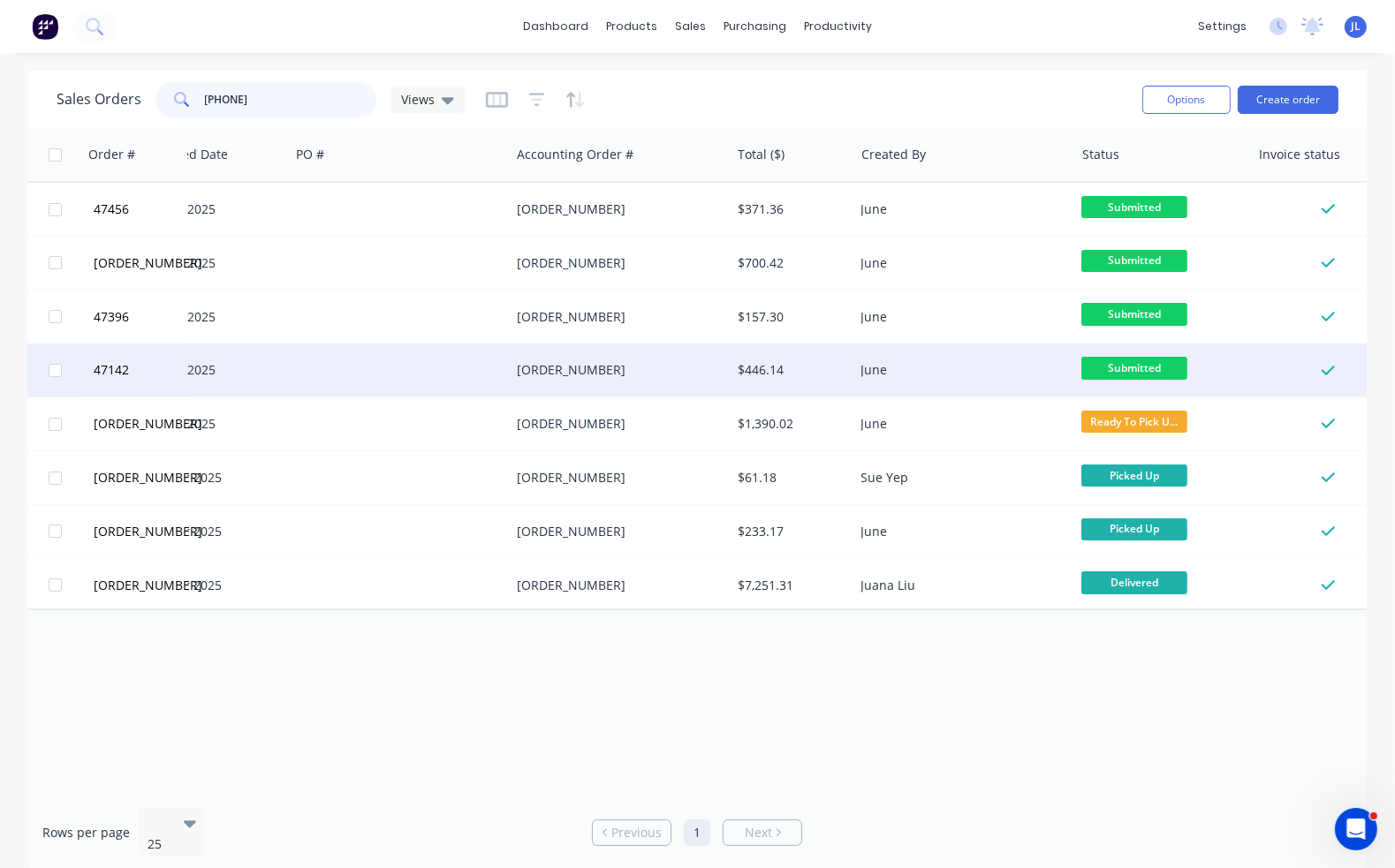 type on "427 502 534" 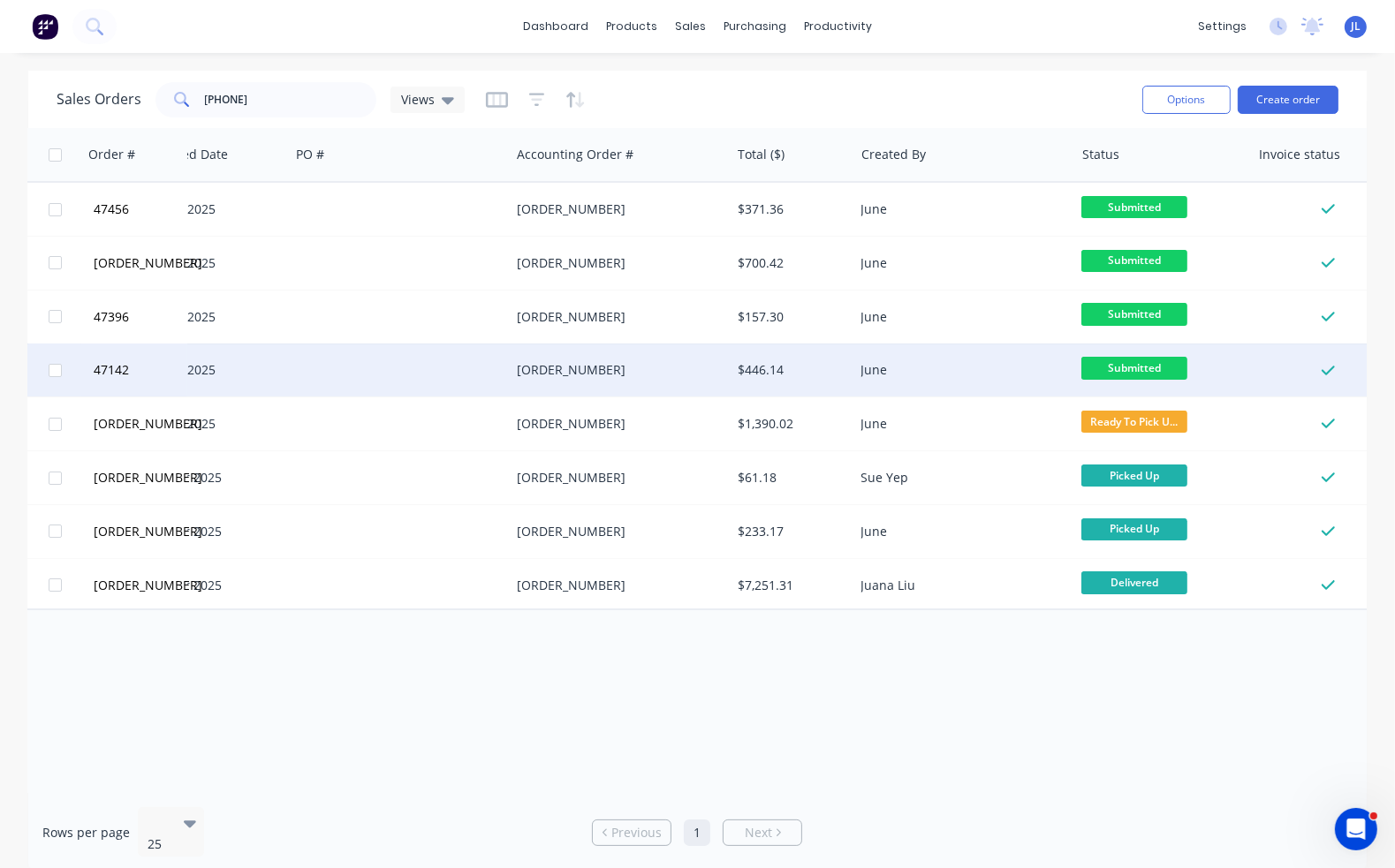 click on "June" at bounding box center [964, 370] 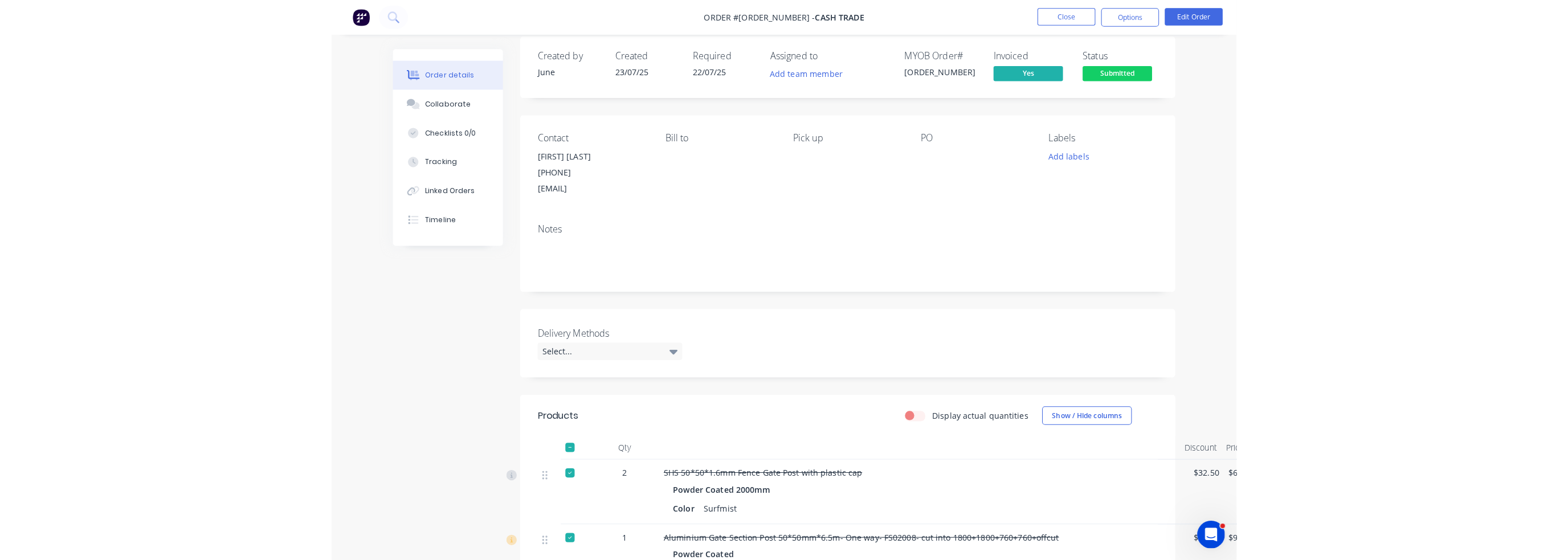 scroll, scrollTop: 0, scrollLeft: 0, axis: both 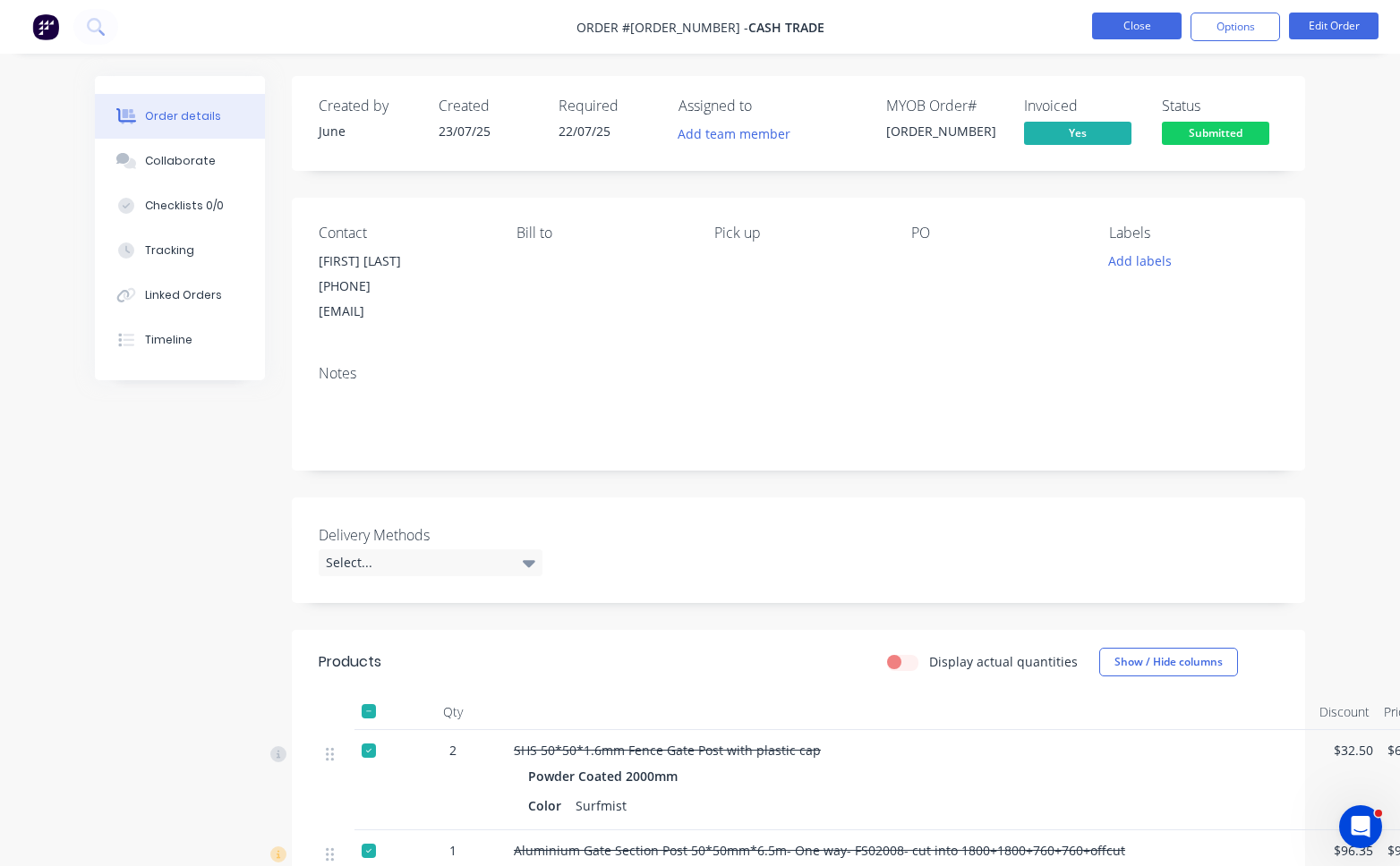 click on "Close" at bounding box center (1137, 26) 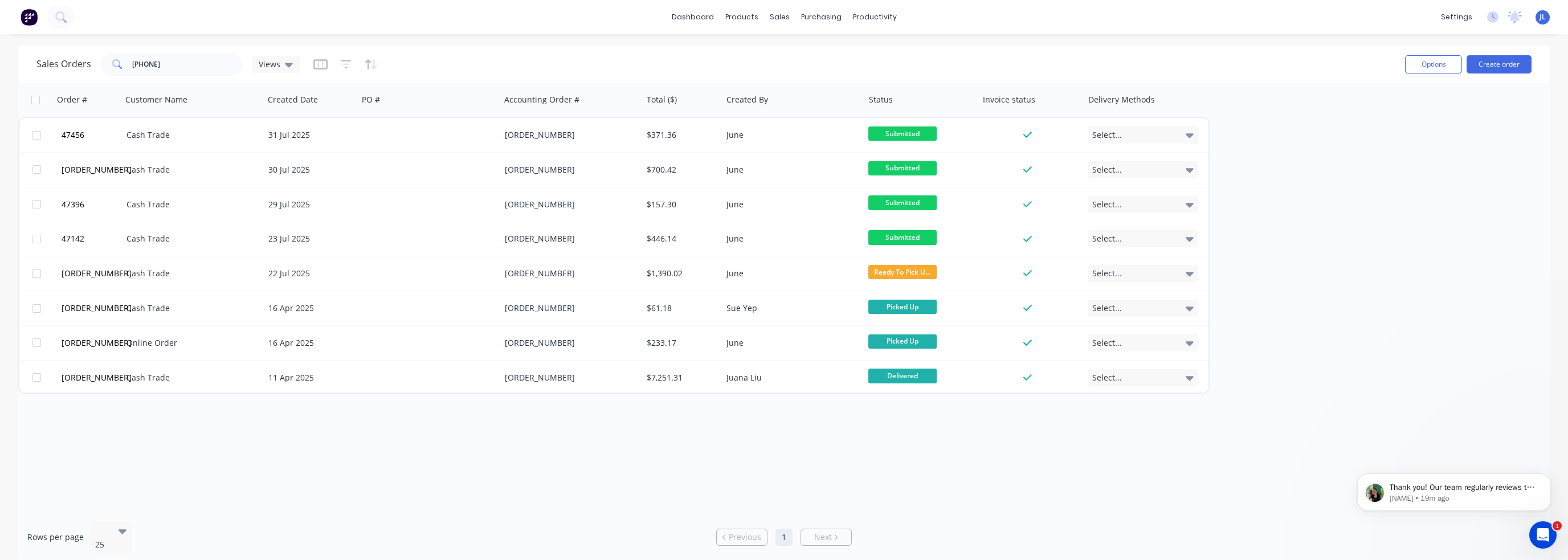 scroll, scrollTop: 0, scrollLeft: 0, axis: both 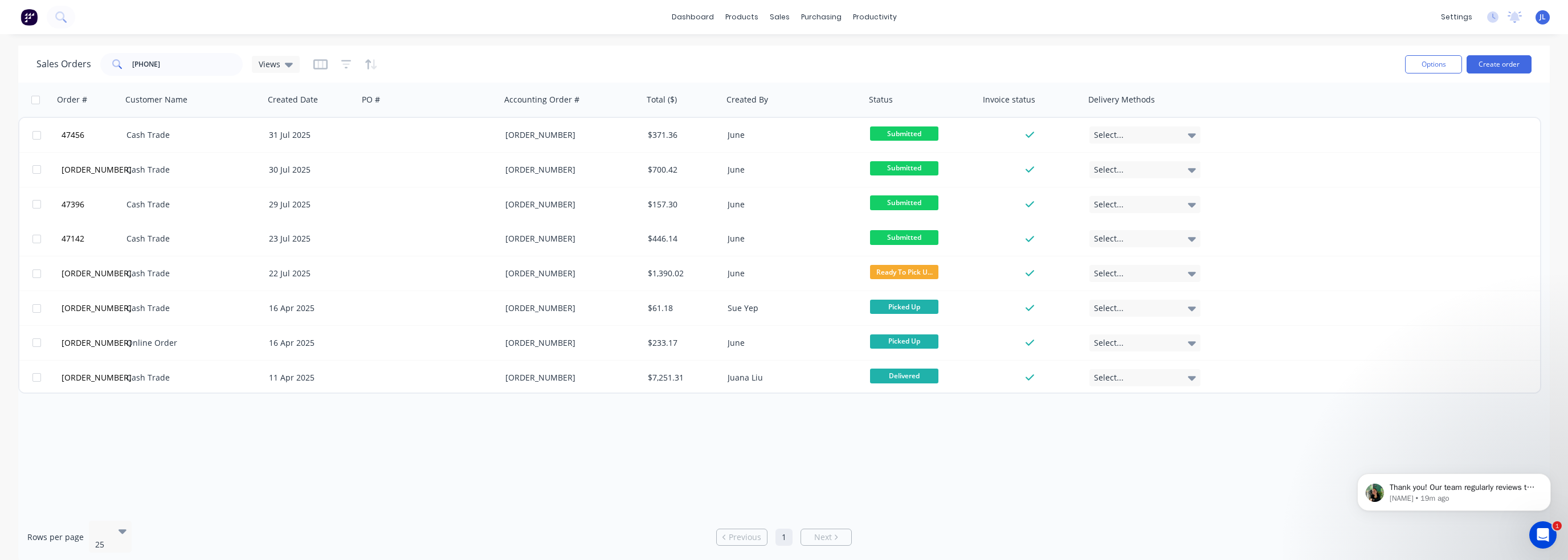 click 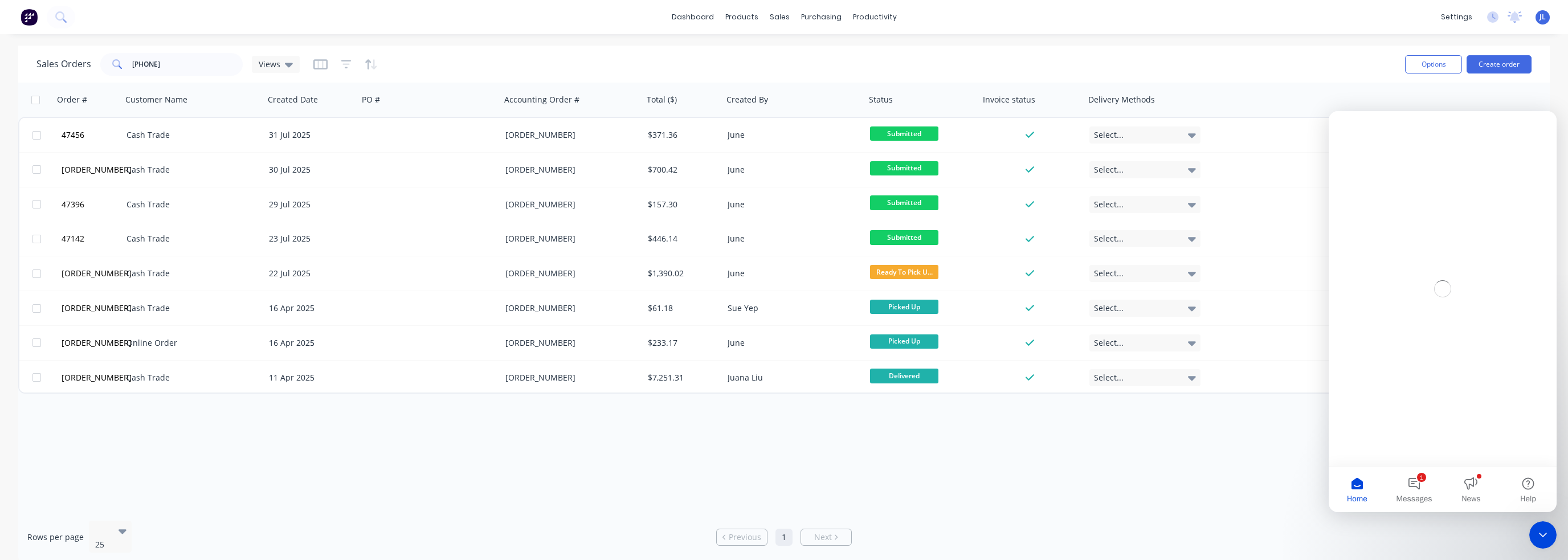 scroll, scrollTop: 0, scrollLeft: 0, axis: both 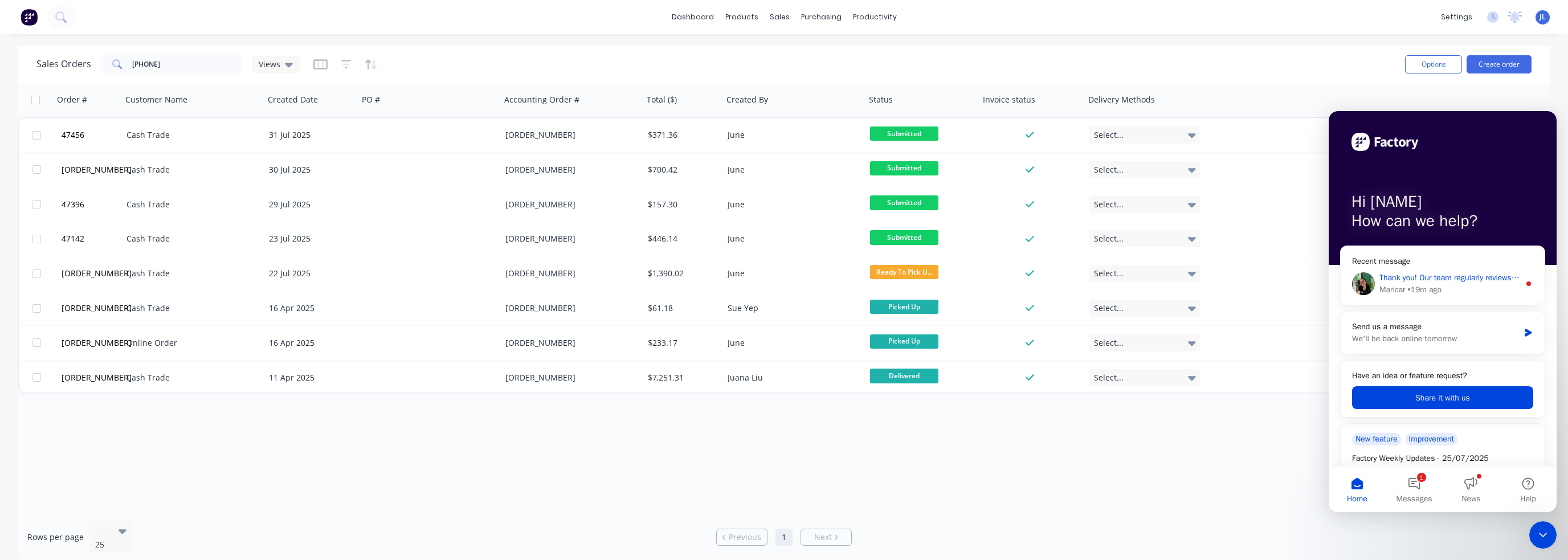 click on "Thank you! Our team regularly reviews the list and will provide updates once the requested feature is implemented or being reviewed." at bounding box center (1611, 277) 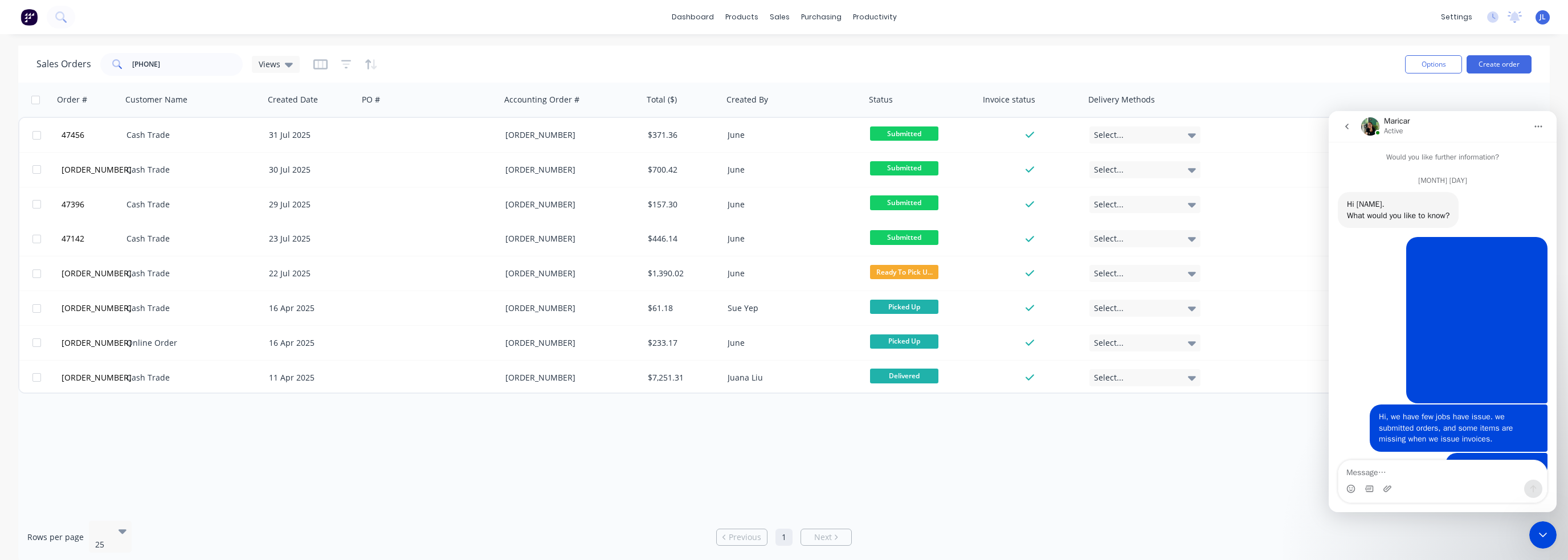scroll, scrollTop: 2, scrollLeft: 0, axis: vertical 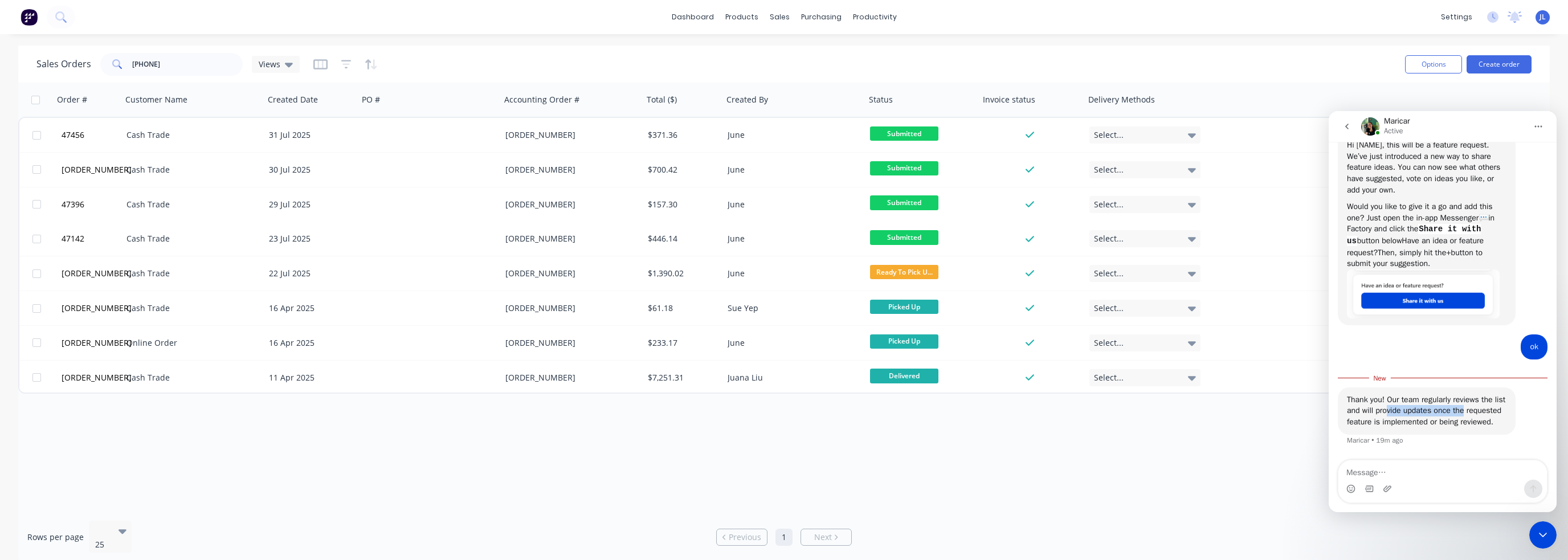 drag, startPoint x: 1419, startPoint y: 398, endPoint x: 1495, endPoint y: 403, distance: 76.1643 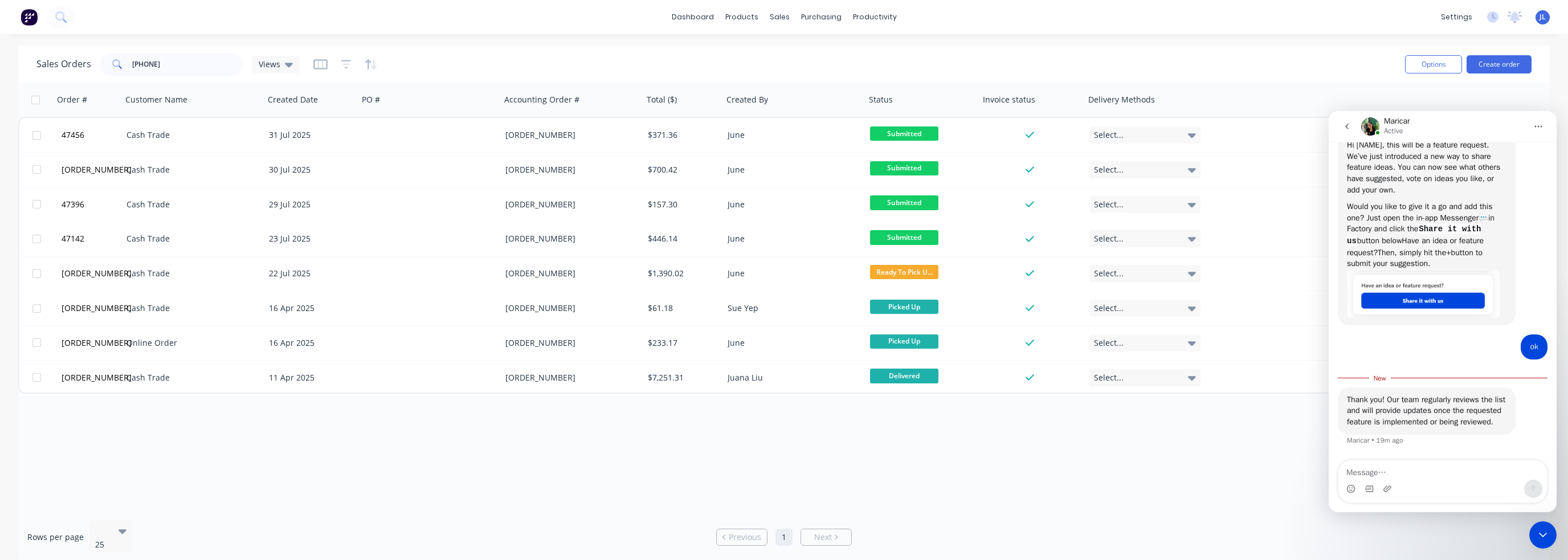 click on "Thank you! Our team regularly reviews the list and will provide updates once the requested feature is implemented or being reviewed." at bounding box center (1427, 411) 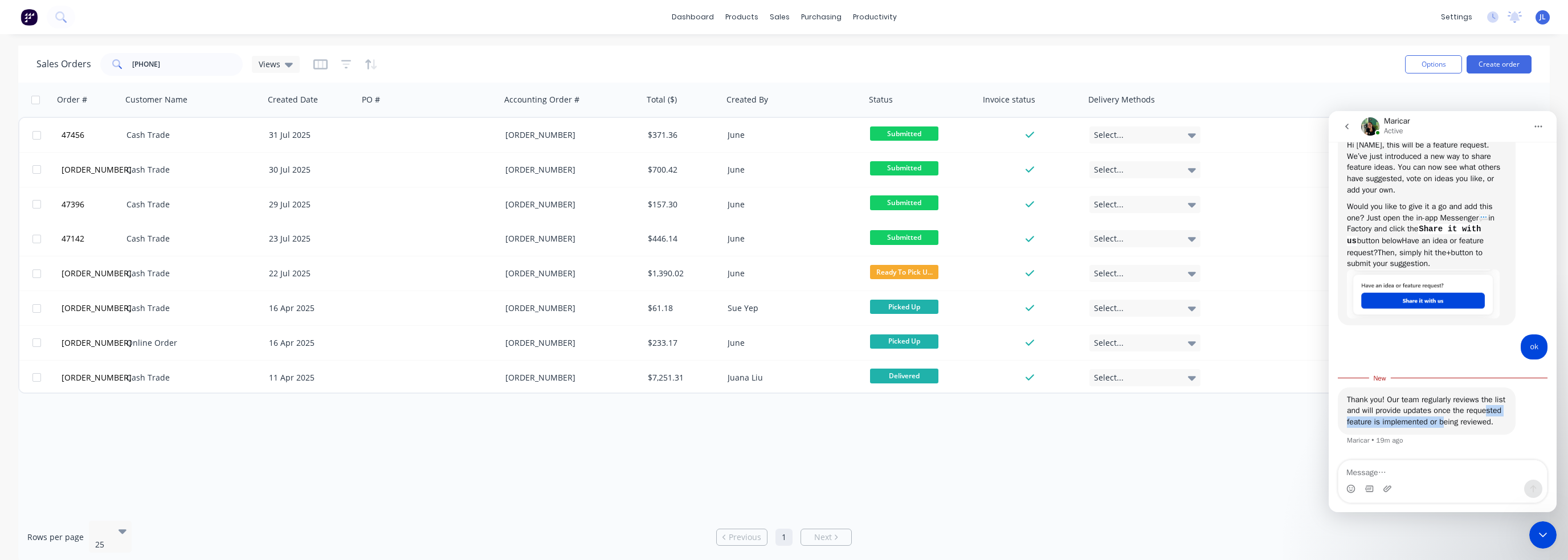drag, startPoint x: 1369, startPoint y: 413, endPoint x: 1483, endPoint y: 412, distance: 114.00439 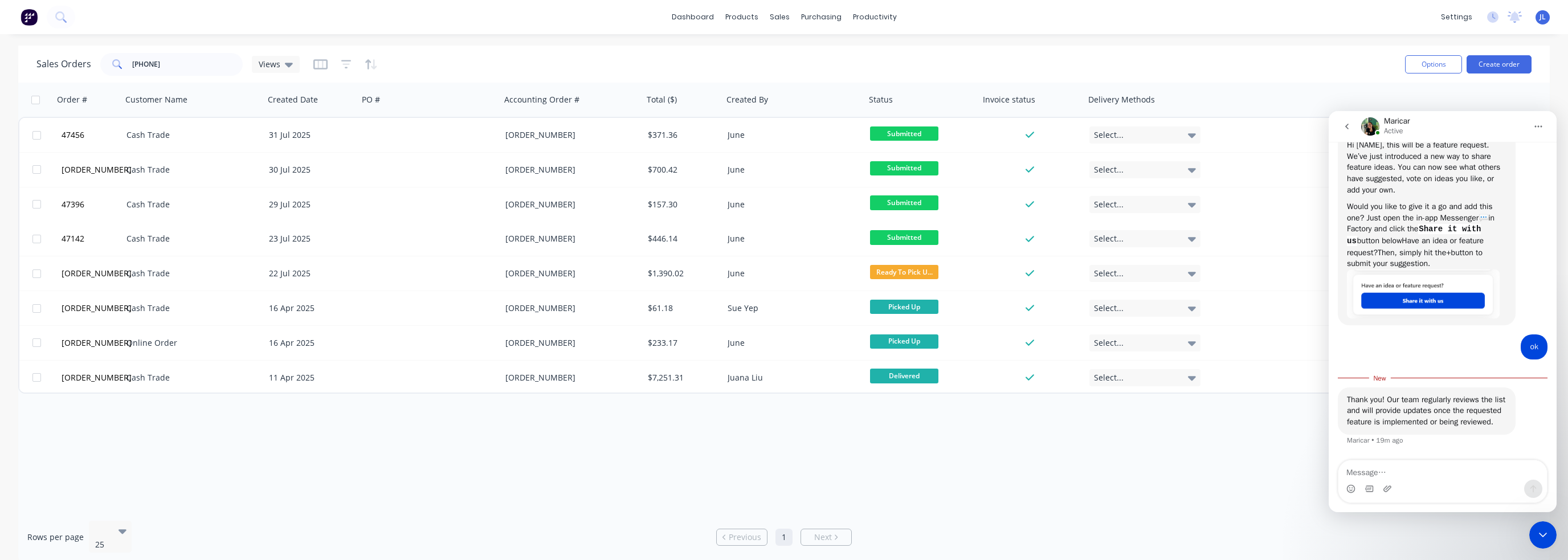 click on "Thank you! Our team regularly reviews the list and will provide updates once the requested feature is implemented or being reviewed. Maricar    •   19m ago" at bounding box center (1427, 411) 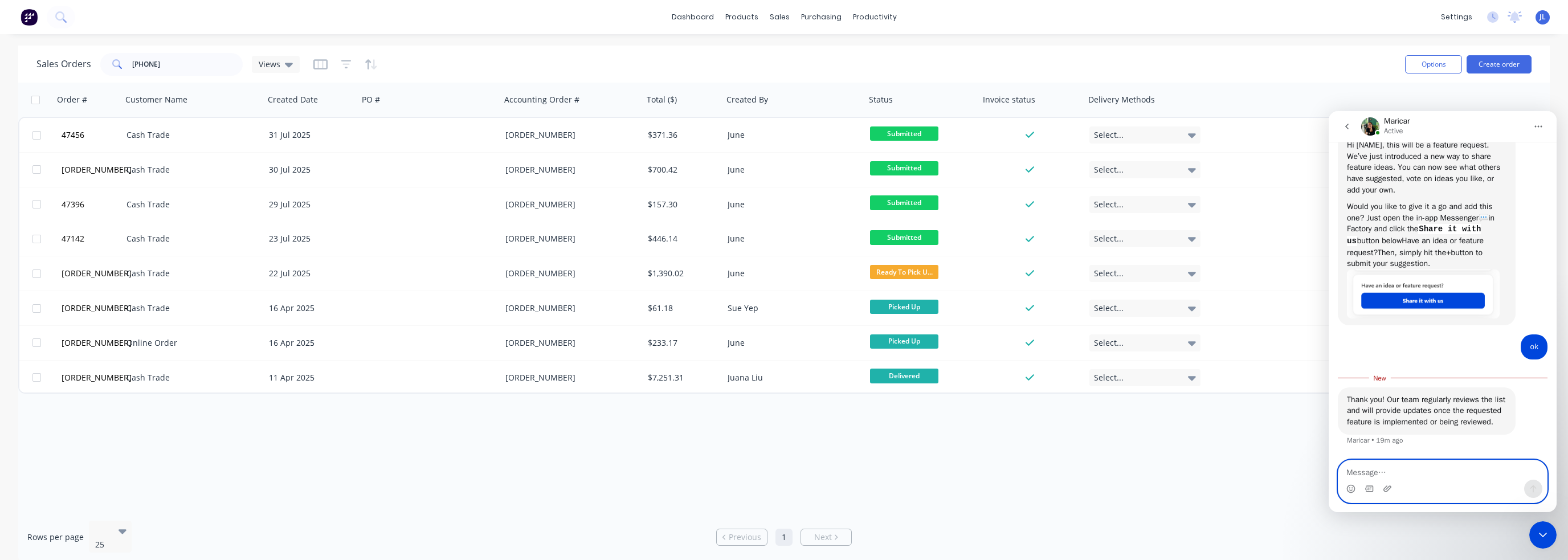 click at bounding box center [1443, 470] 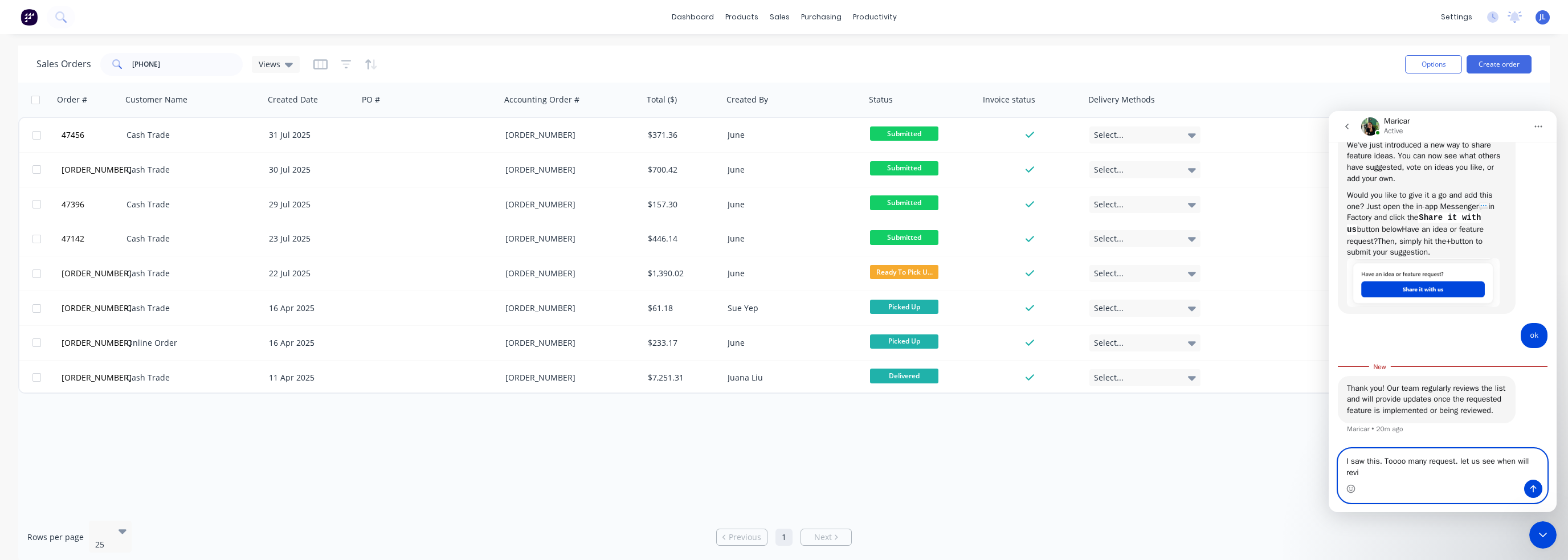scroll, scrollTop: 2996, scrollLeft: 0, axis: vertical 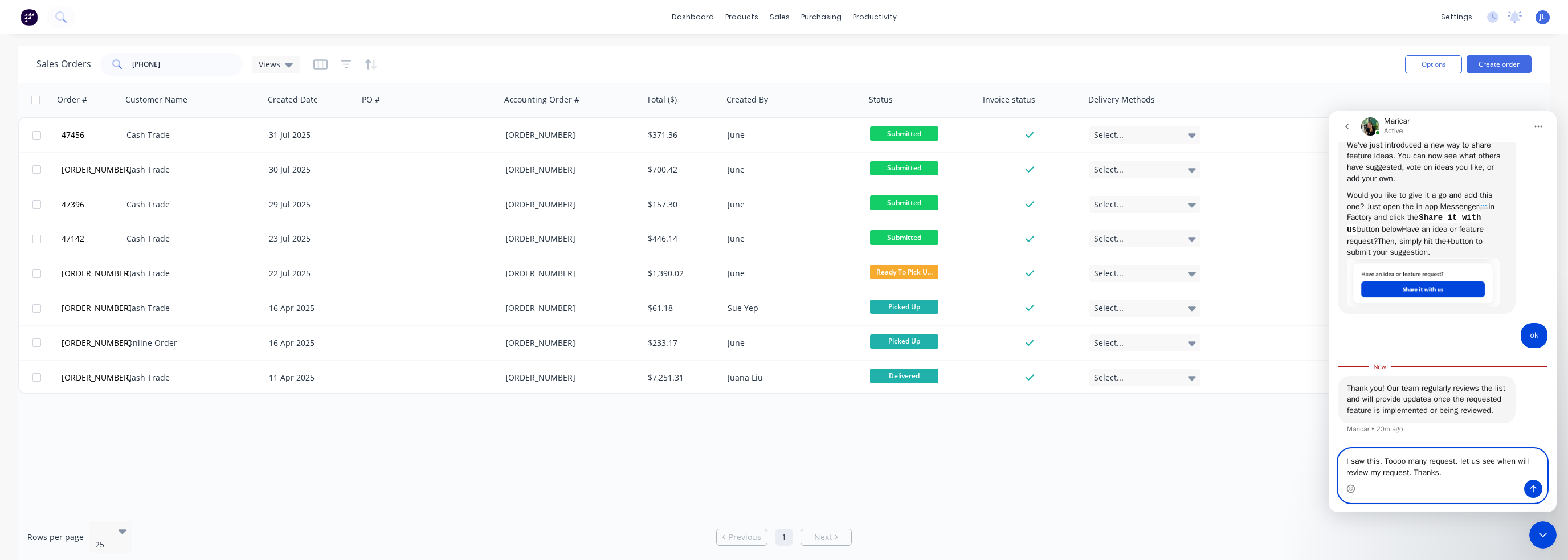 type on "I saw this. Toooo many request. let us see  when will review my request. Thanks.~" 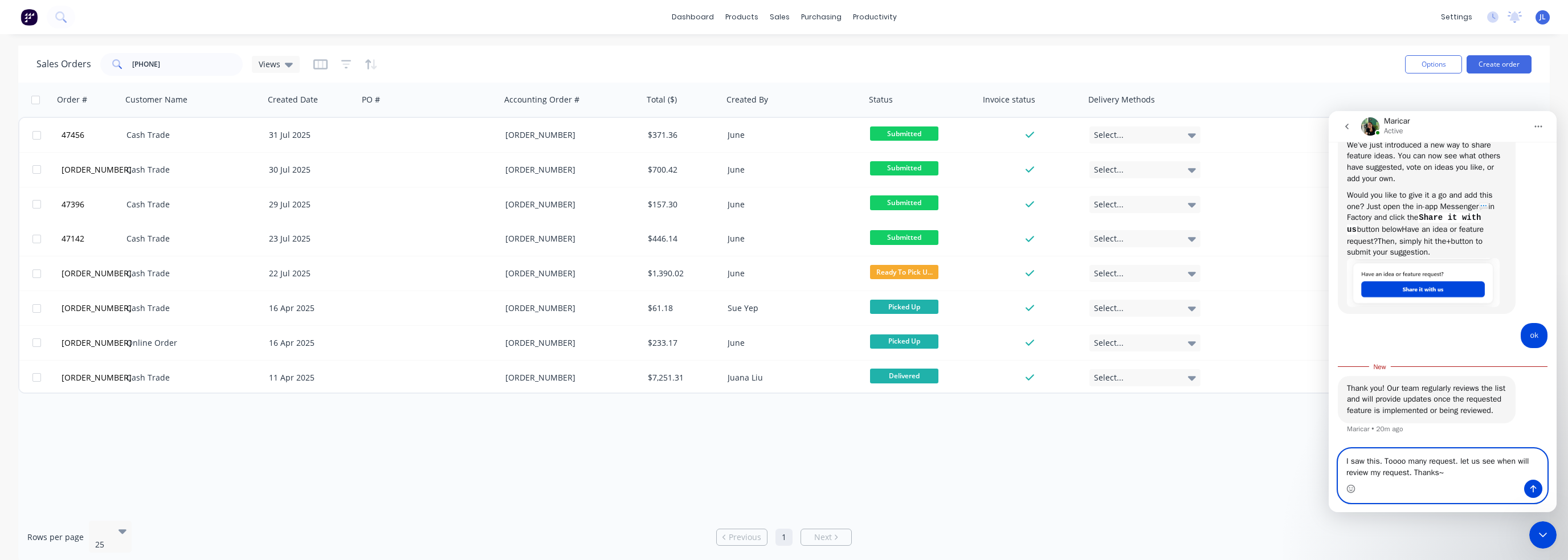 type 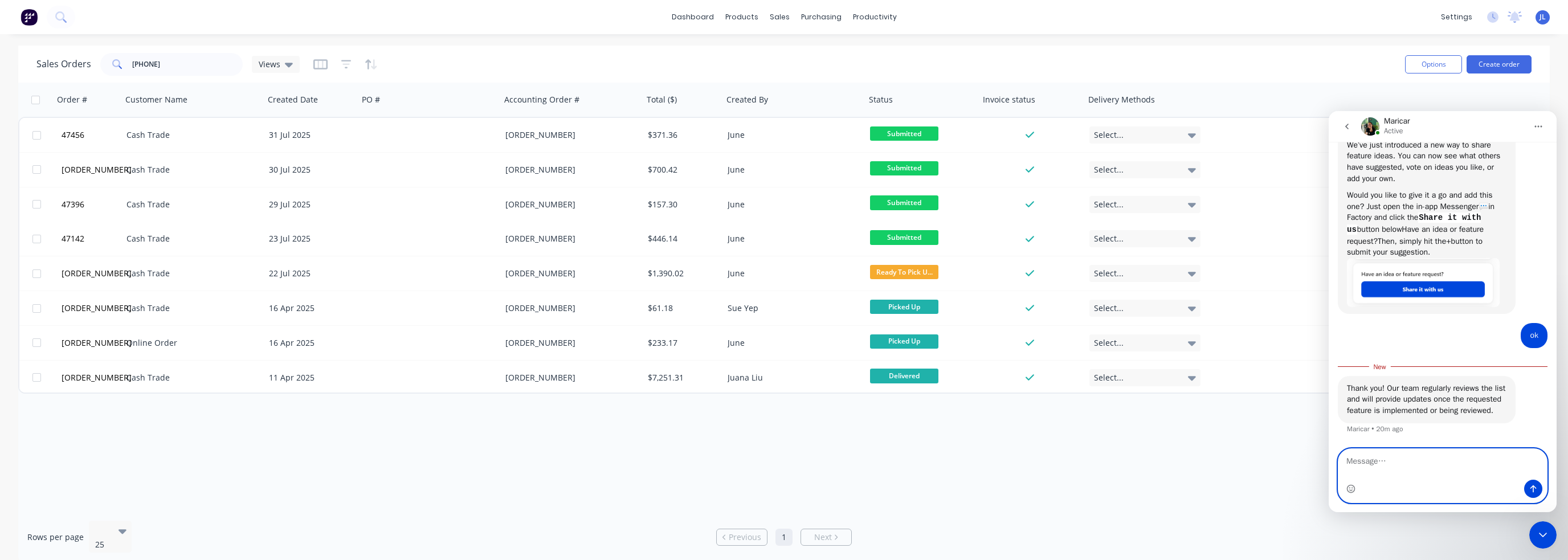 scroll, scrollTop: 3010, scrollLeft: 0, axis: vertical 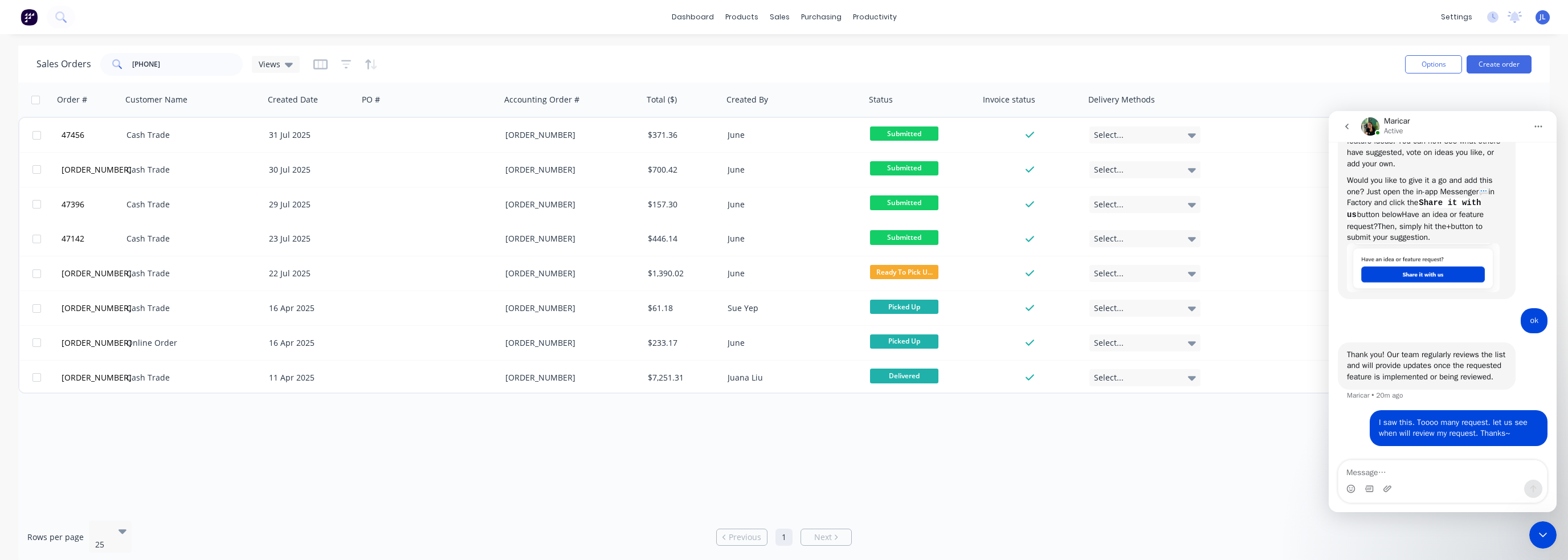 click 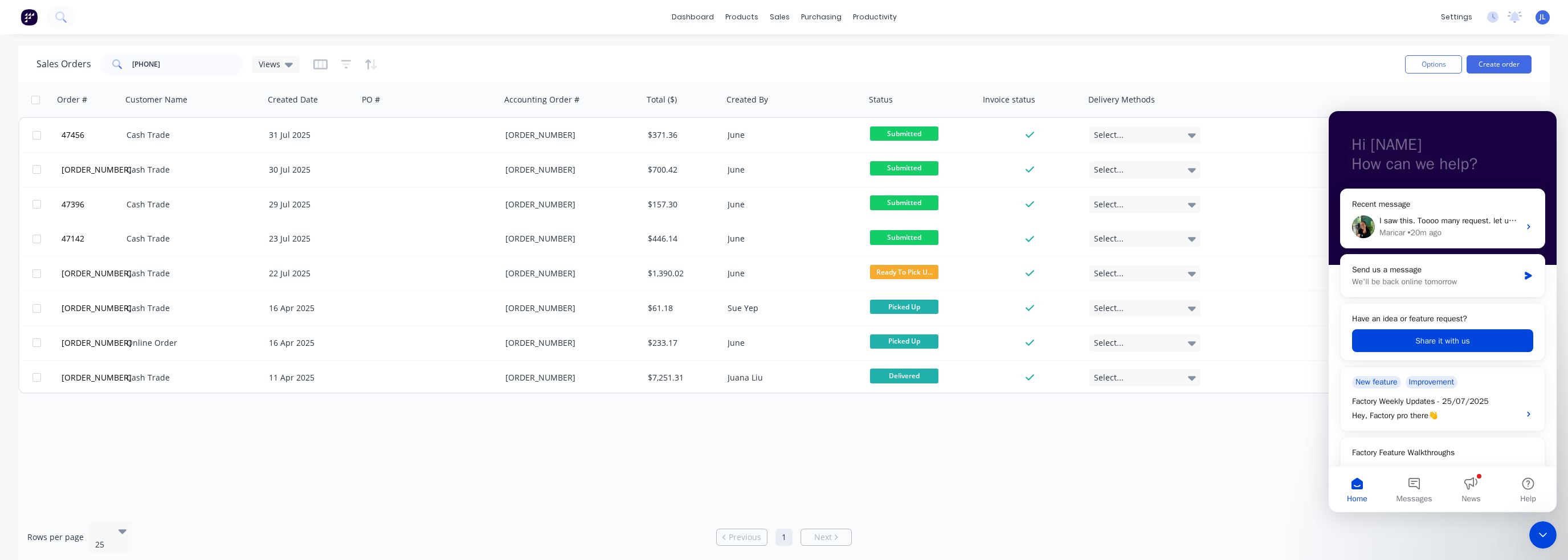 scroll, scrollTop: 57, scrollLeft: 0, axis: vertical 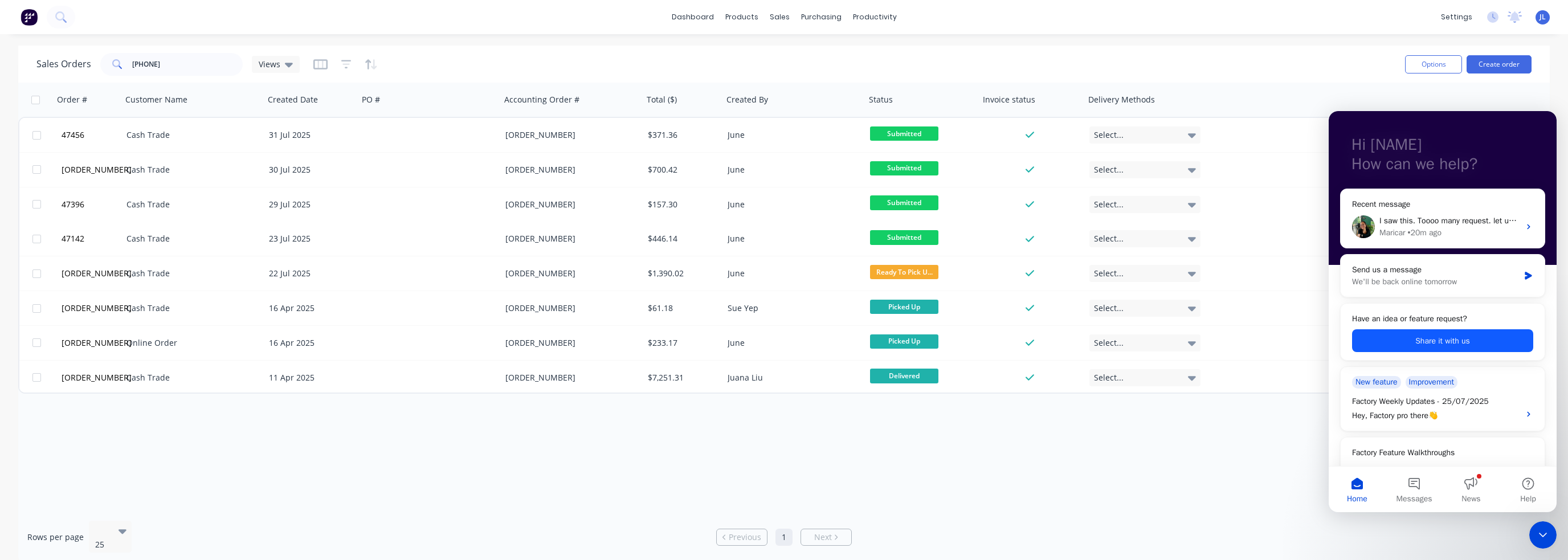 click on "Share it with us" at bounding box center (1443, 341) 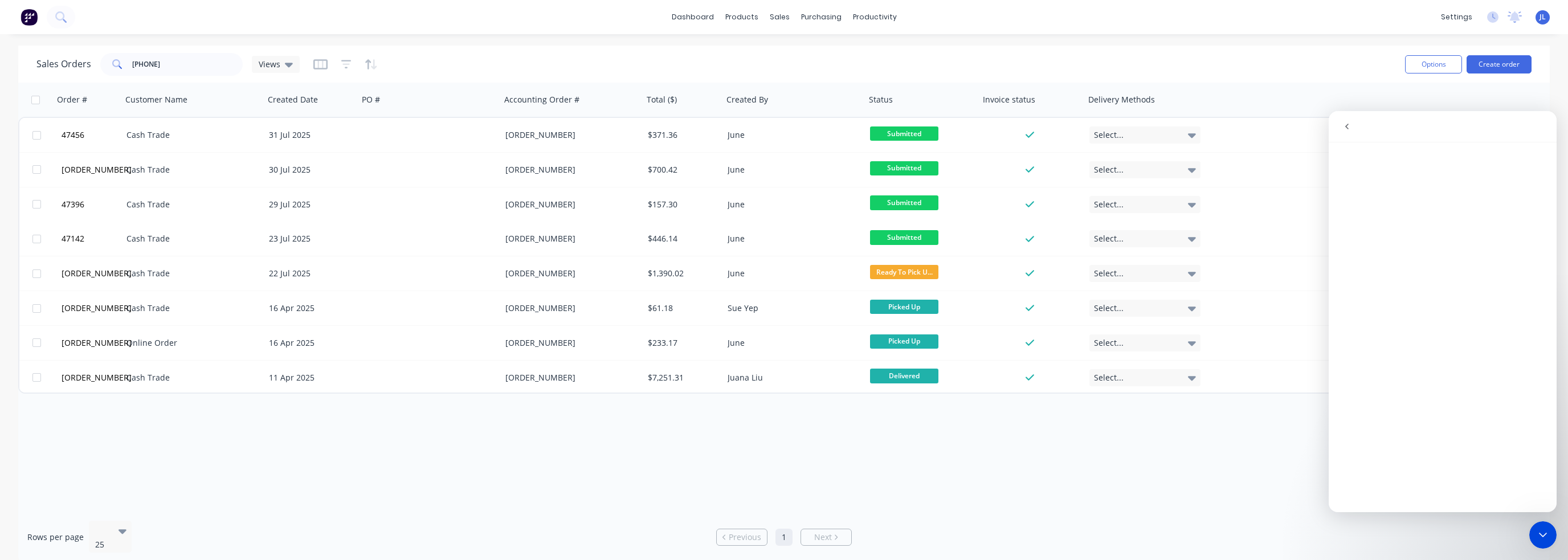 click 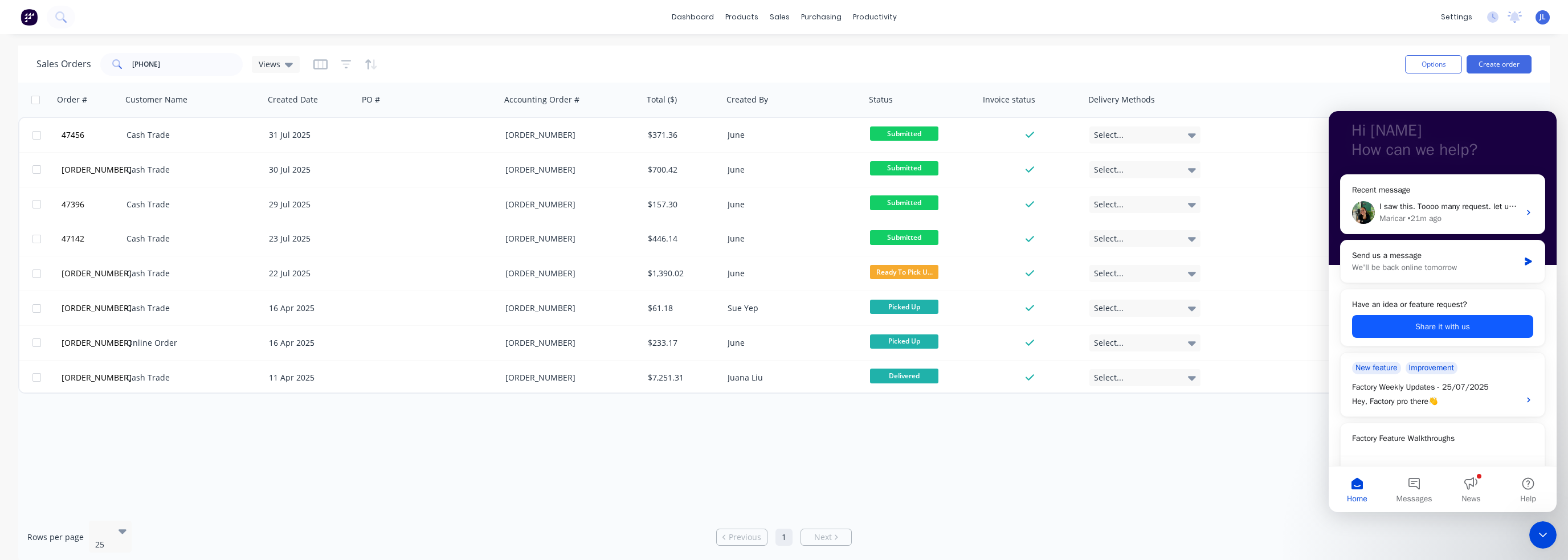 scroll, scrollTop: 114, scrollLeft: 0, axis: vertical 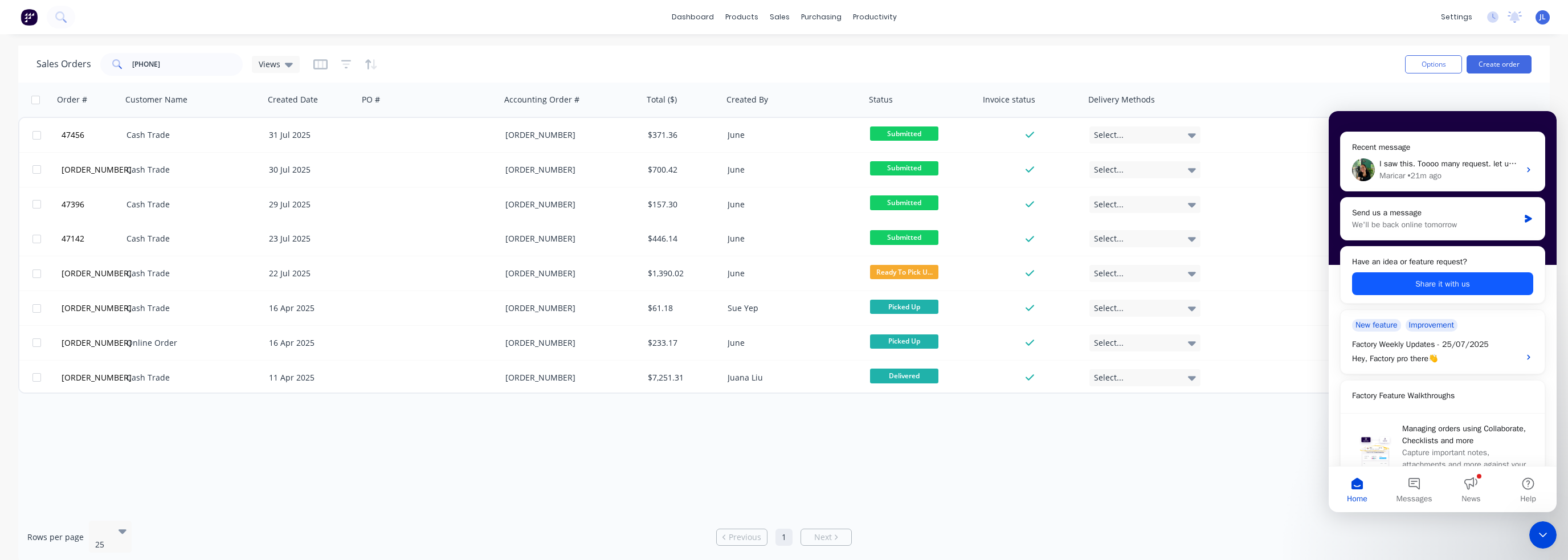 click on "Share it with us" at bounding box center (1443, 284) 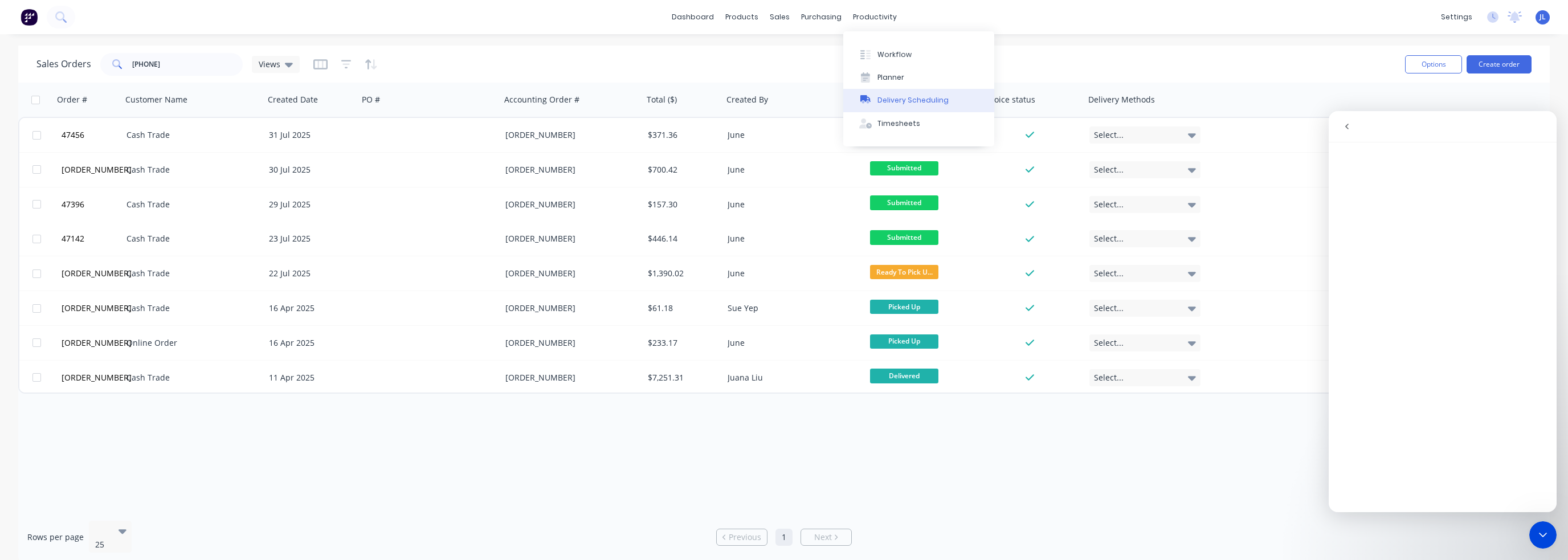 click on "Delivery Scheduling" at bounding box center [913, 100] 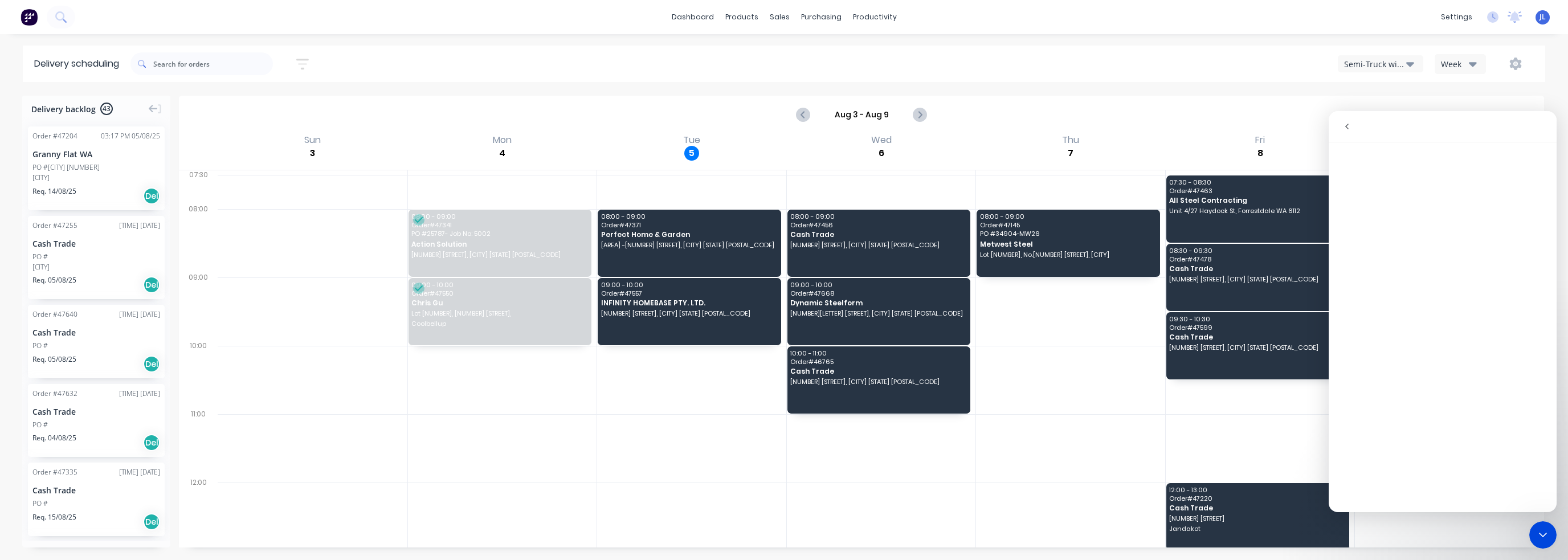 click on "Aug 3 - Aug 9" at bounding box center [861, 115] 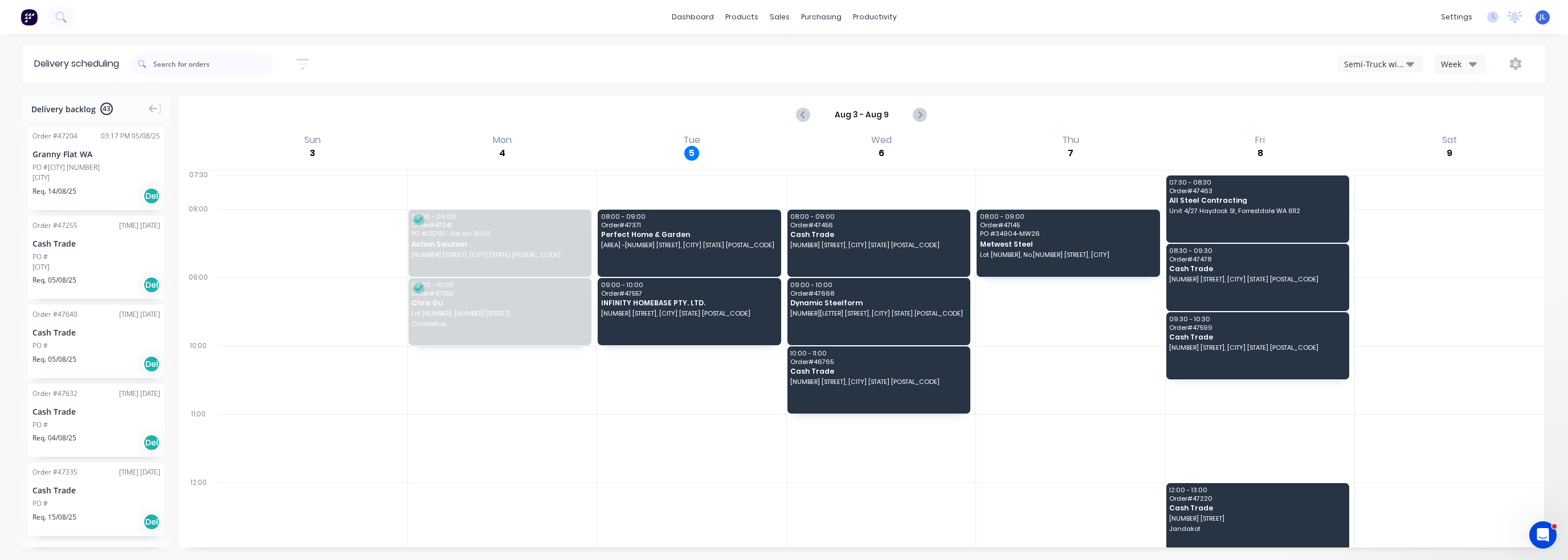 scroll, scrollTop: 0, scrollLeft: 0, axis: both 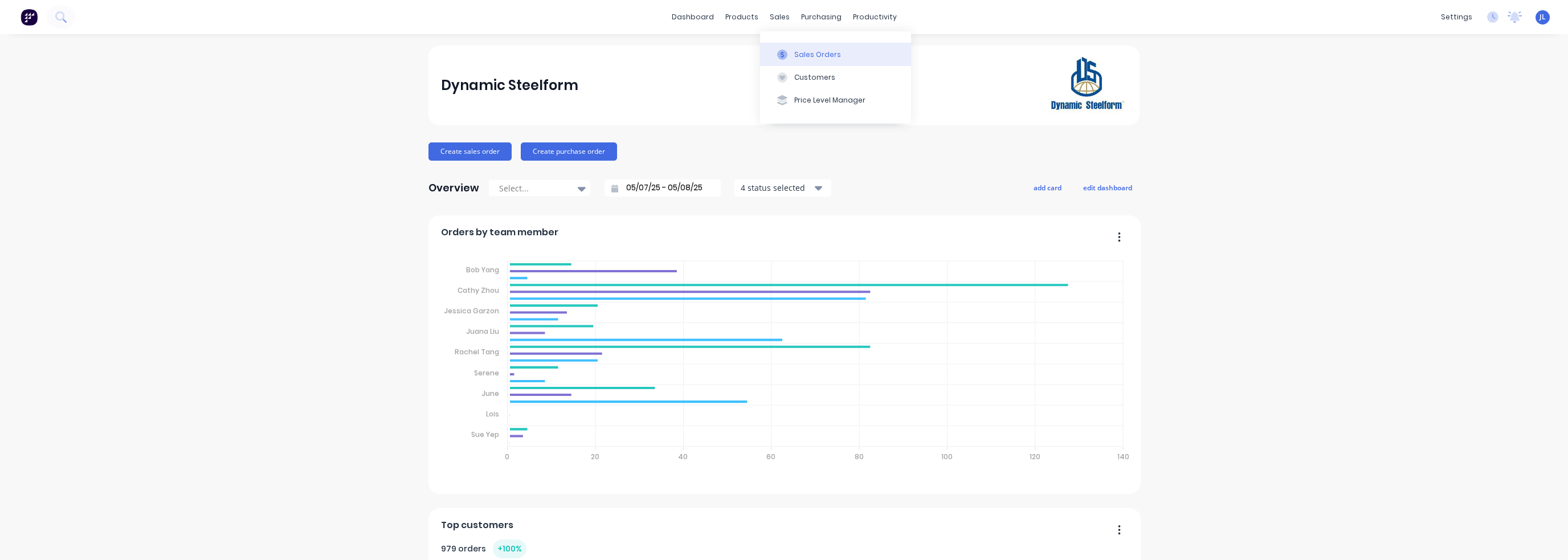 click on "Sales Orders" at bounding box center [818, 55] 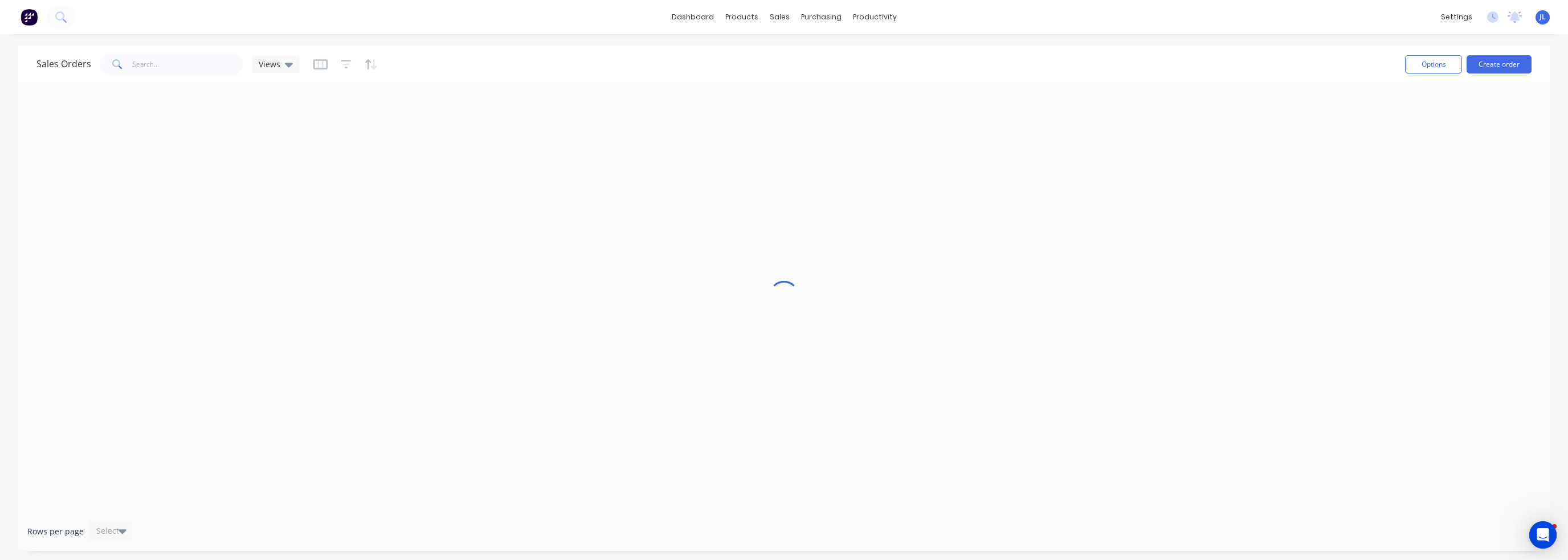 scroll, scrollTop: 0, scrollLeft: 0, axis: both 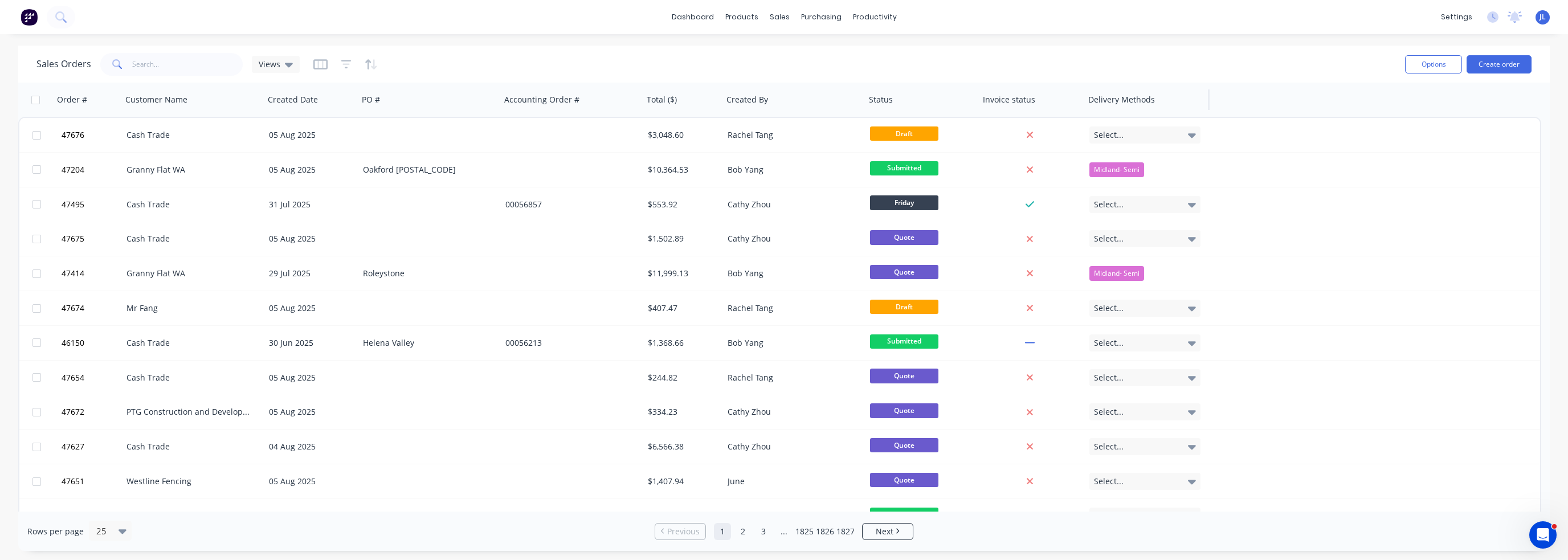 click at bounding box center (1144, 100) 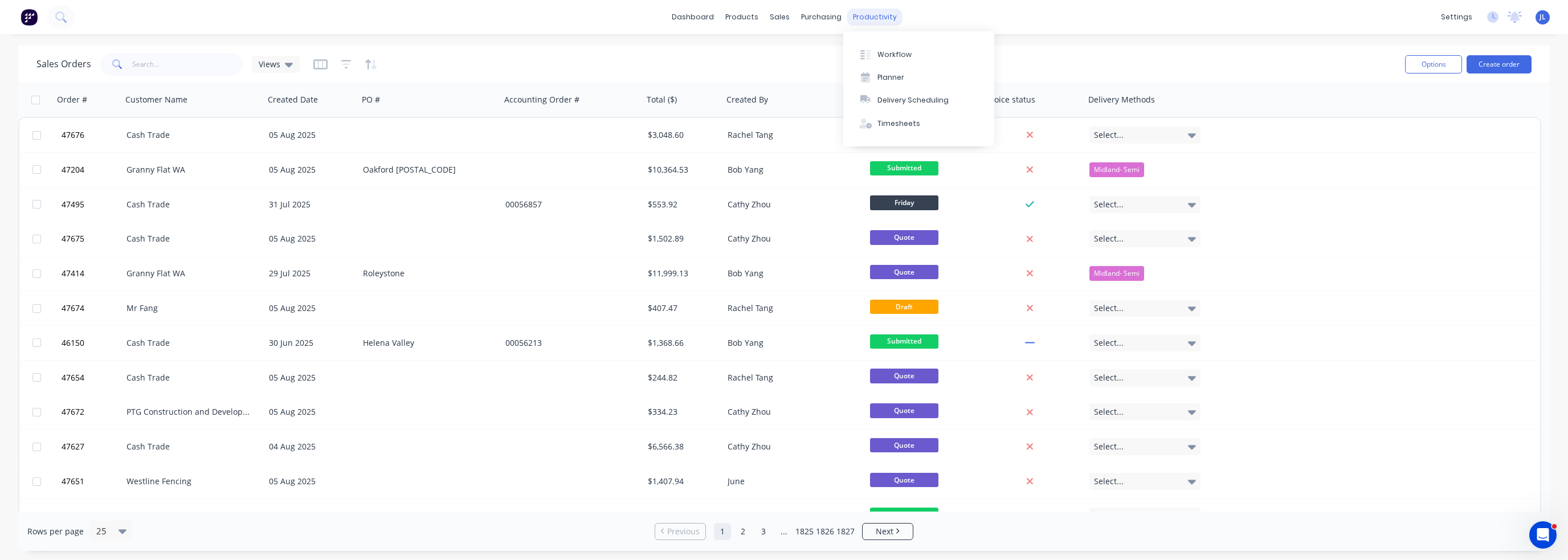 click on "productivity" at bounding box center [875, 17] 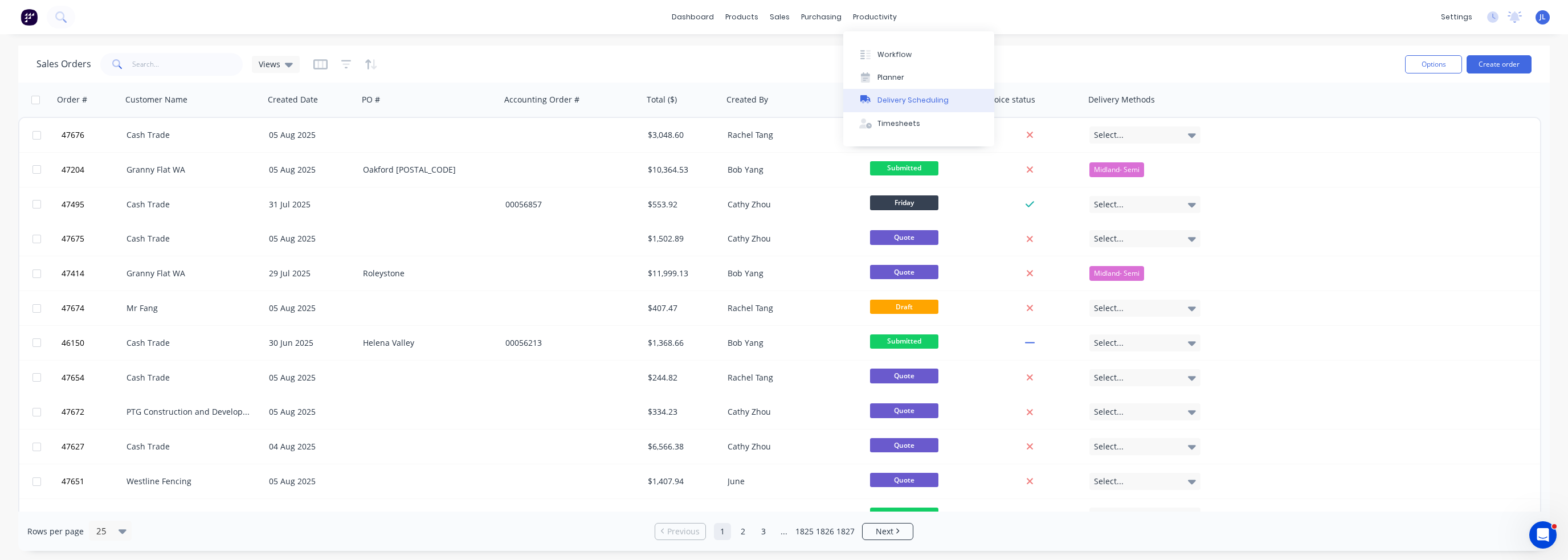 click on "Delivery Scheduling" at bounding box center [918, 100] 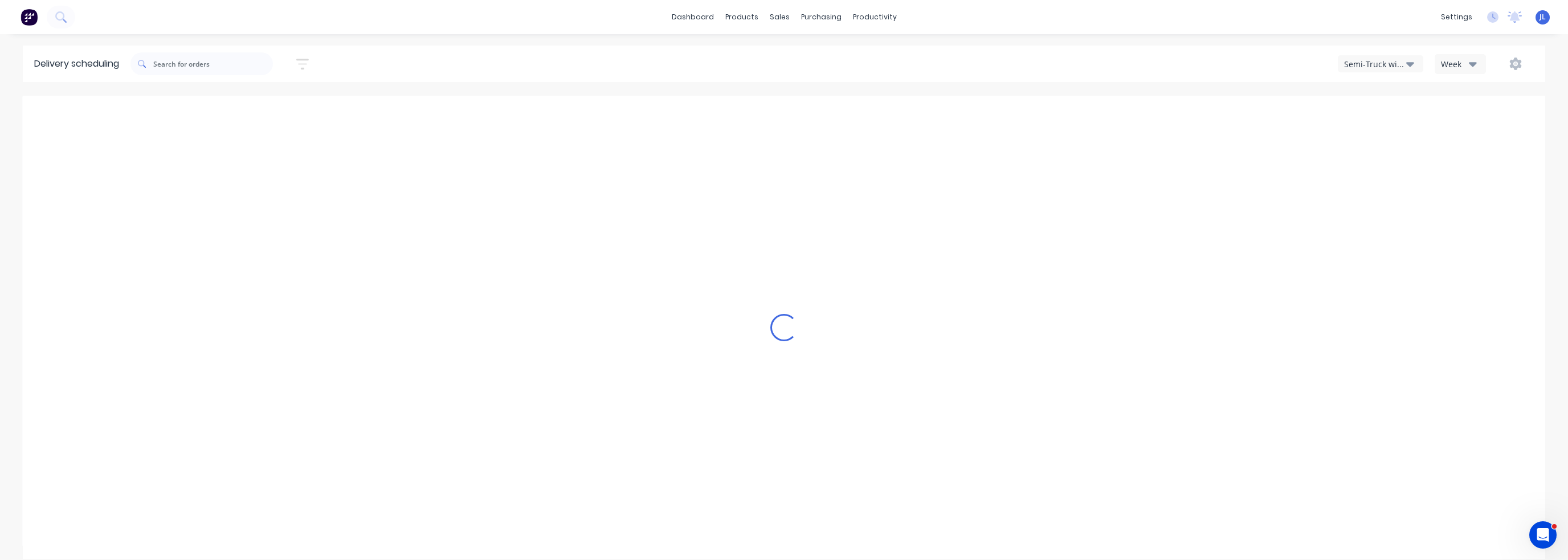click 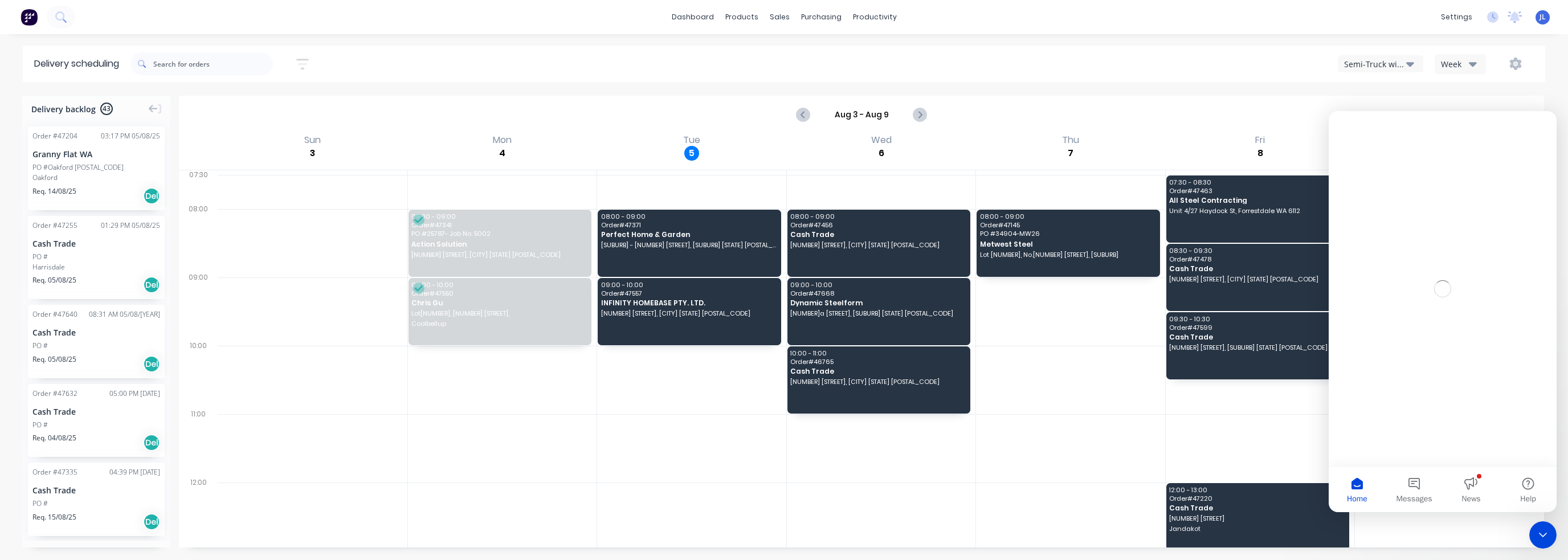 scroll, scrollTop: 0, scrollLeft: 0, axis: both 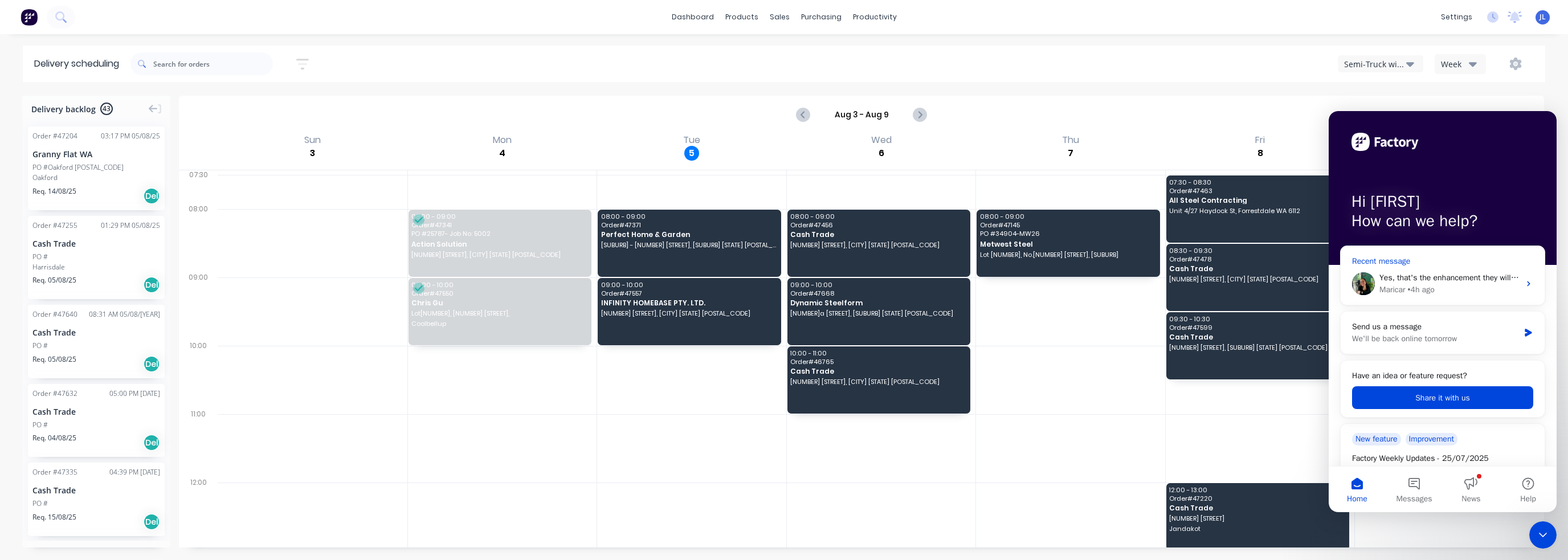 click on "Yes, that's the enhancement they will implement to have a pop-up saying there's an empty field. Thanks very much, Juana. I'll keep you posted on this." at bounding box center [1643, 277] 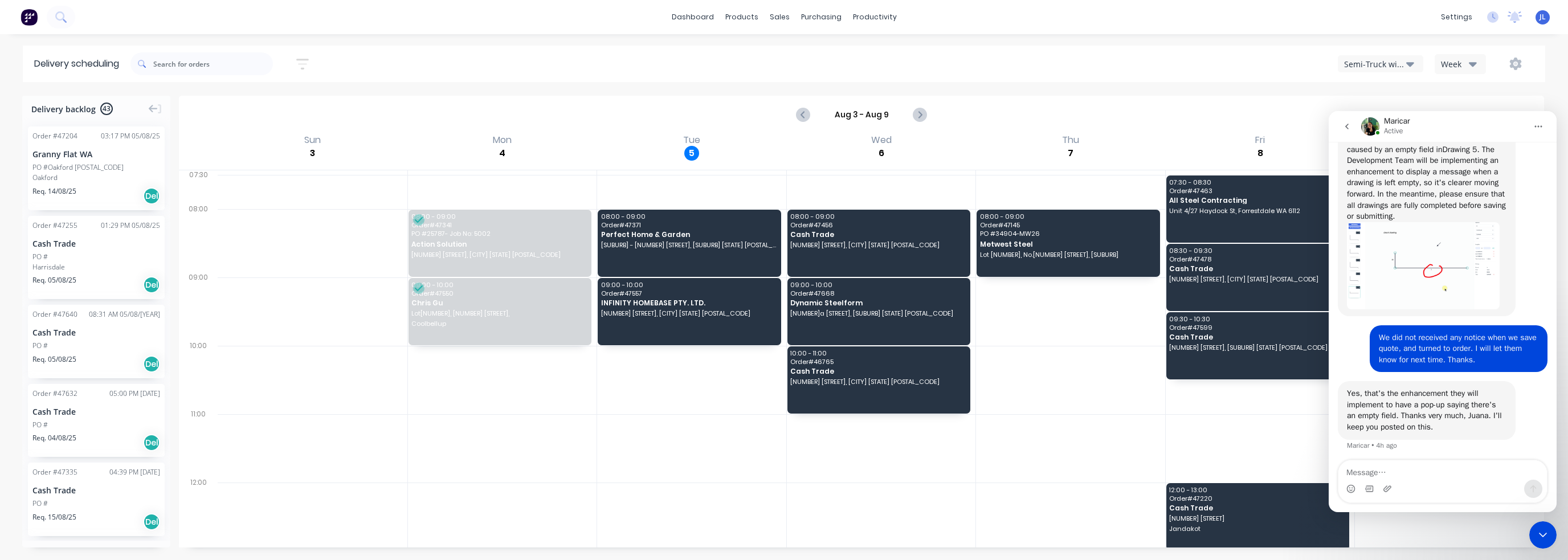 scroll, scrollTop: 2479, scrollLeft: 0, axis: vertical 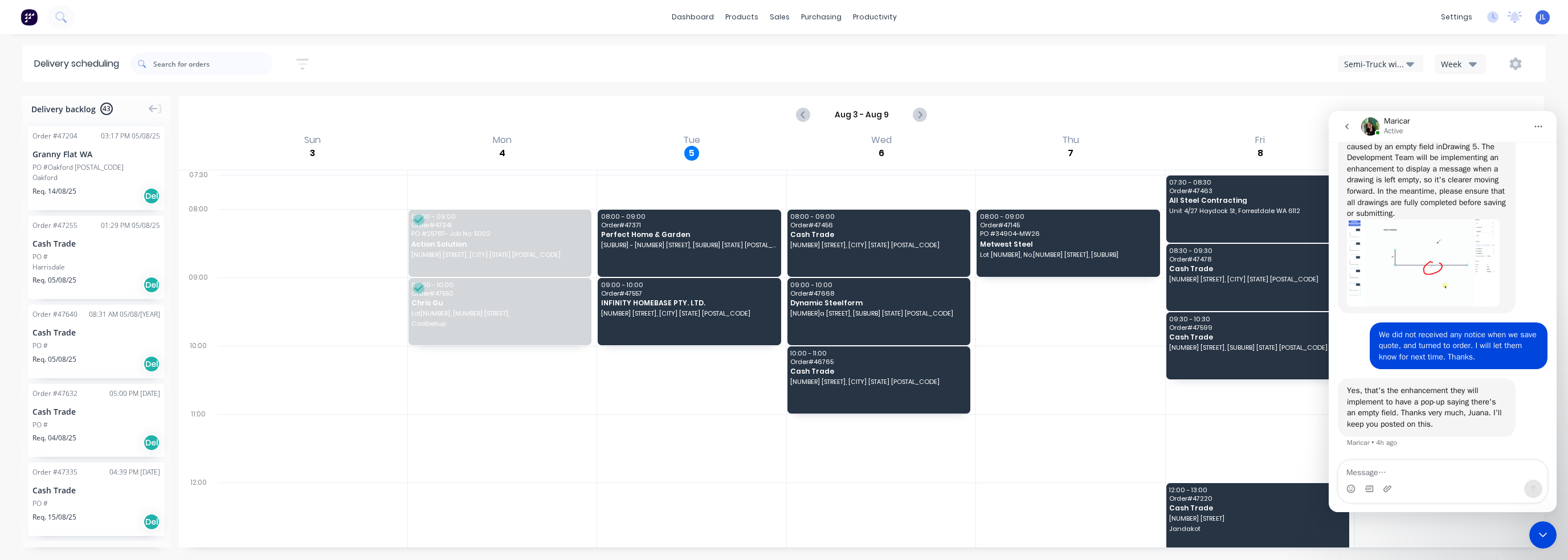 click at bounding box center [1443, 470] 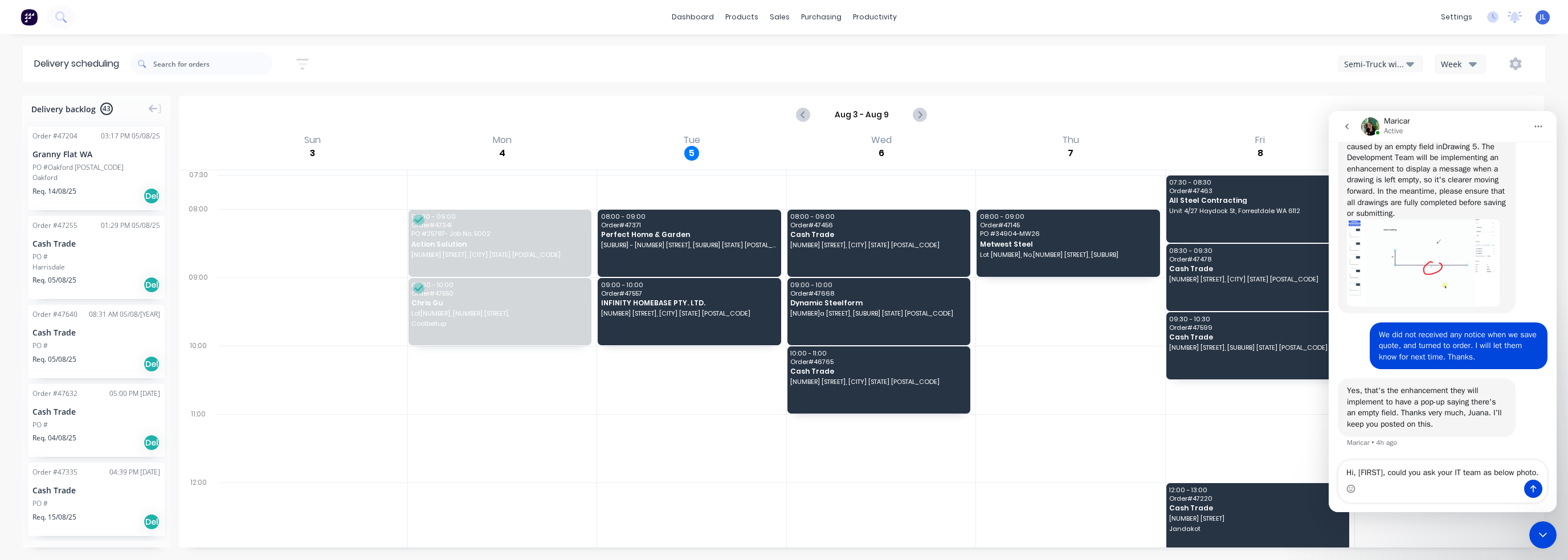 type on "Hi, Maricar, could you ask your IT team as below photo." 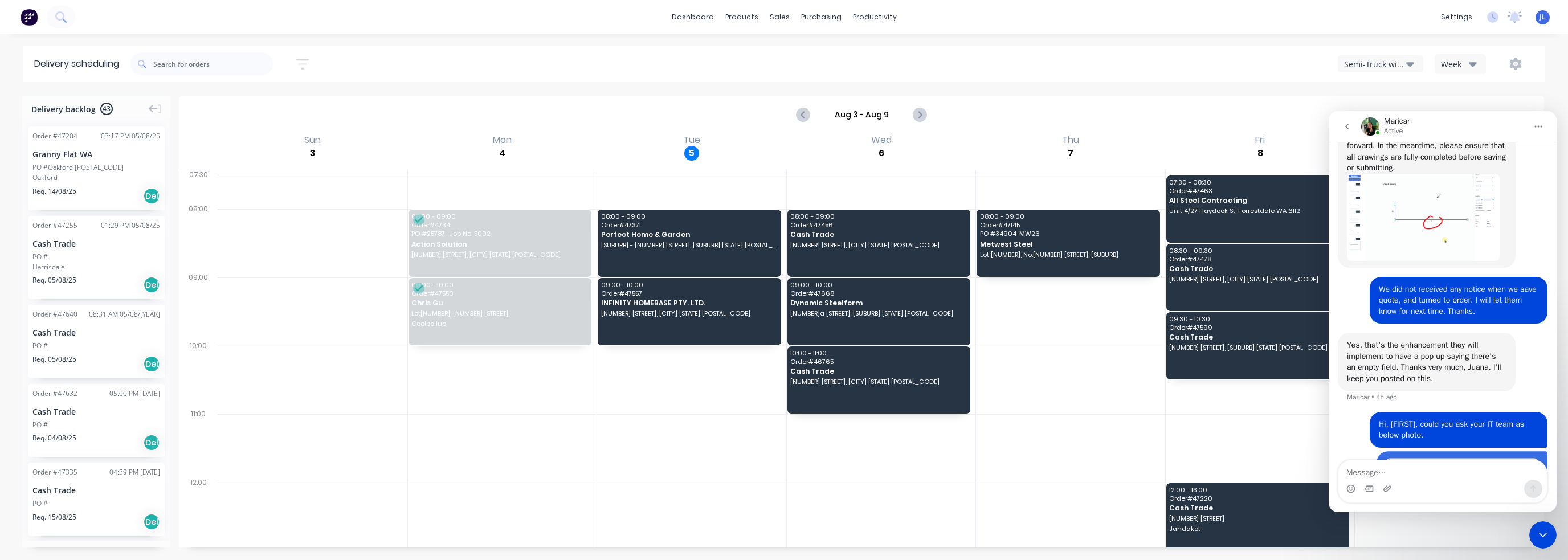 scroll, scrollTop: 2603, scrollLeft: 0, axis: vertical 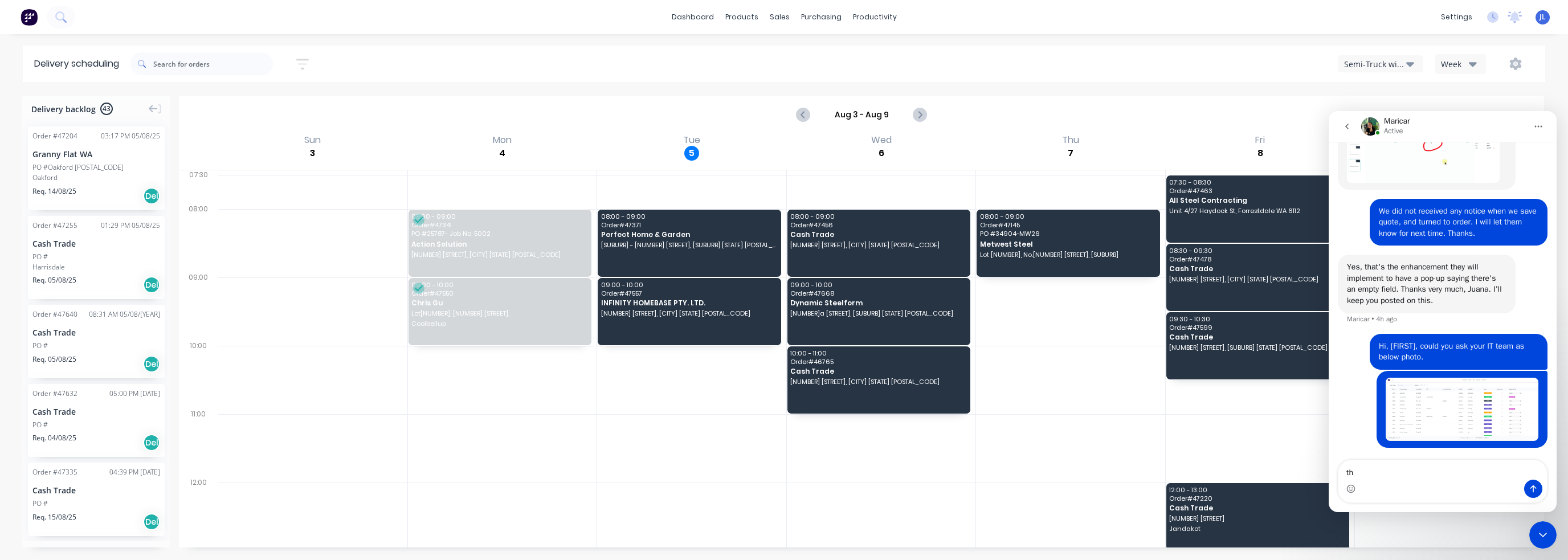 type on "t" 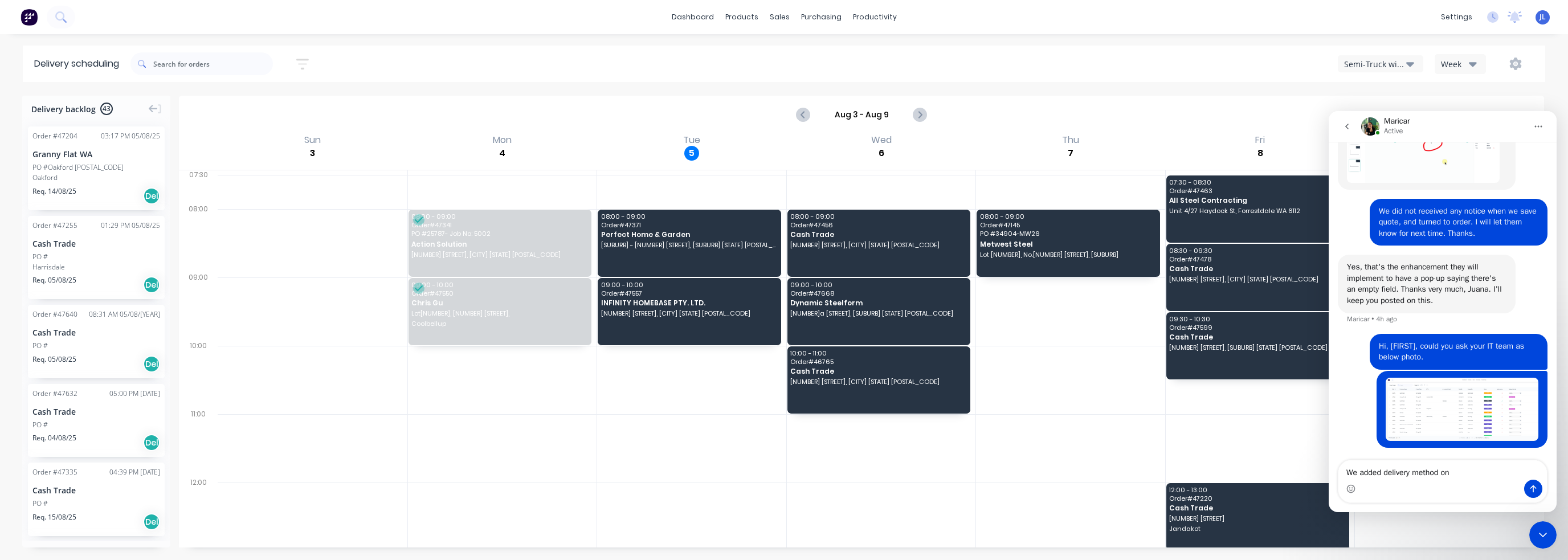 click on "We added delivery method on" at bounding box center (1443, 470) 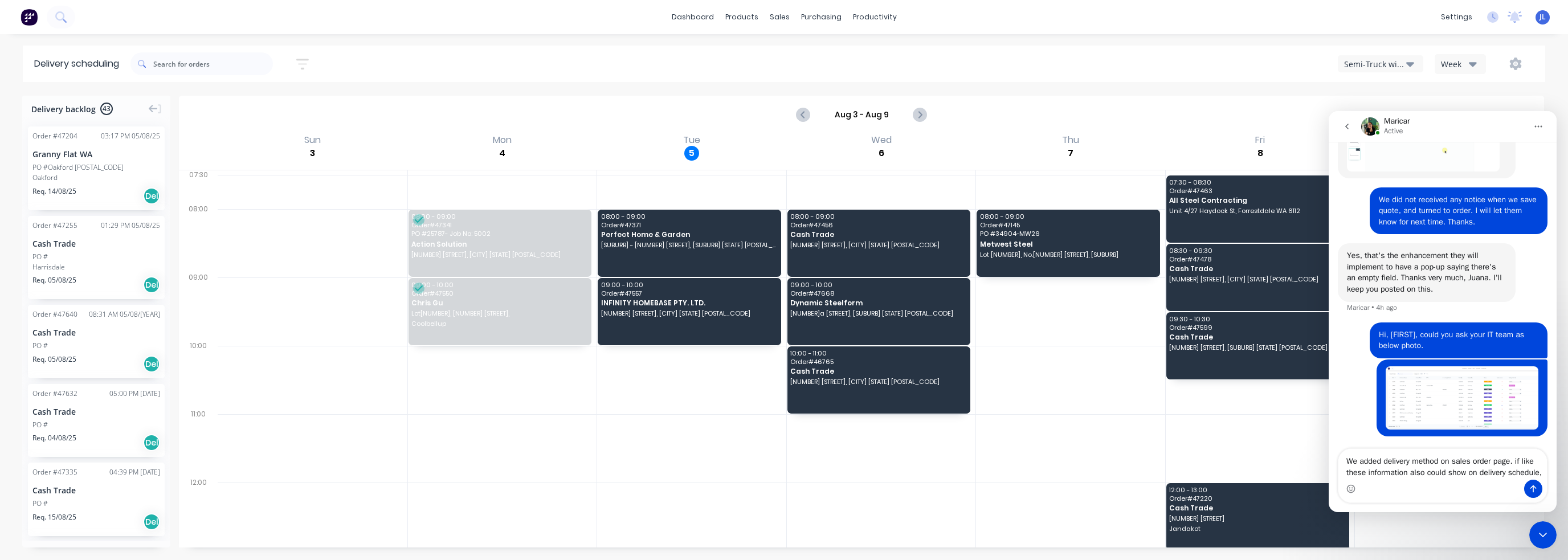 scroll, scrollTop: 2626, scrollLeft: 0, axis: vertical 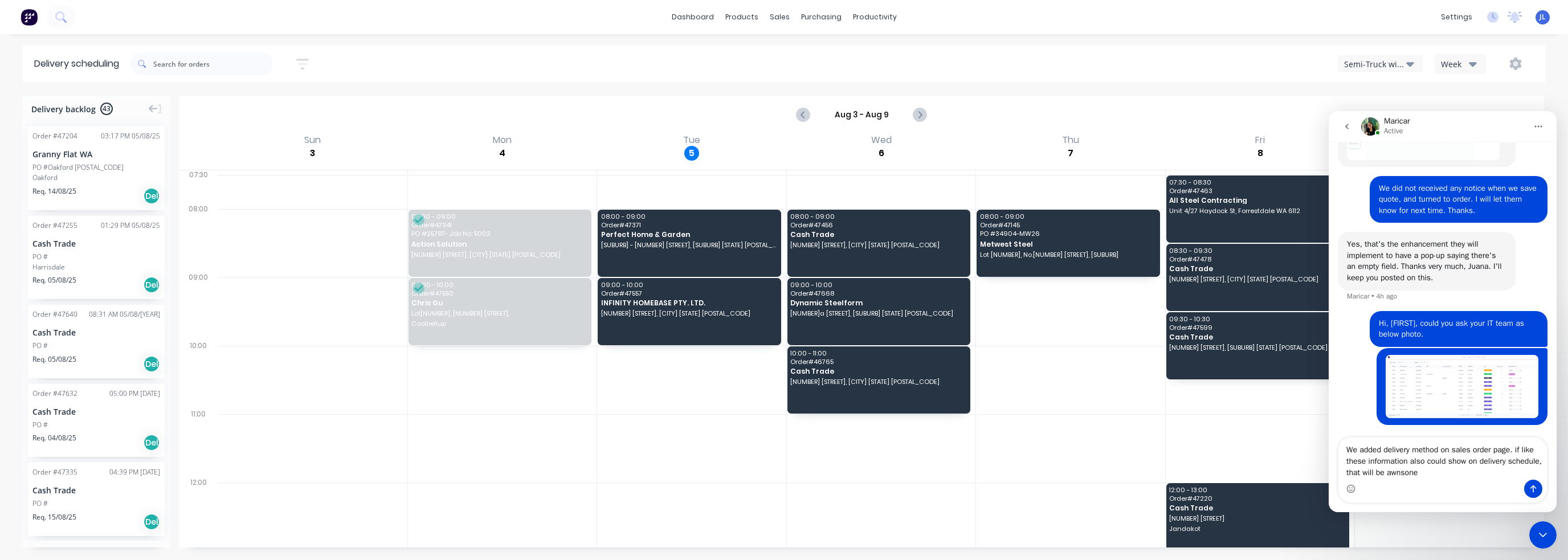 drag, startPoint x: 1463, startPoint y: 475, endPoint x: 1424, endPoint y: 475, distance: 39 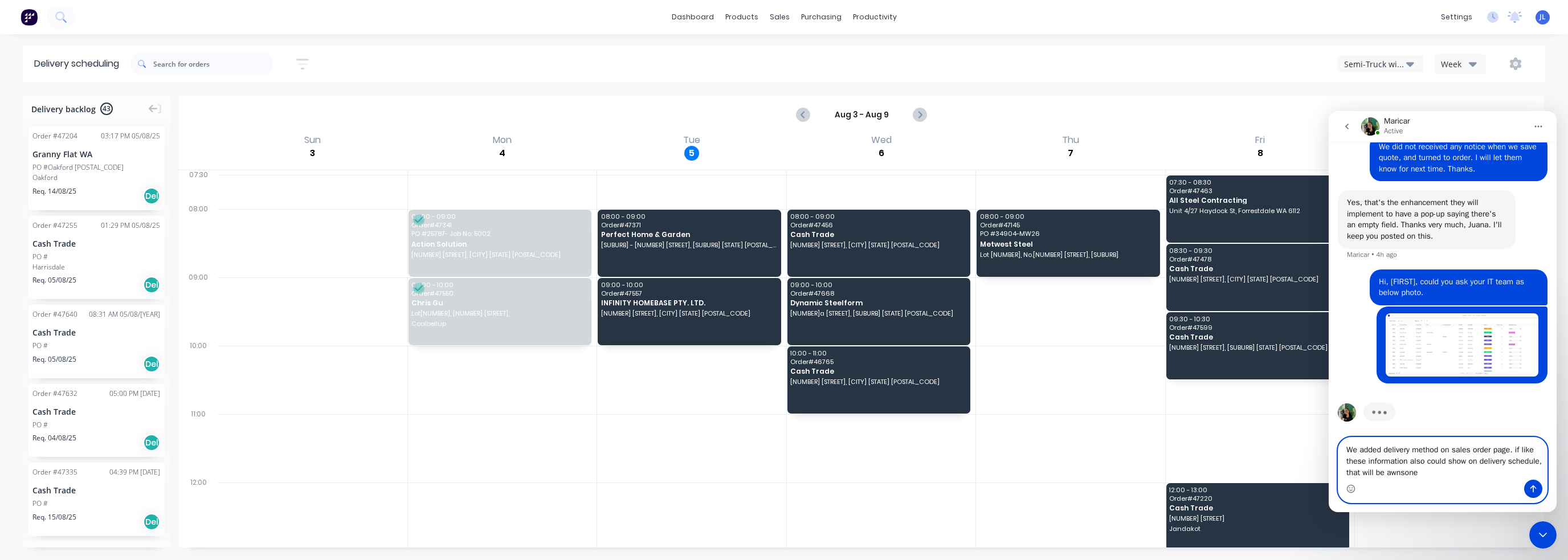 scroll, scrollTop: 2670, scrollLeft: 0, axis: vertical 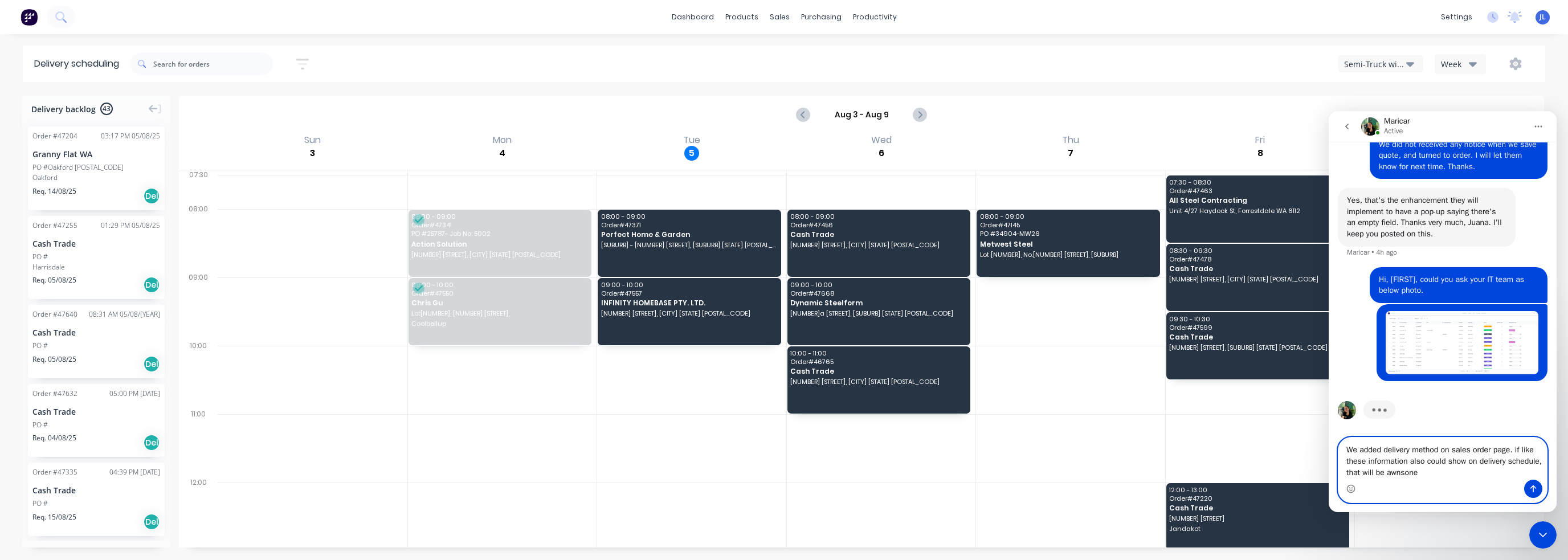click on "We added delivery method on sales order page. if like these information also could show on delivery schedule, that will be awnsone" at bounding box center (1443, 459) 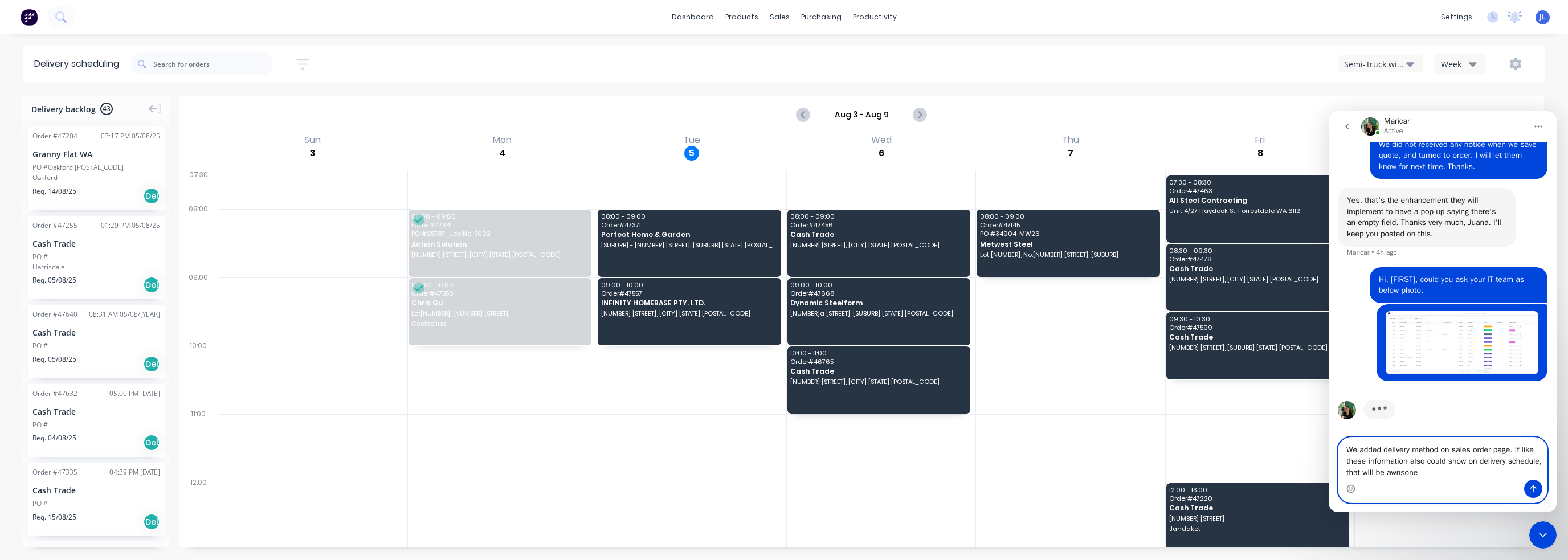 drag, startPoint x: 1471, startPoint y: 473, endPoint x: 1424, endPoint y: 475, distance: 47.0425 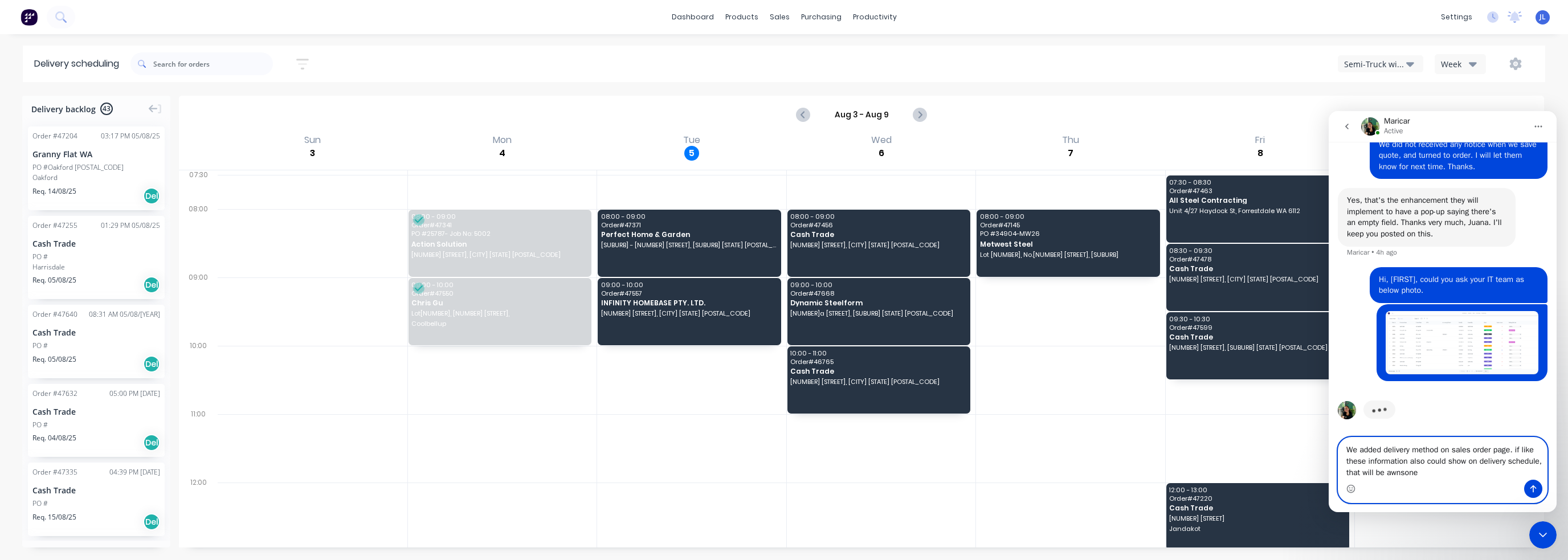 click on "We added delivery method on sales order page. if like these information also could show on delivery schedule, that will be awnsone" at bounding box center (1443, 459) 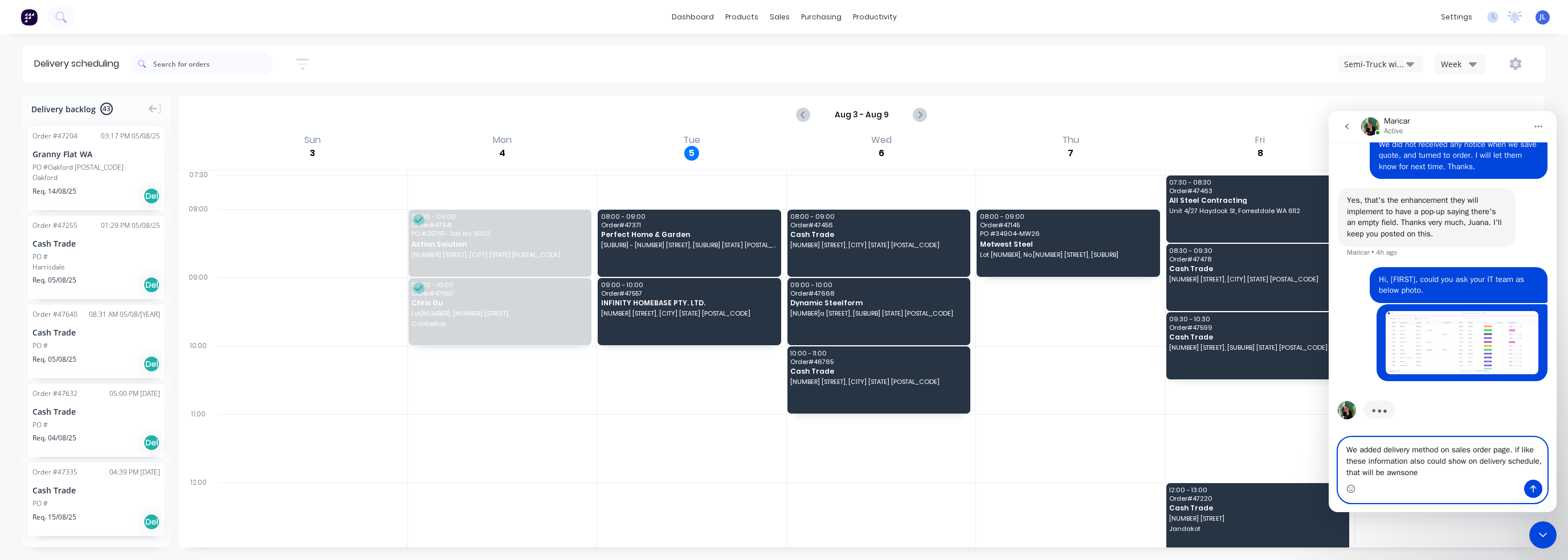 paste on "esome" 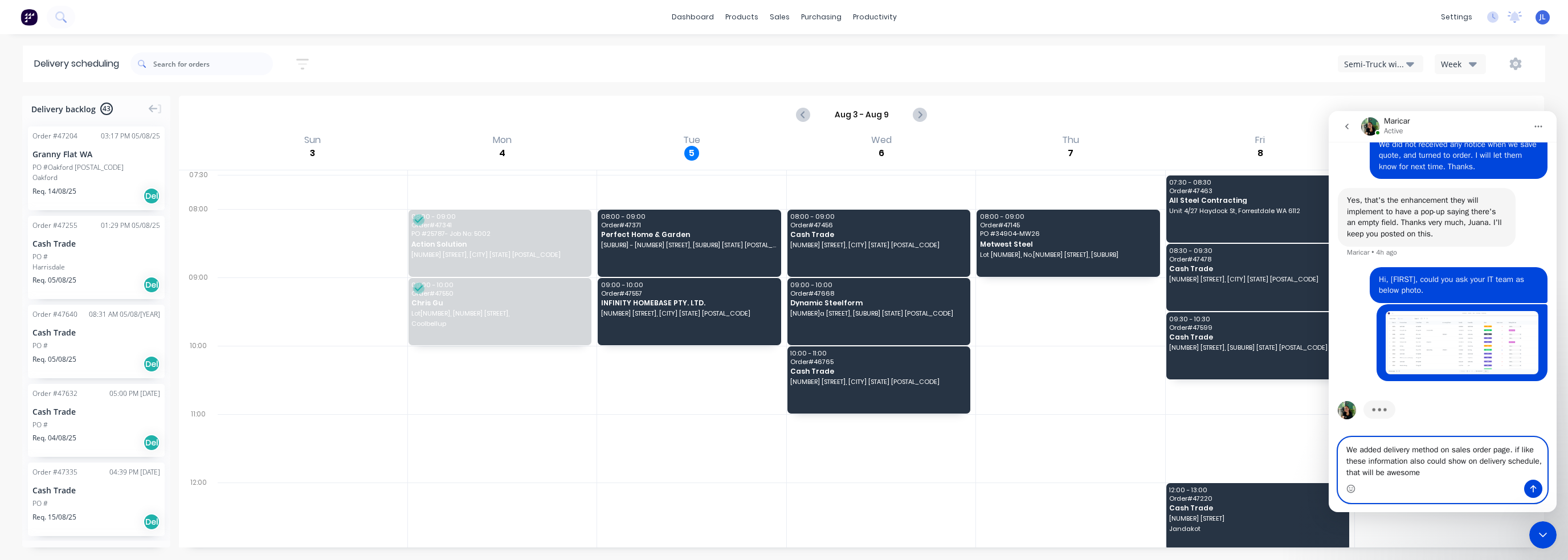 type on "We added delivery method on sales order page. if like these information also could show on delivery schedule, that will be awesome." 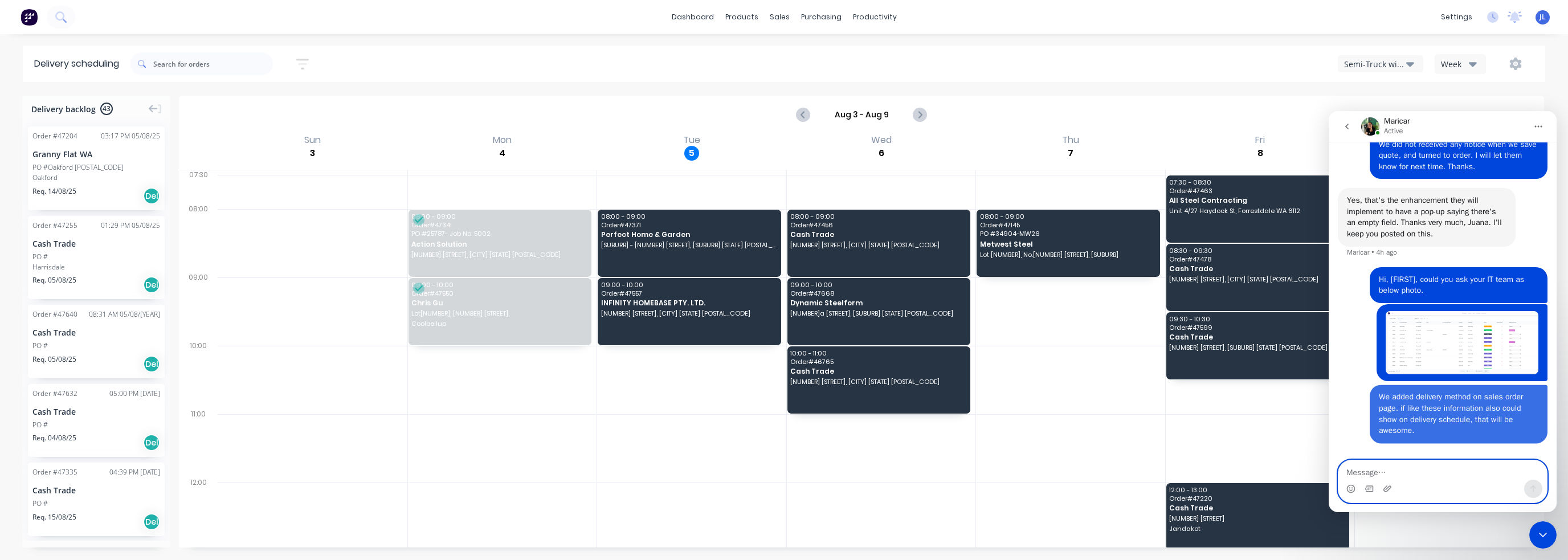 scroll, scrollTop: 2707, scrollLeft: 0, axis: vertical 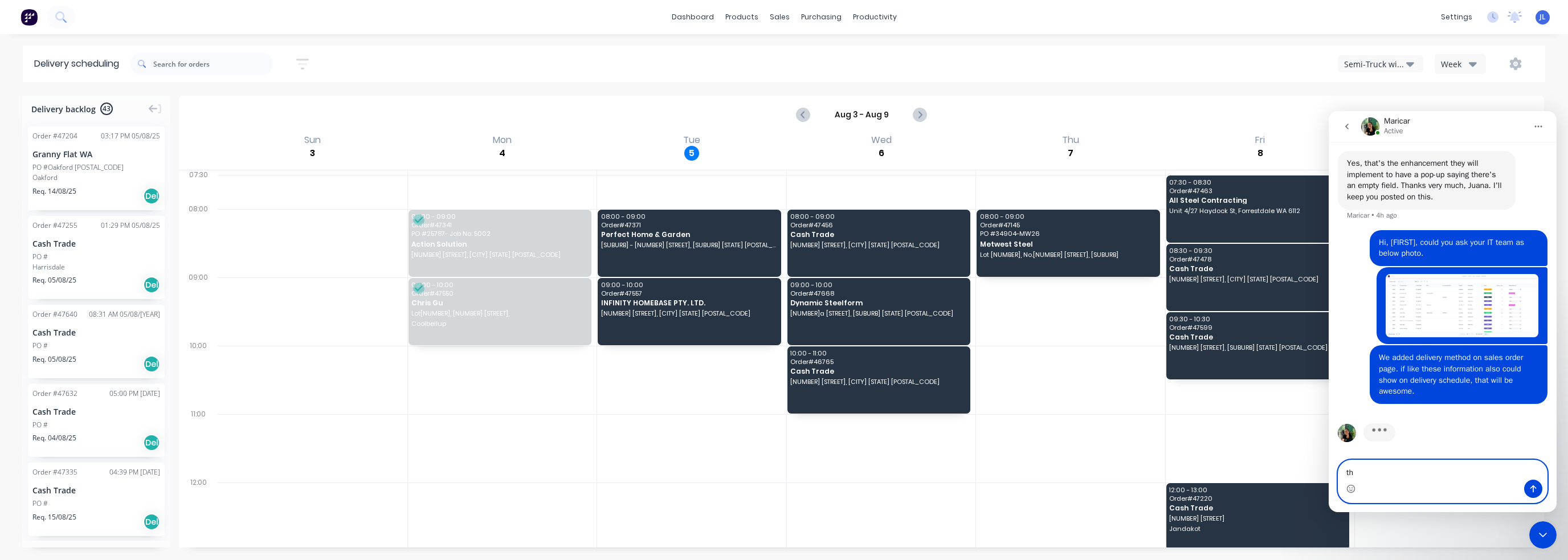 type on "t" 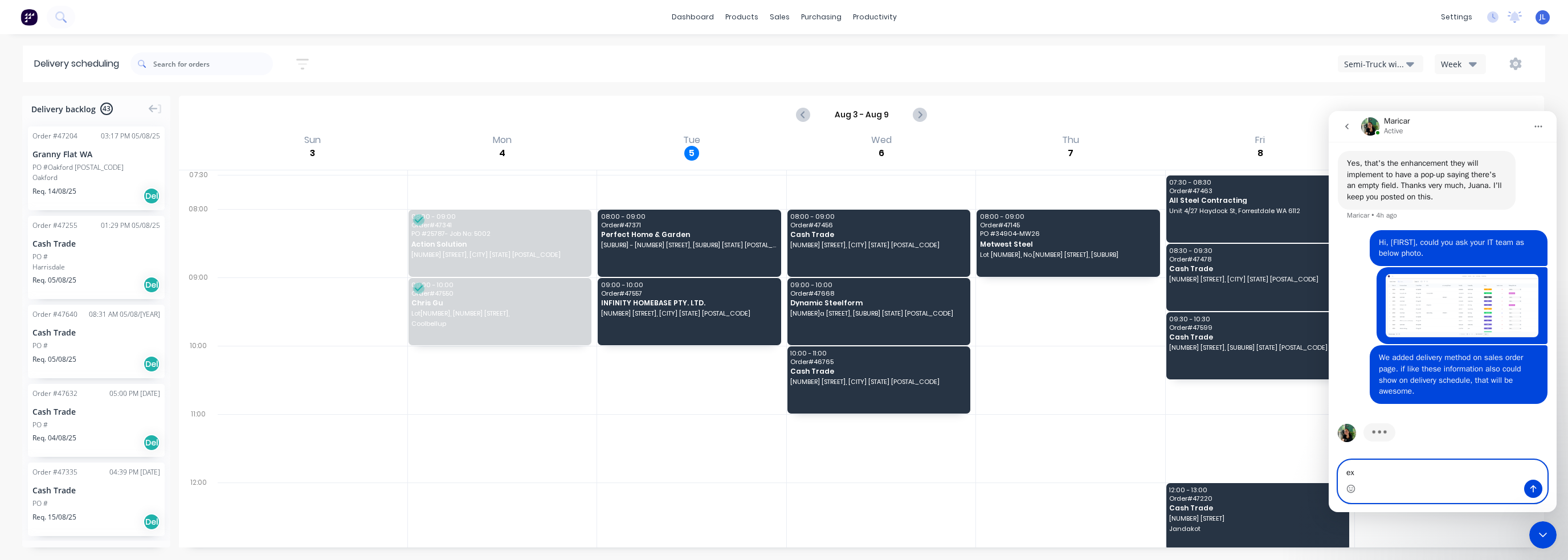type on "e" 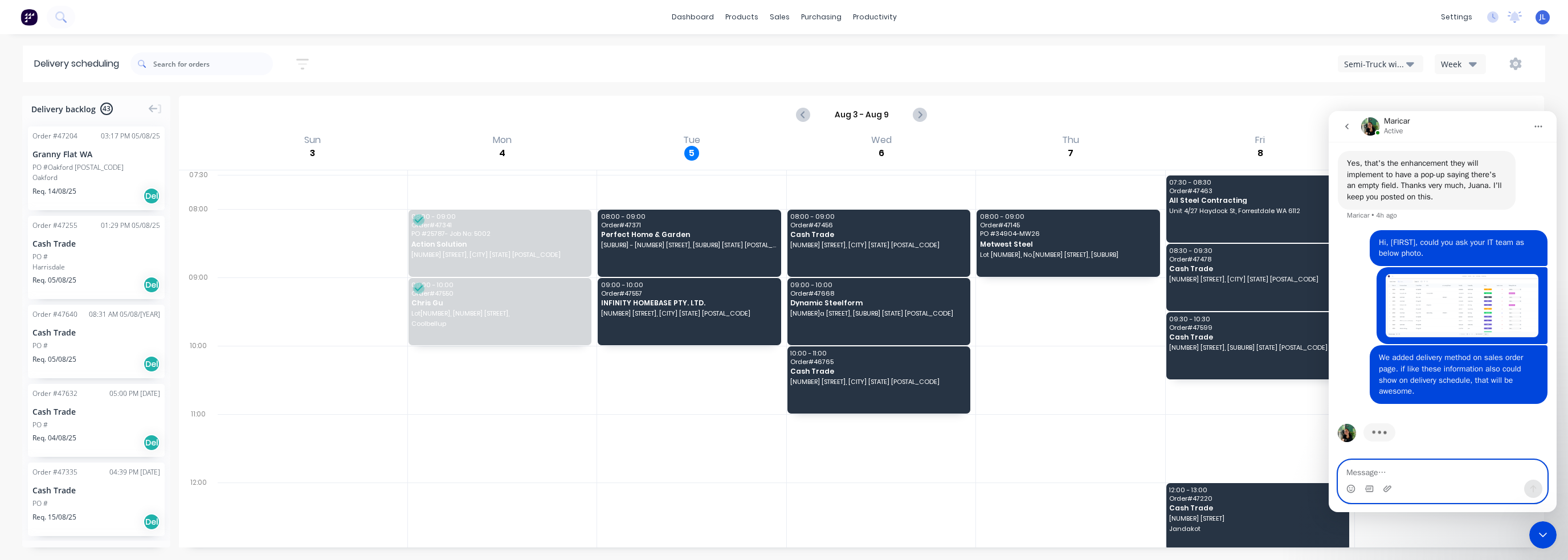 type on "s" 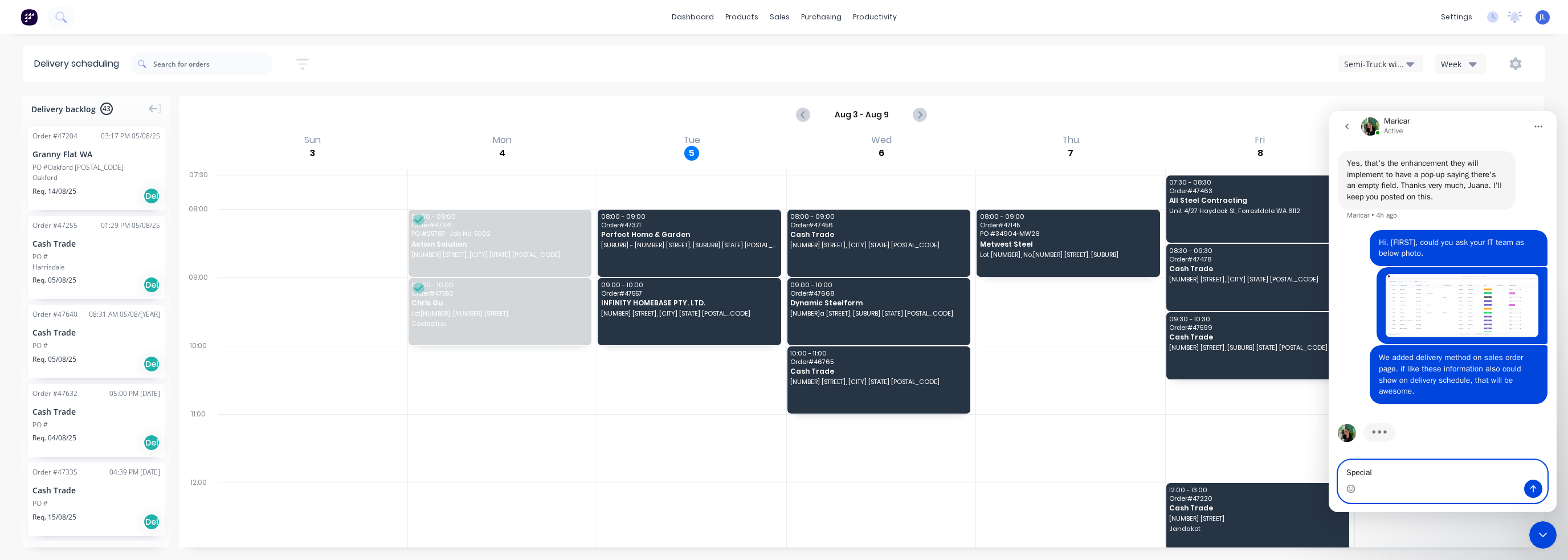 scroll, scrollTop: 2663, scrollLeft: 0, axis: vertical 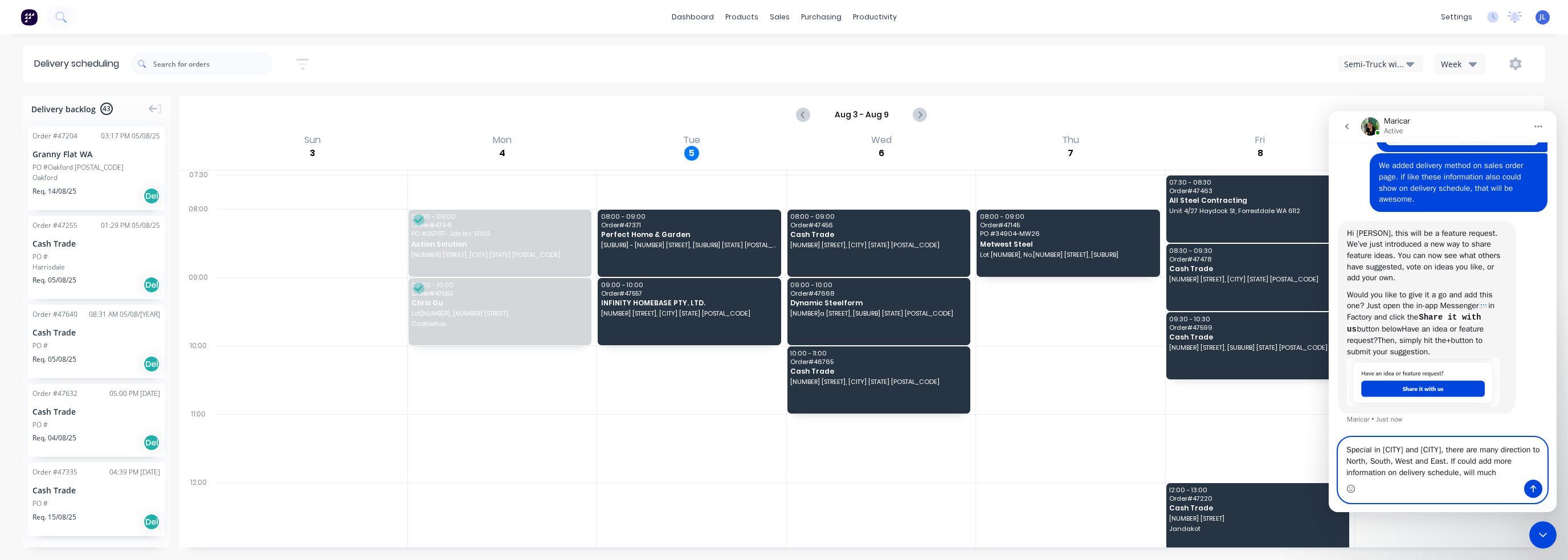 type on "Special in Sydney and Melbourne, there are many direction to North, South, West and East. If could add more information on delivery schedule, will much" 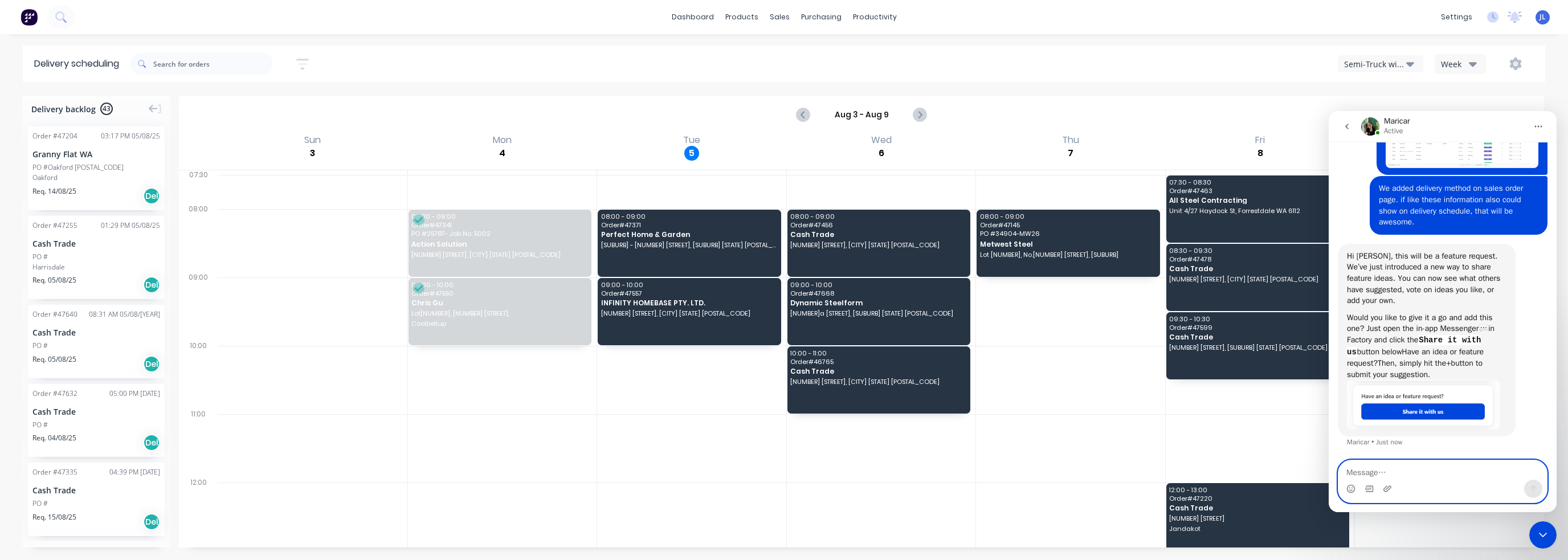 scroll, scrollTop: 2864, scrollLeft: 0, axis: vertical 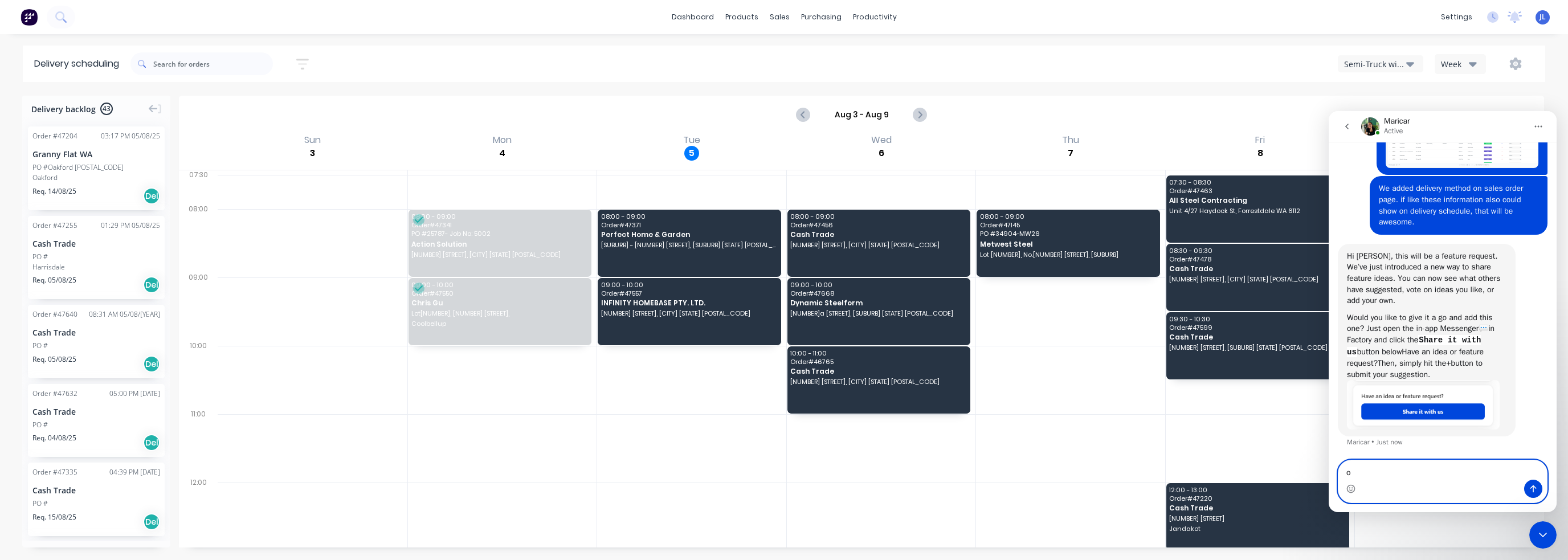type on "ok" 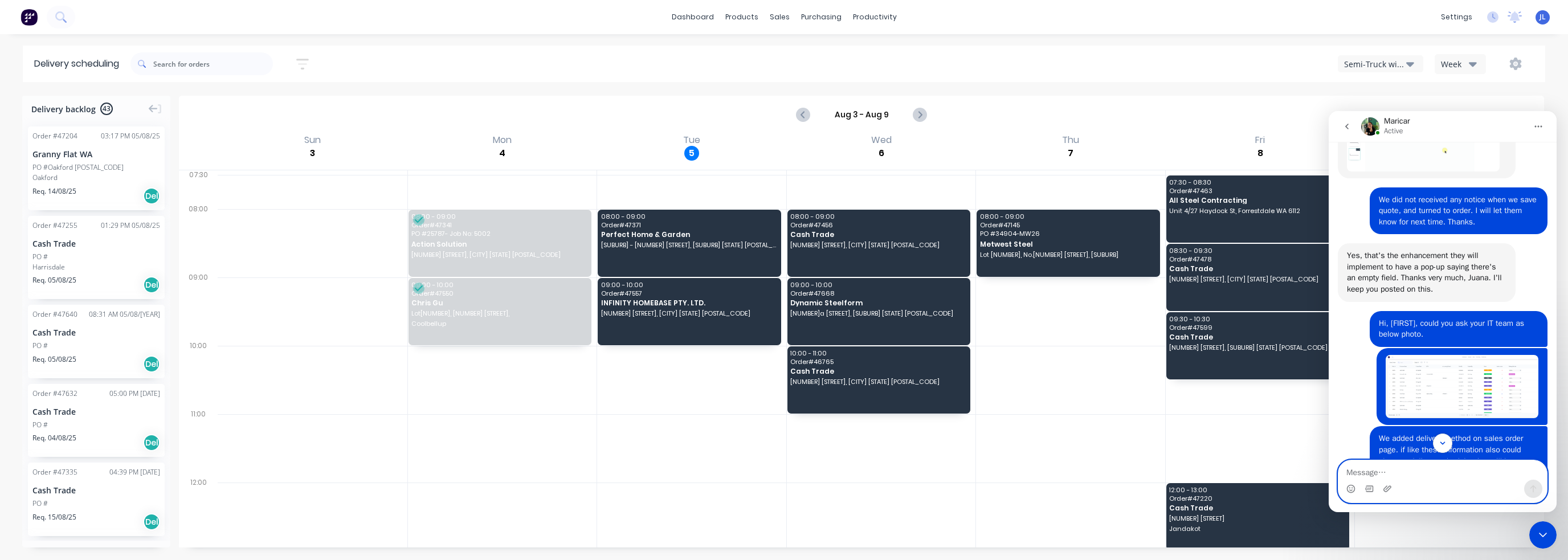 scroll, scrollTop: 2613, scrollLeft: 0, axis: vertical 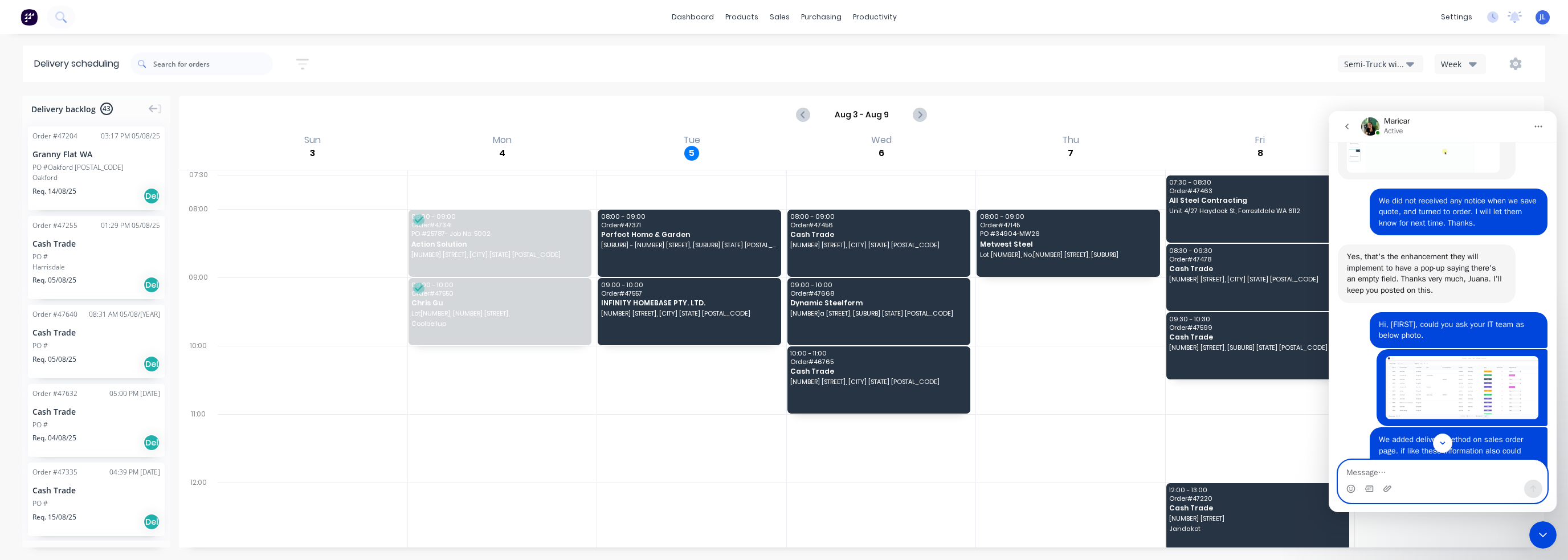 type 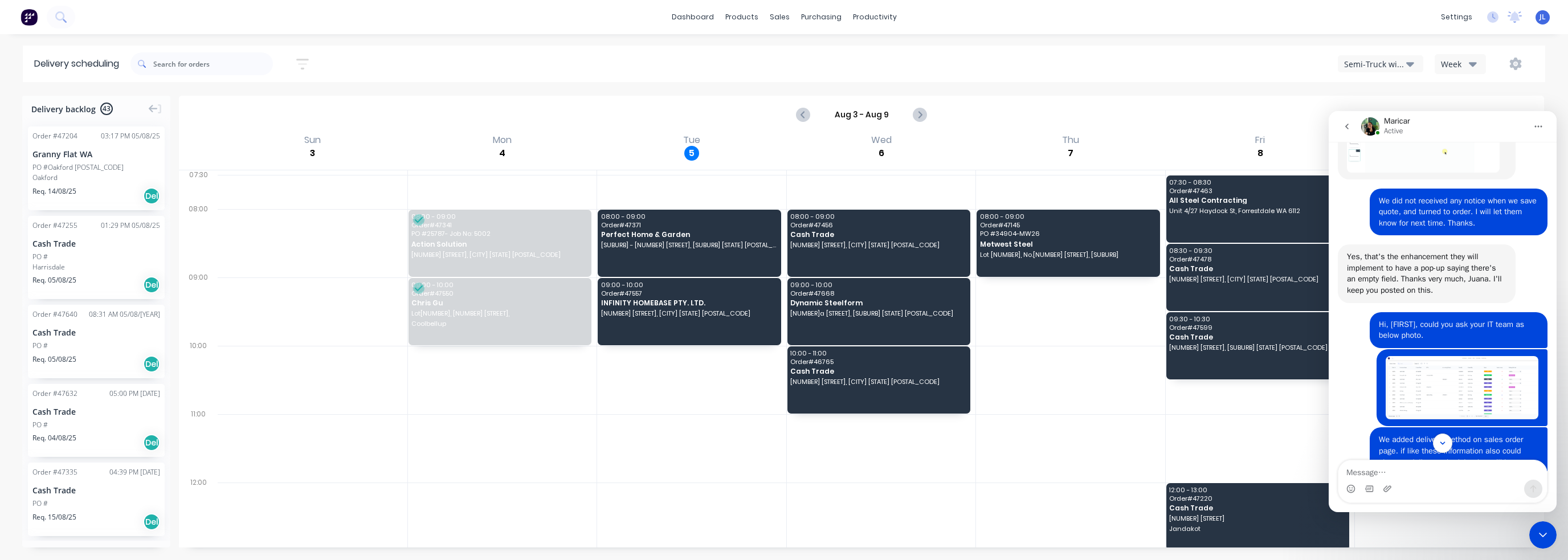 click 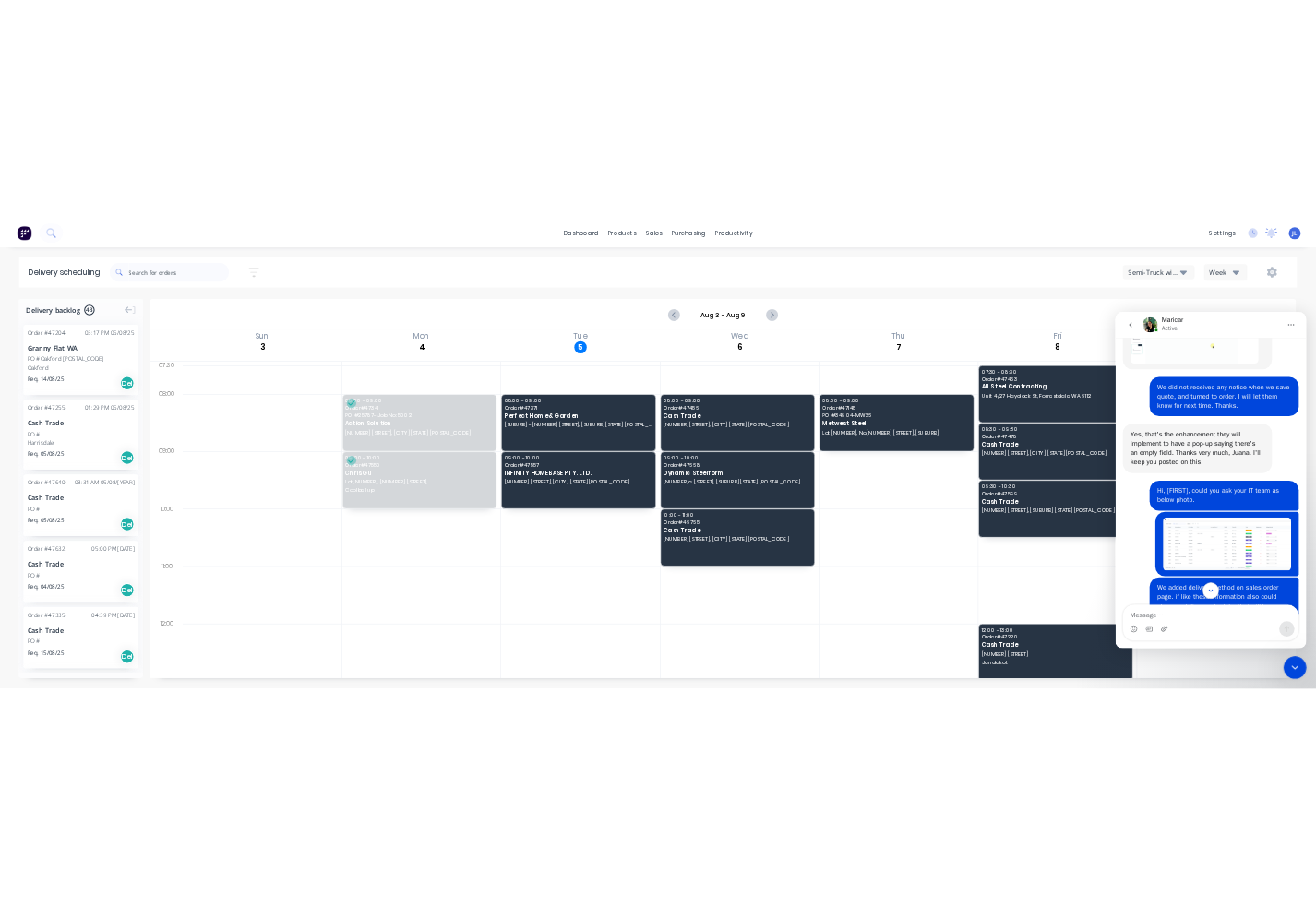 scroll, scrollTop: 0, scrollLeft: 0, axis: both 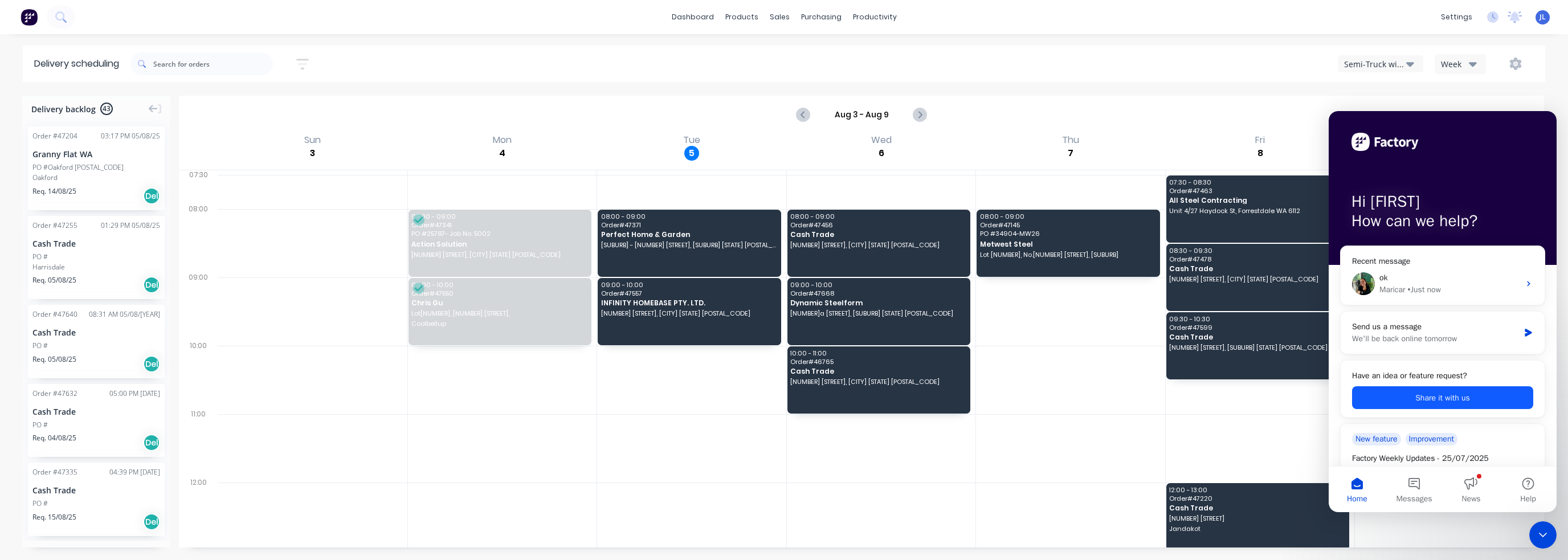 click on "Share it with us" at bounding box center [1443, 398] 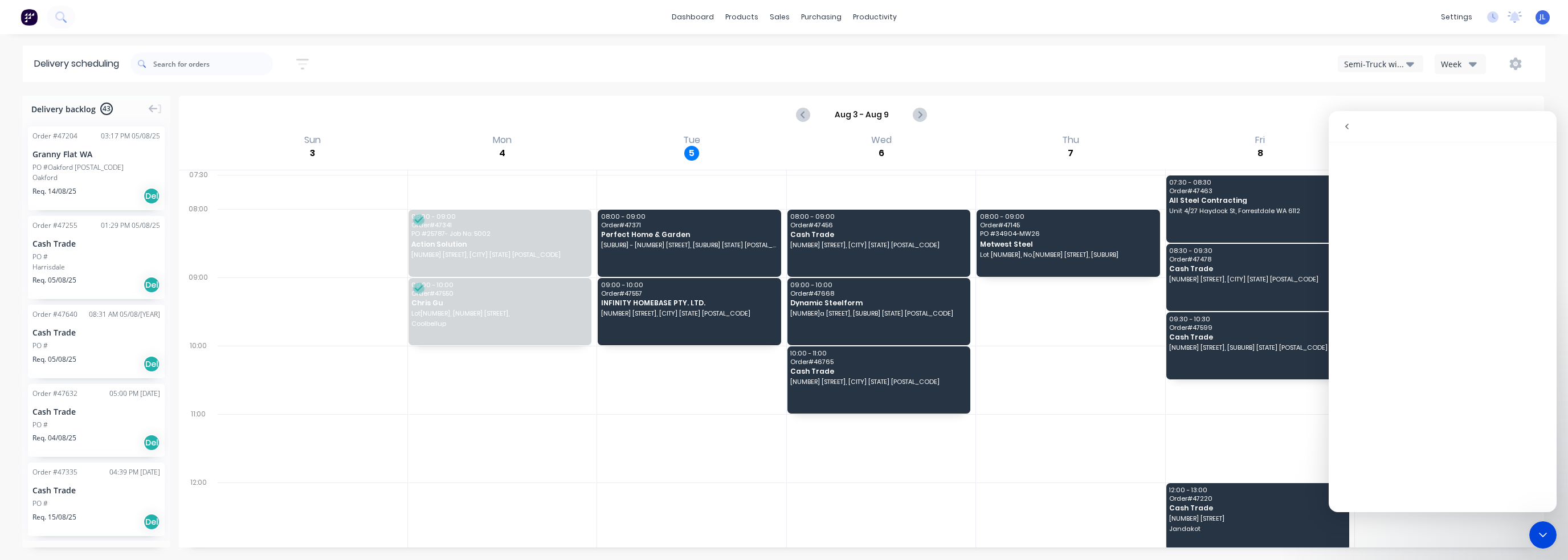 click 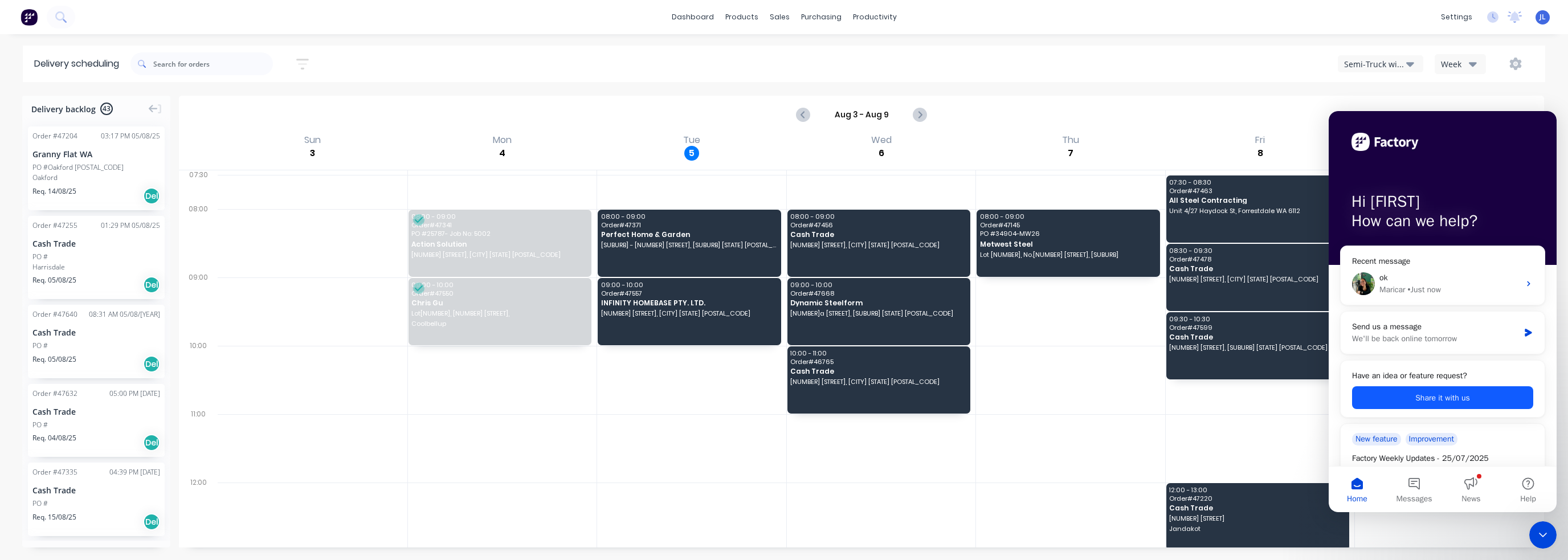 click on "Share it with us" at bounding box center (1443, 398) 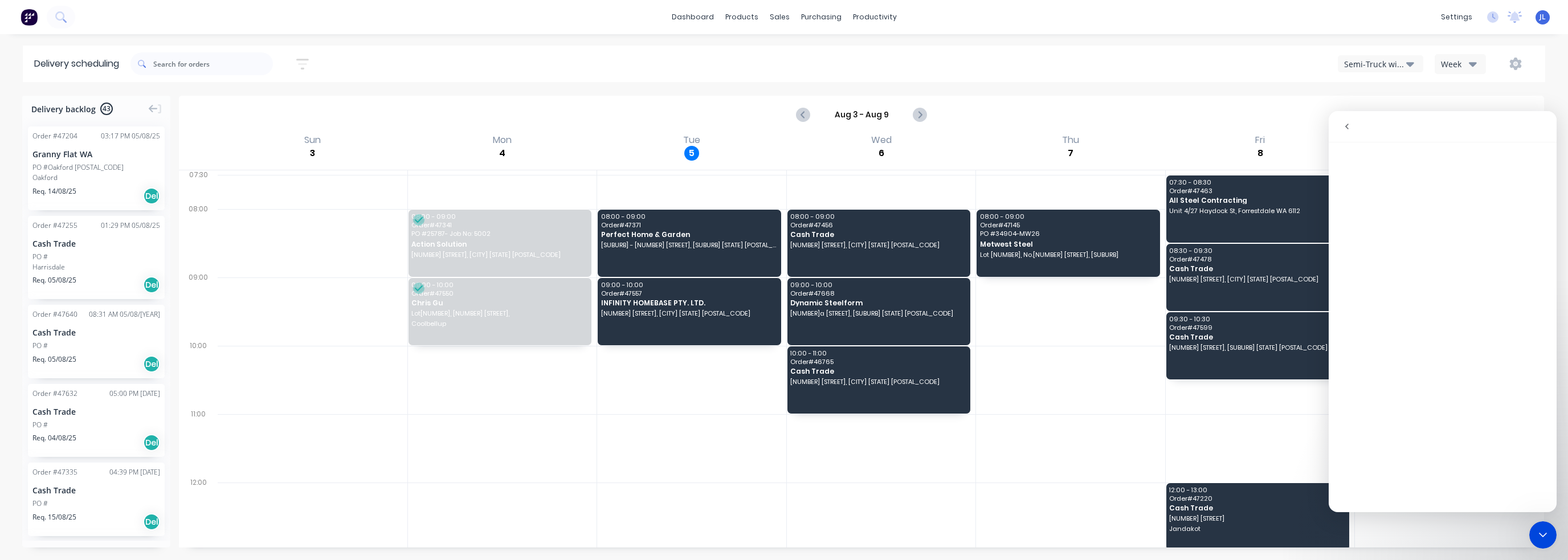 click 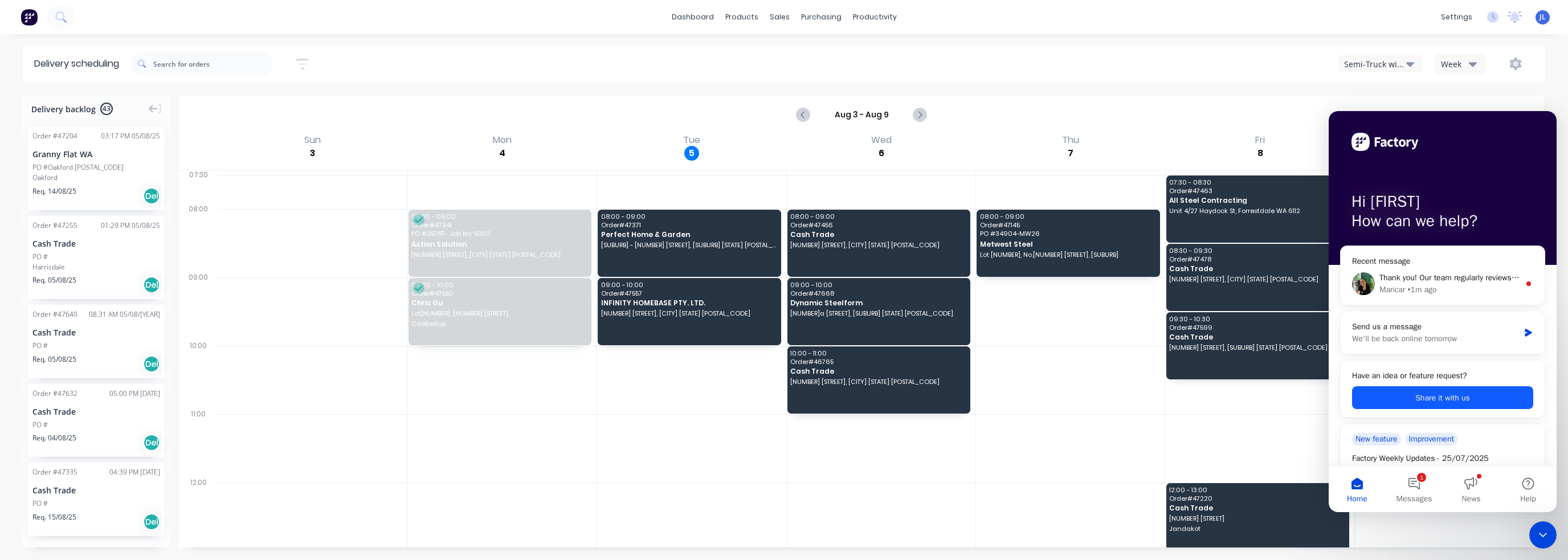 click on "Share it with us" at bounding box center (1443, 398) 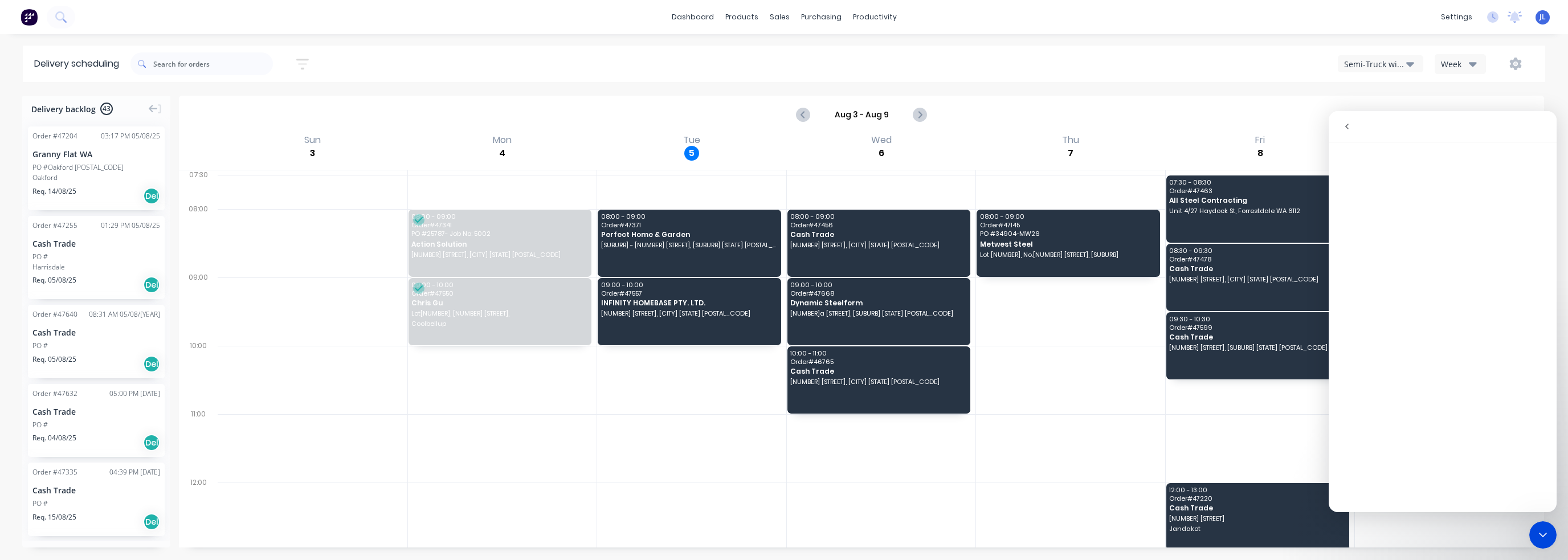 click on "dashboard products sales purchasing productivity dashboard products Product Catalogue Materials sales Sales Orders Customers Price Level Manager purchasing Purchase Orders Suppliers productivity Workflow Planner Delivery Scheduling Timesheets settings No new notifications Mark all as read You have no notifications JL Dynamic Steelform Juana Liu Administrator Profile Sign out" at bounding box center (784, 17) 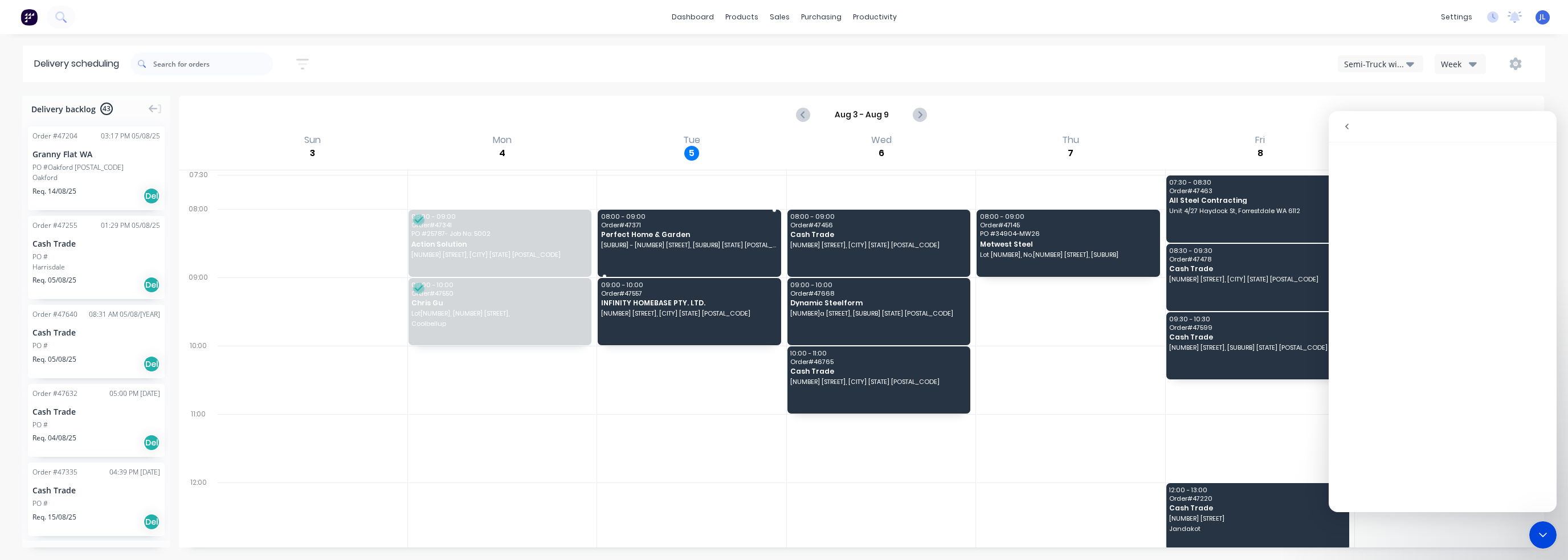 click on "Order  # 47371" at bounding box center (688, 225) 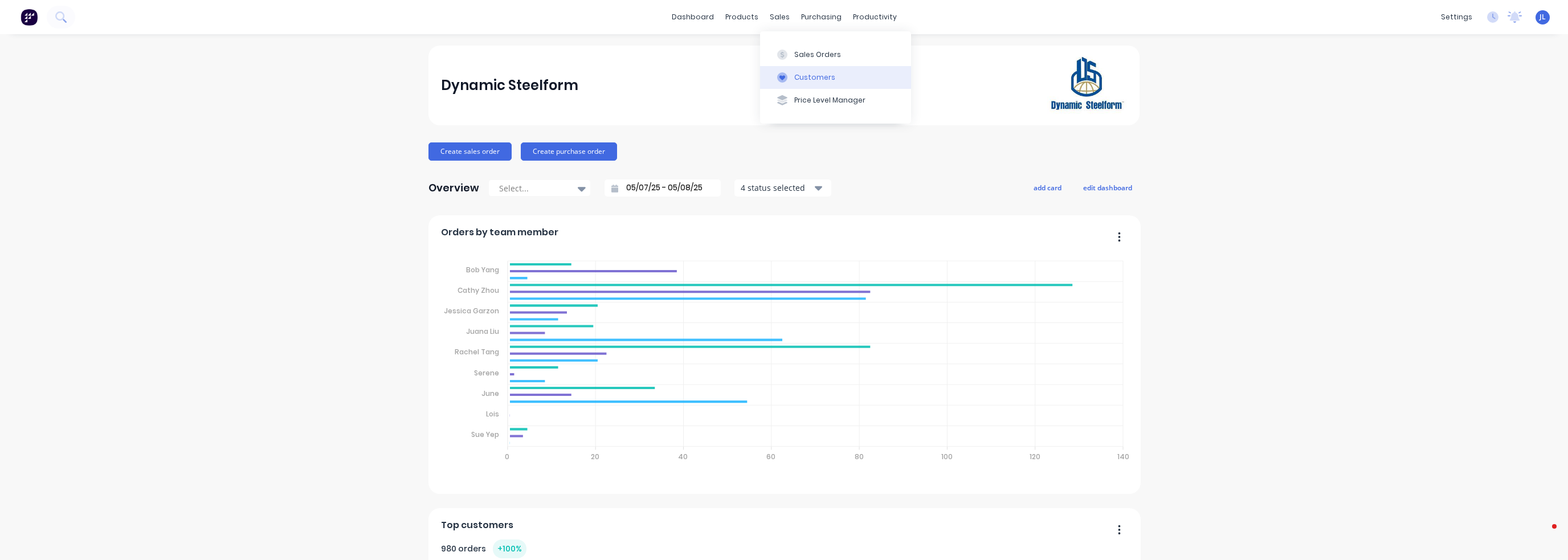 scroll, scrollTop: 0, scrollLeft: 0, axis: both 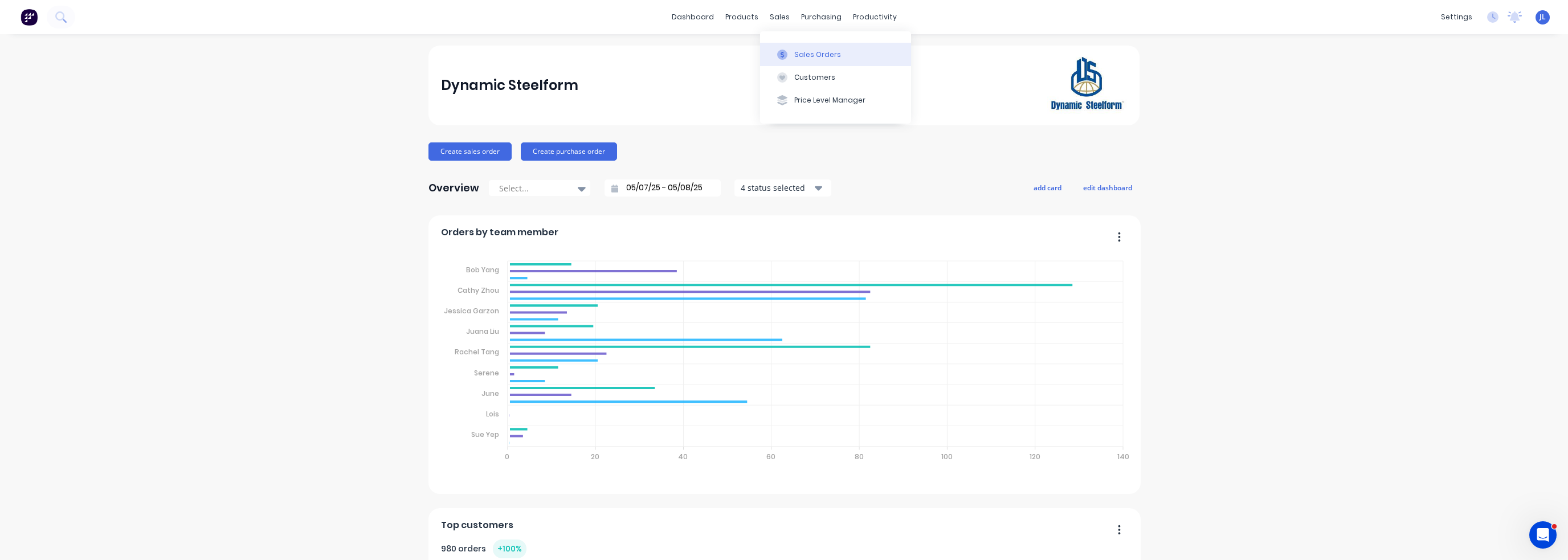 click on "Sales Orders" at bounding box center [818, 55] 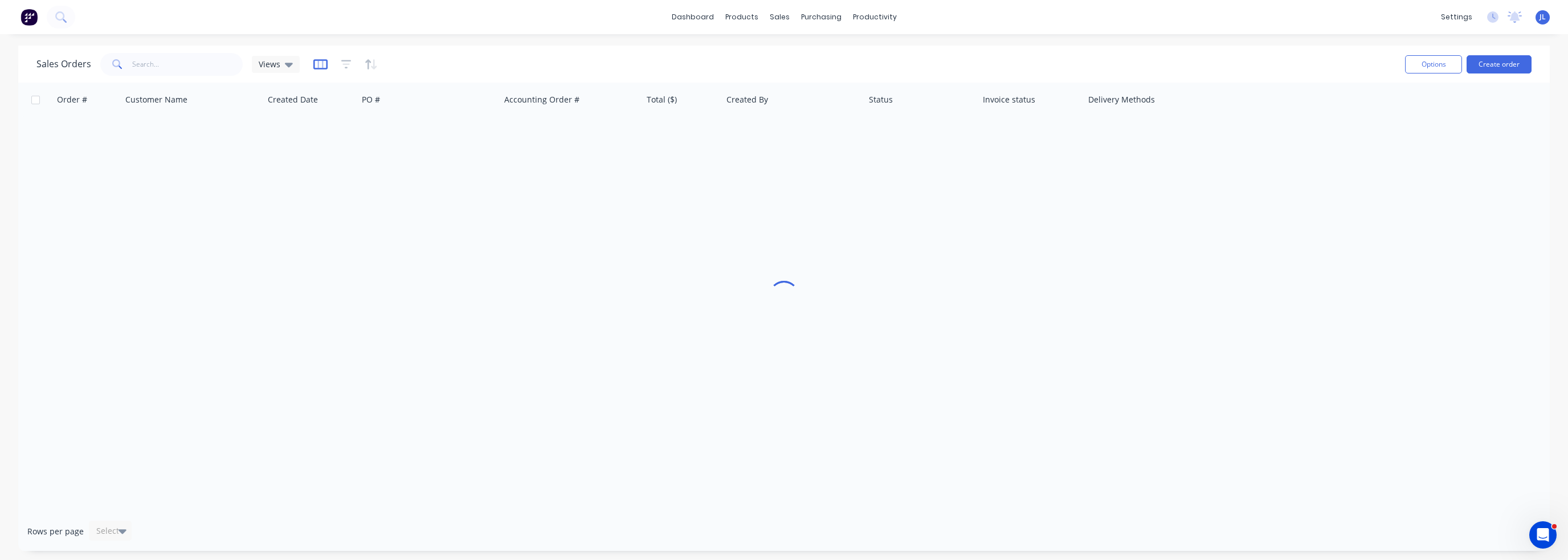 click 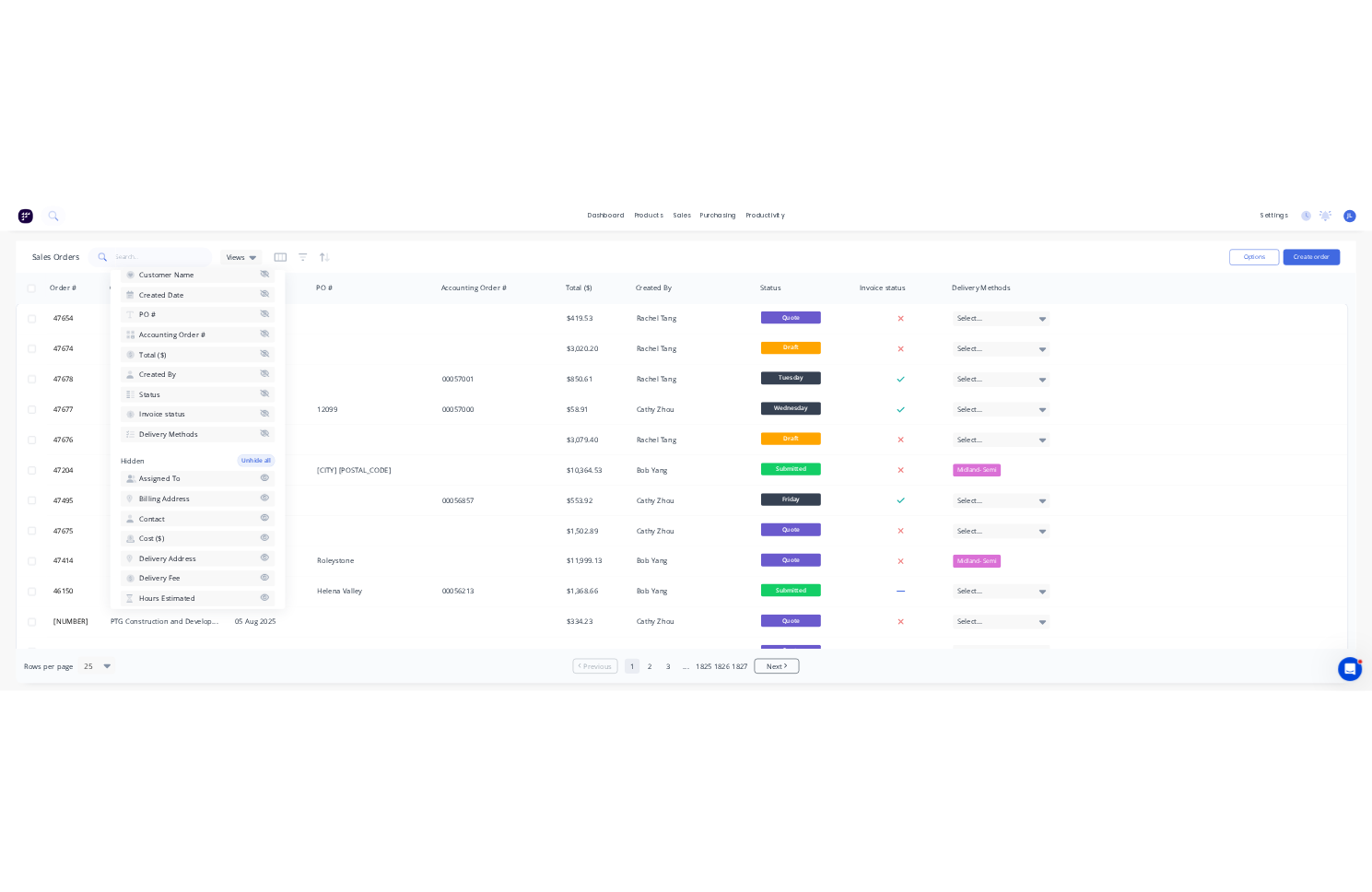 scroll, scrollTop: 0, scrollLeft: 0, axis: both 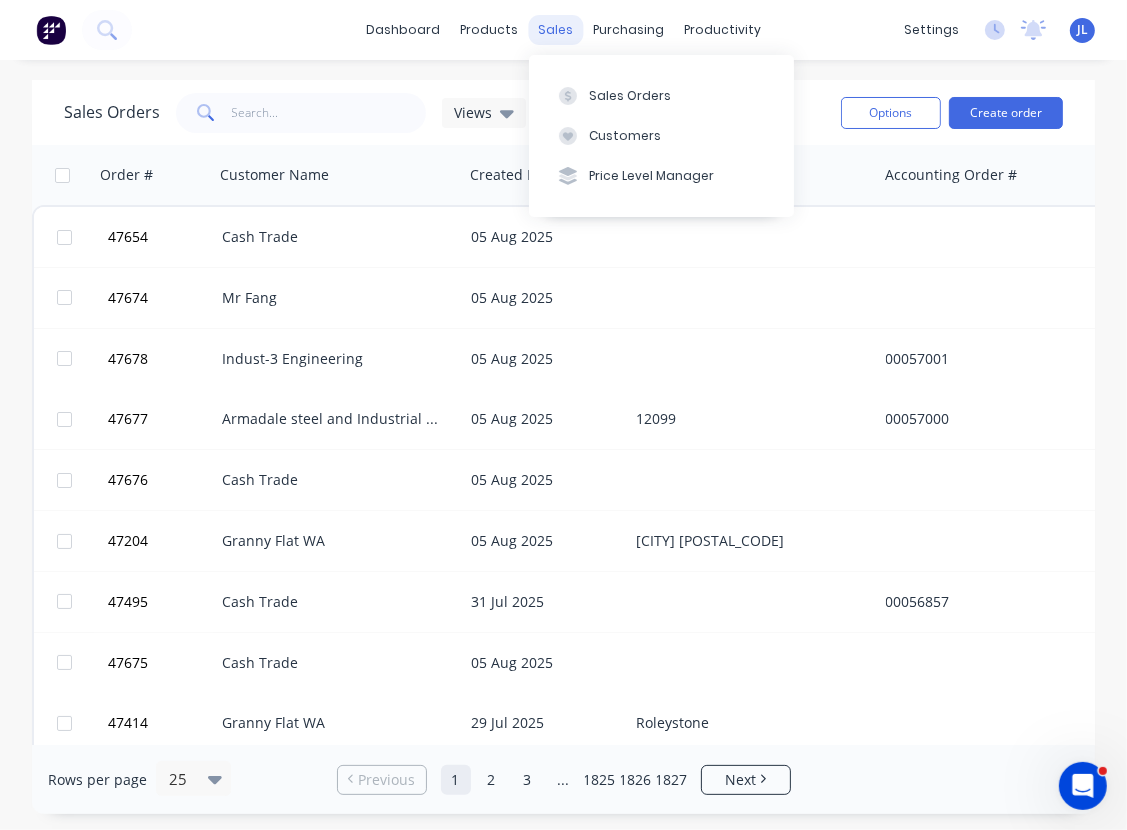 click on "sales" at bounding box center (555, 30) 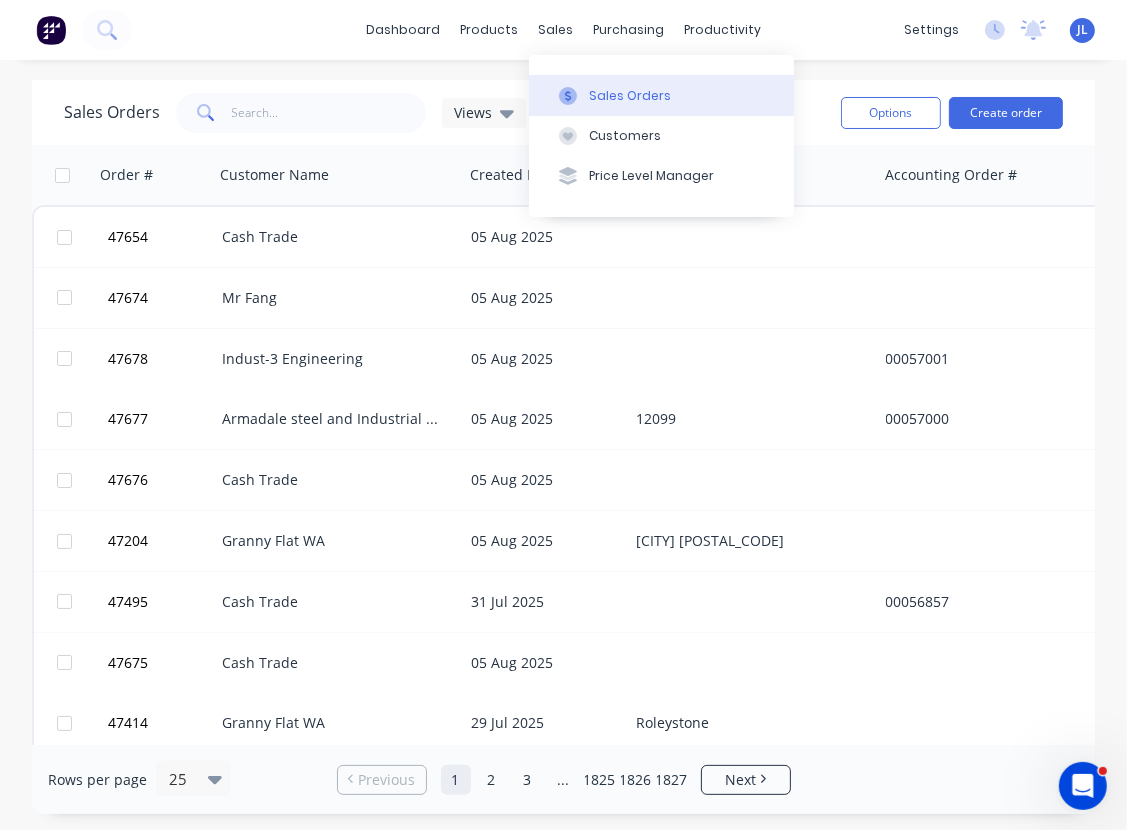 click on "Sales Orders" at bounding box center (630, 96) 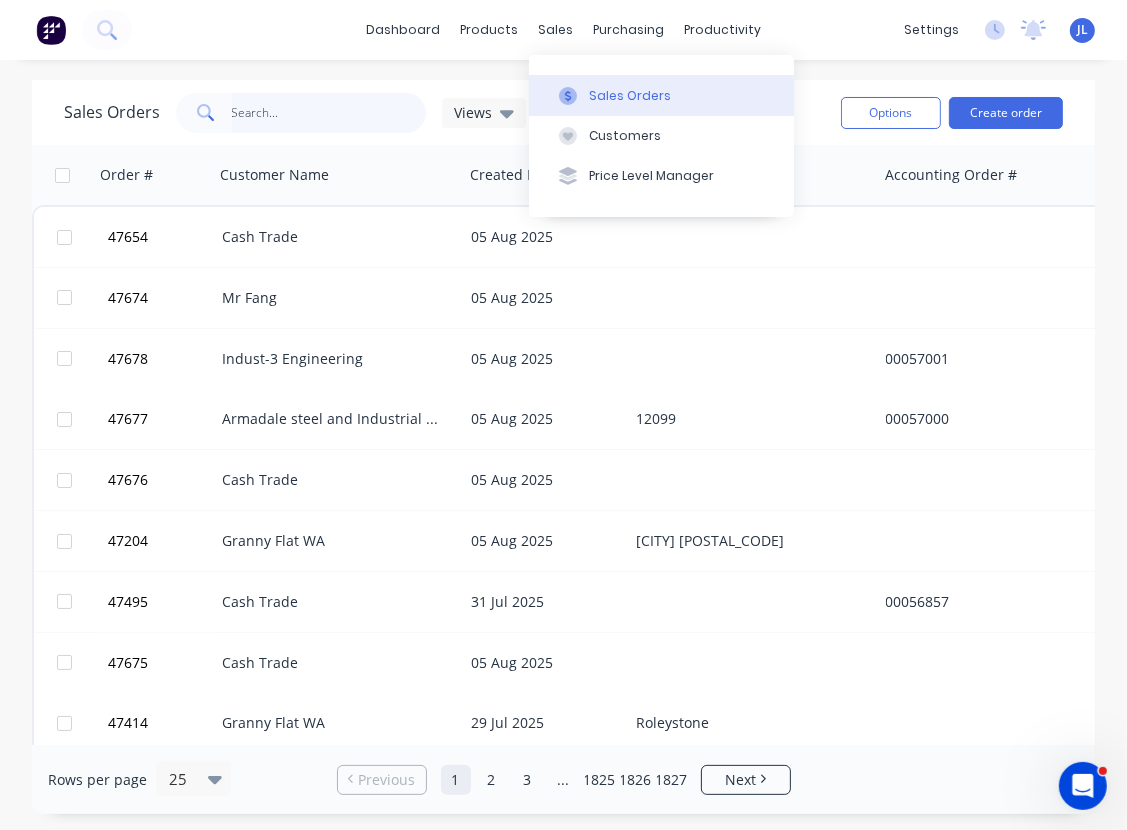 click at bounding box center [329, 113] 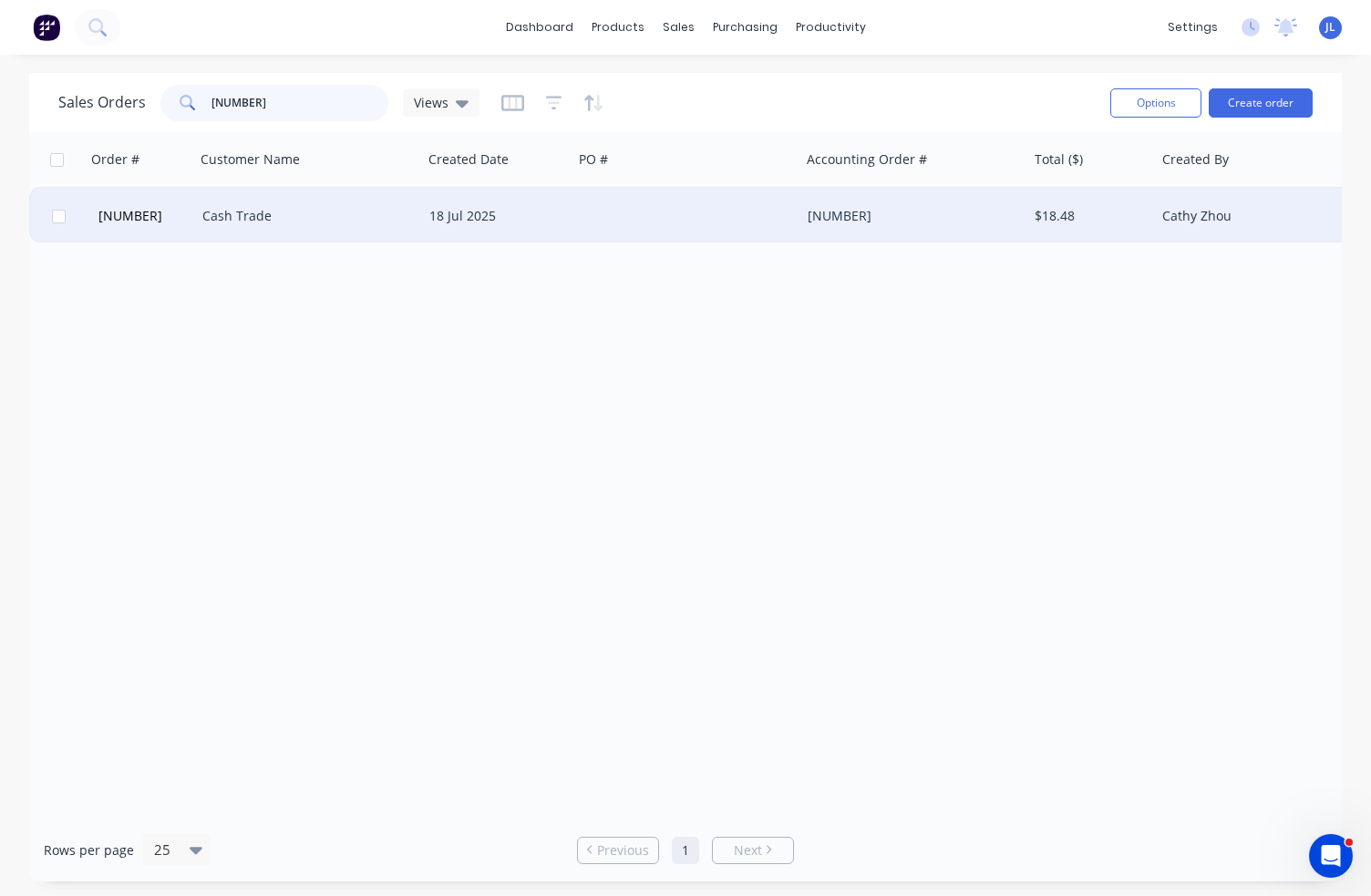 type on "56493" 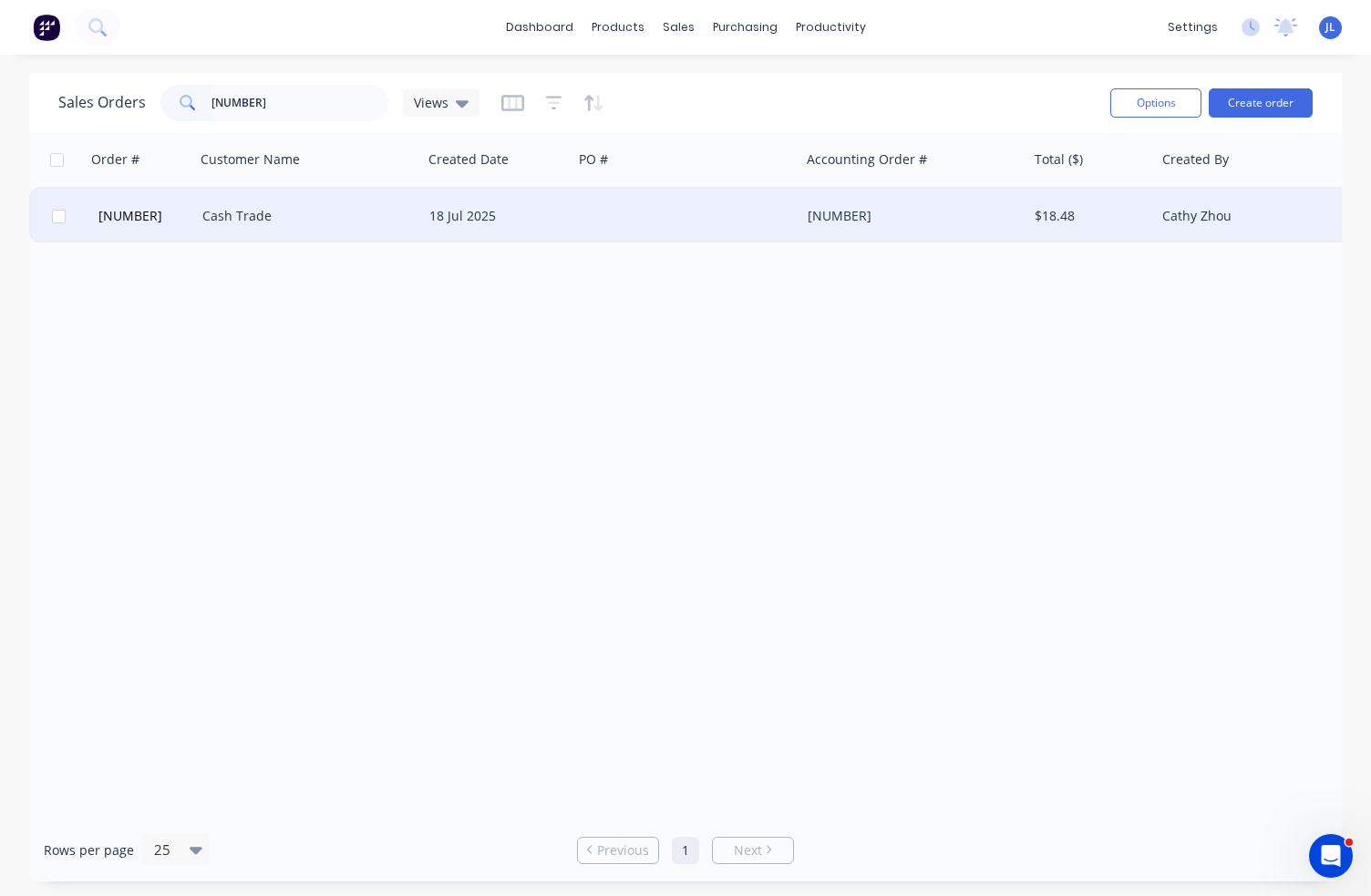 click on "18 Jul 2025" at bounding box center (497, 216) 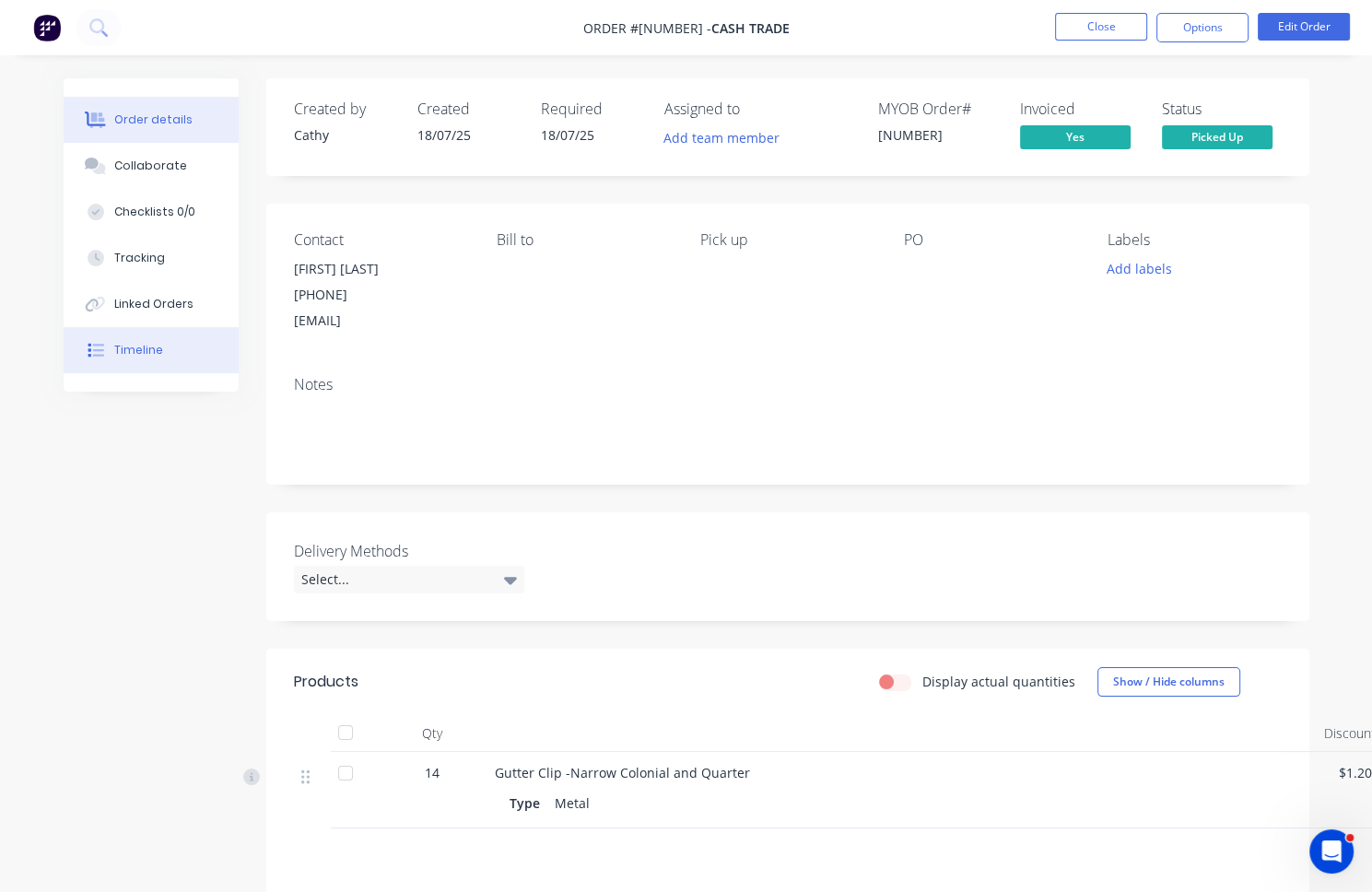click on "Timeline" at bounding box center [151, 350] 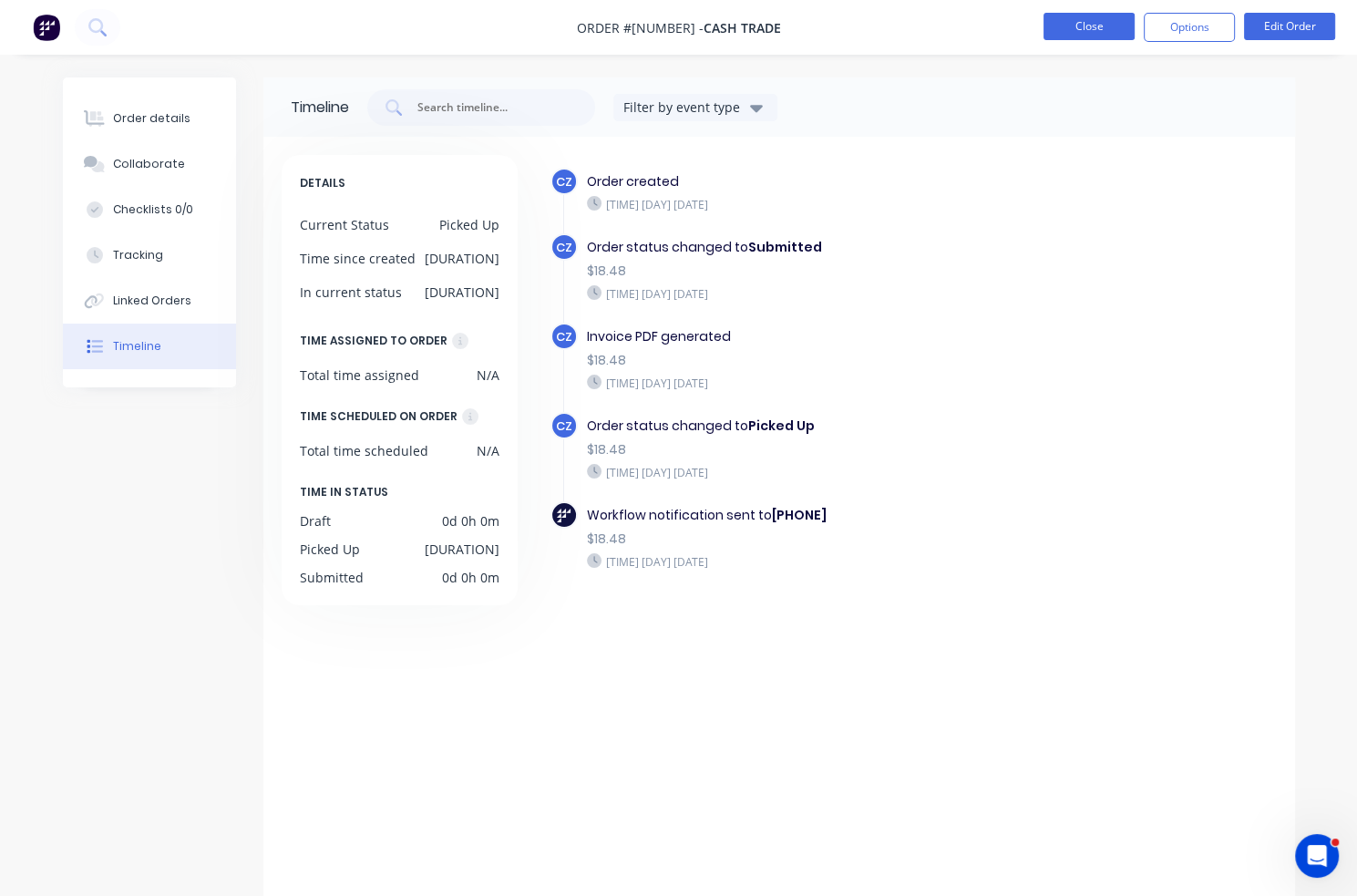 click on "Close" at bounding box center [1089, 26] 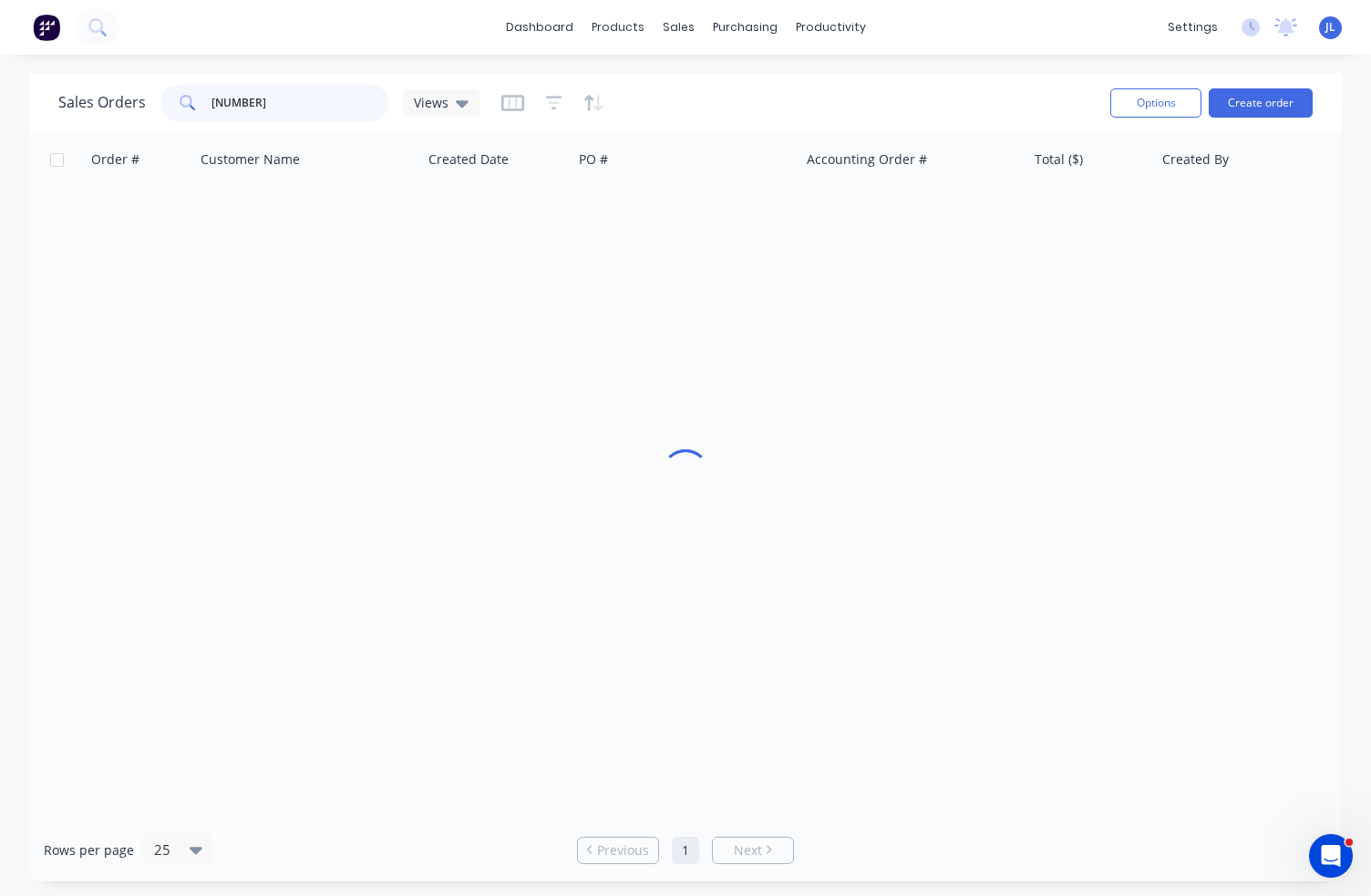 drag, startPoint x: 266, startPoint y: 94, endPoint x: 177, endPoint y: 98, distance: 89.0898 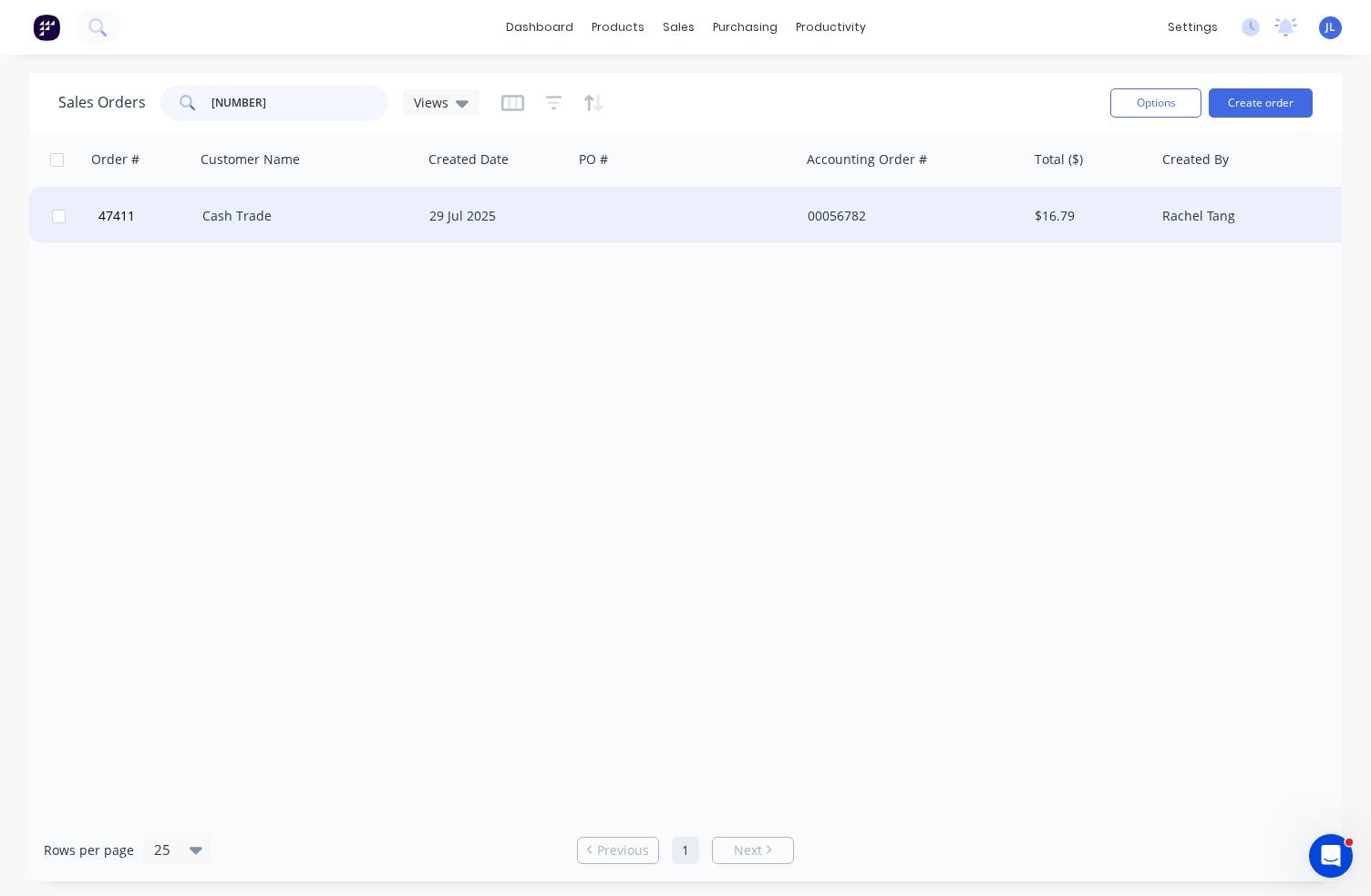 type on "56782" 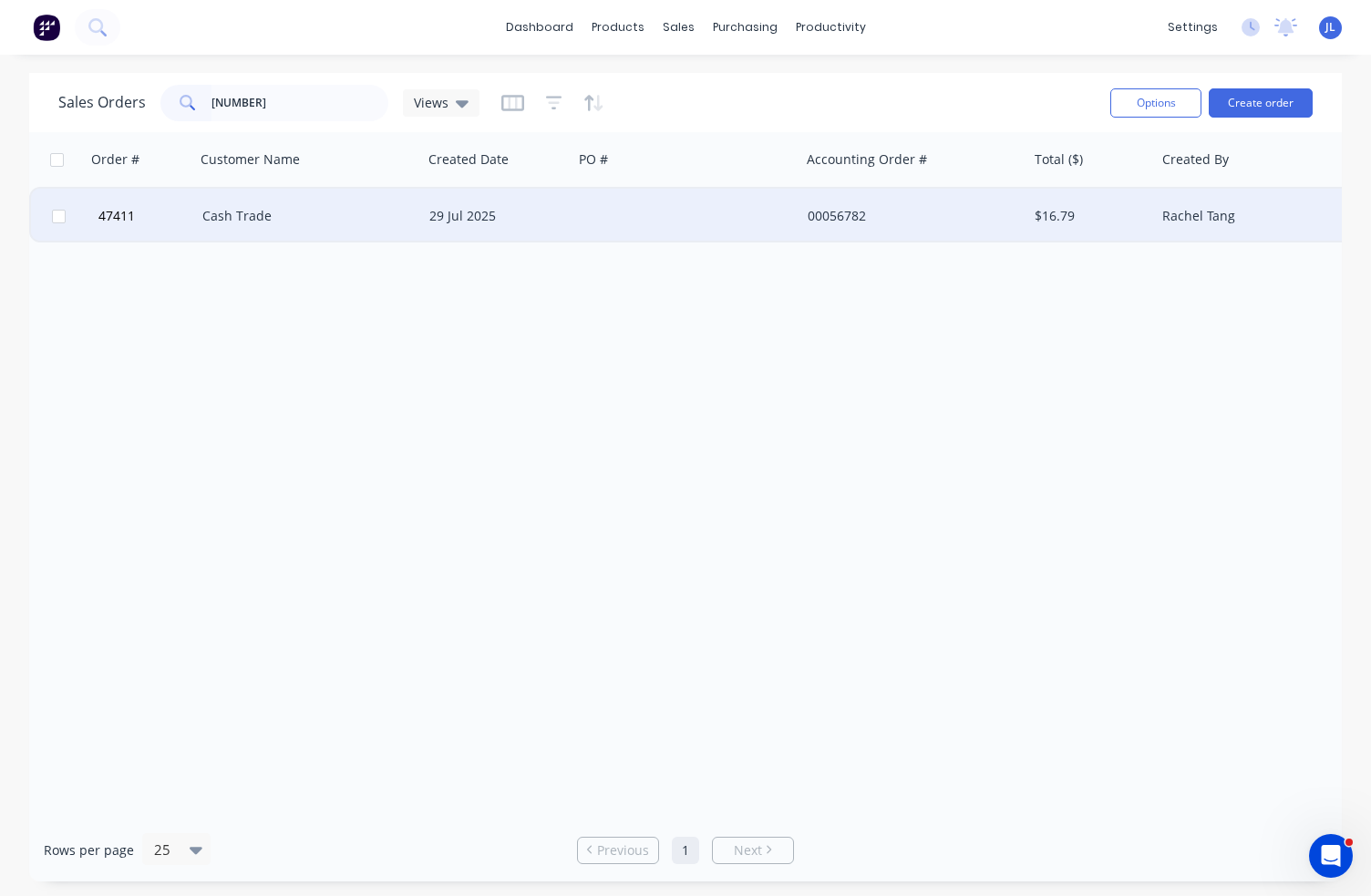 click on "Cash Trade" at bounding box center [304, 216] 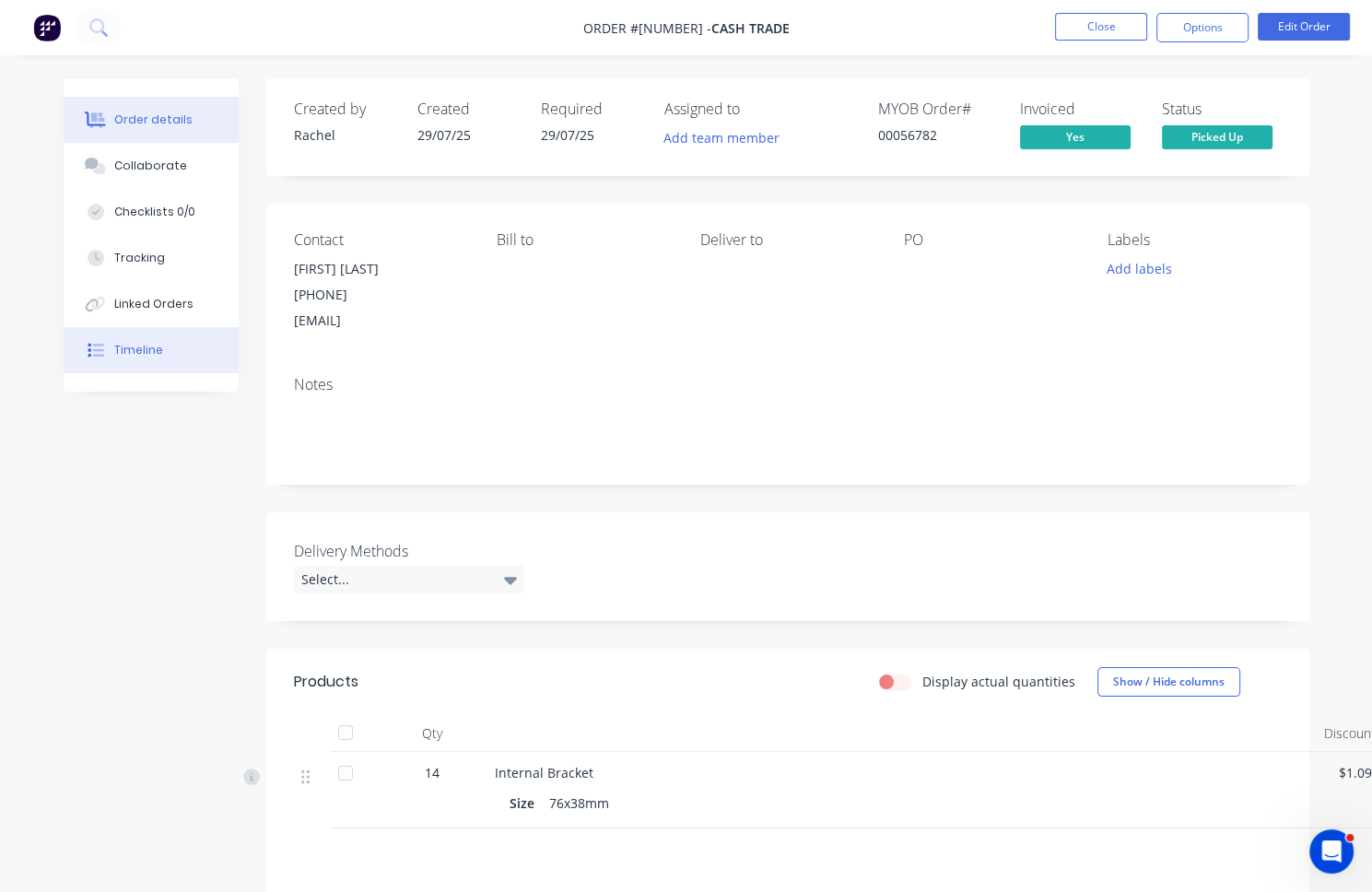 click on "Timeline" at bounding box center (151, 350) 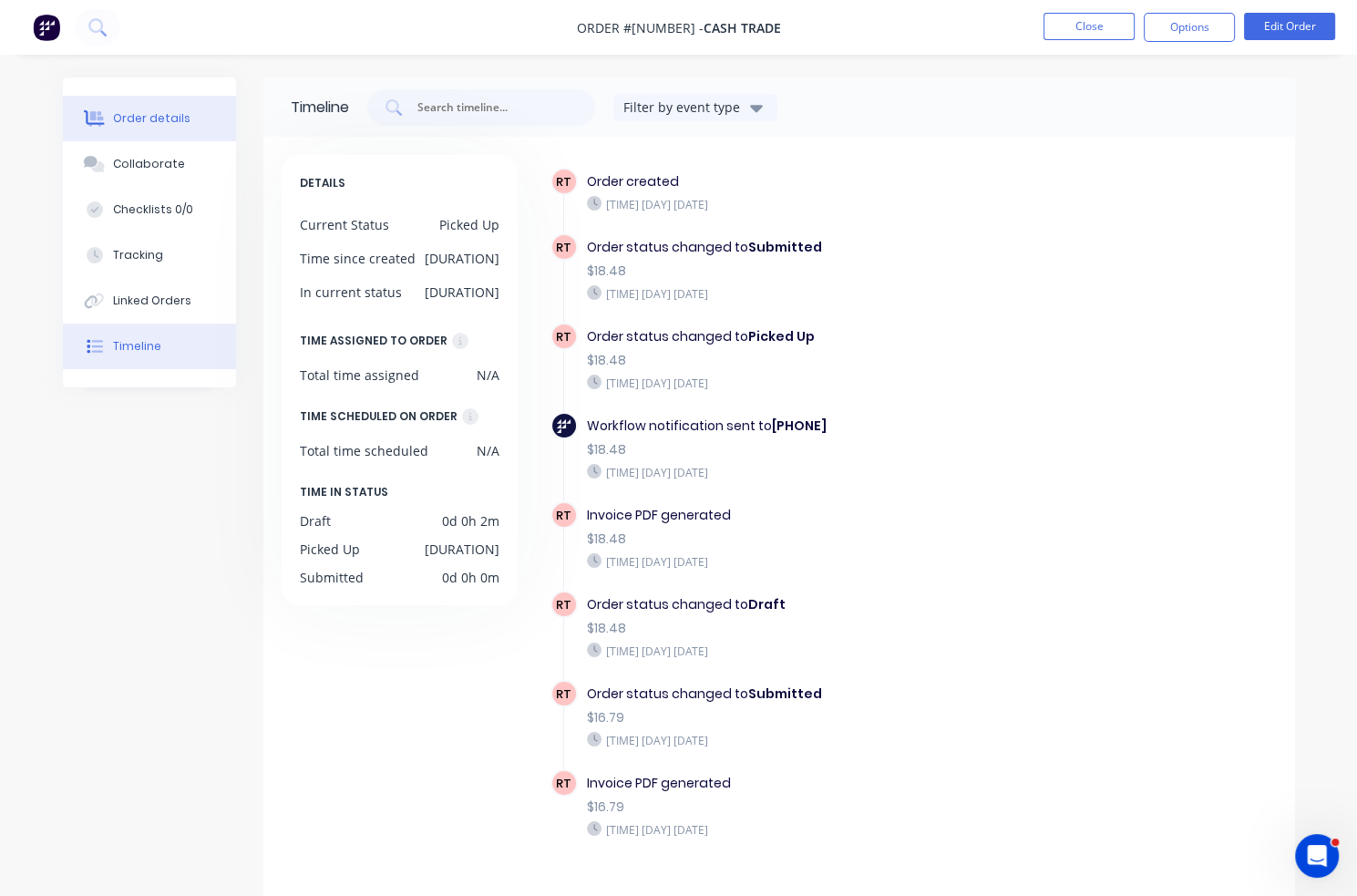 click on "Order details" at bounding box center (149, 118) 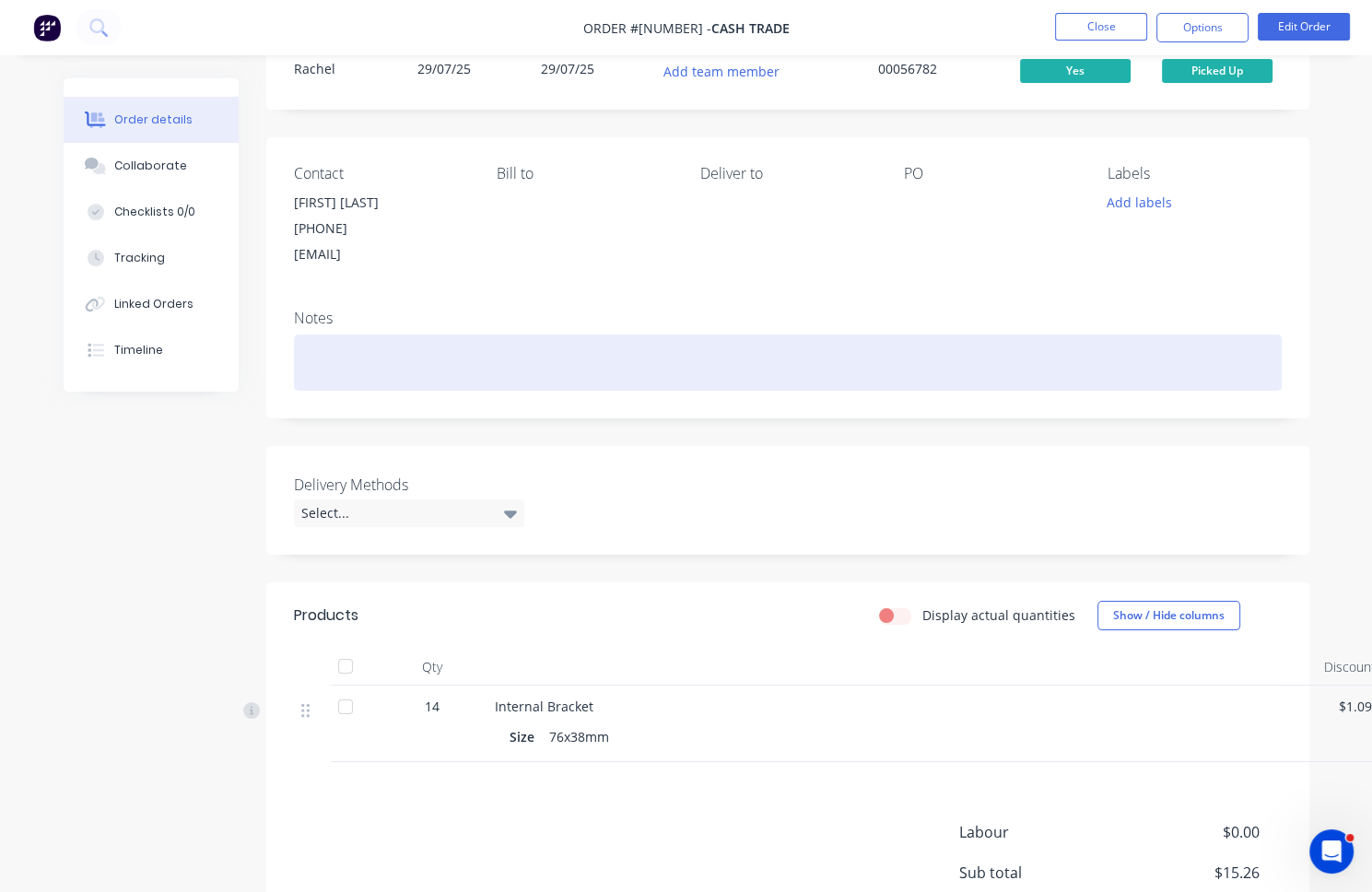 scroll, scrollTop: 224, scrollLeft: 0, axis: vertical 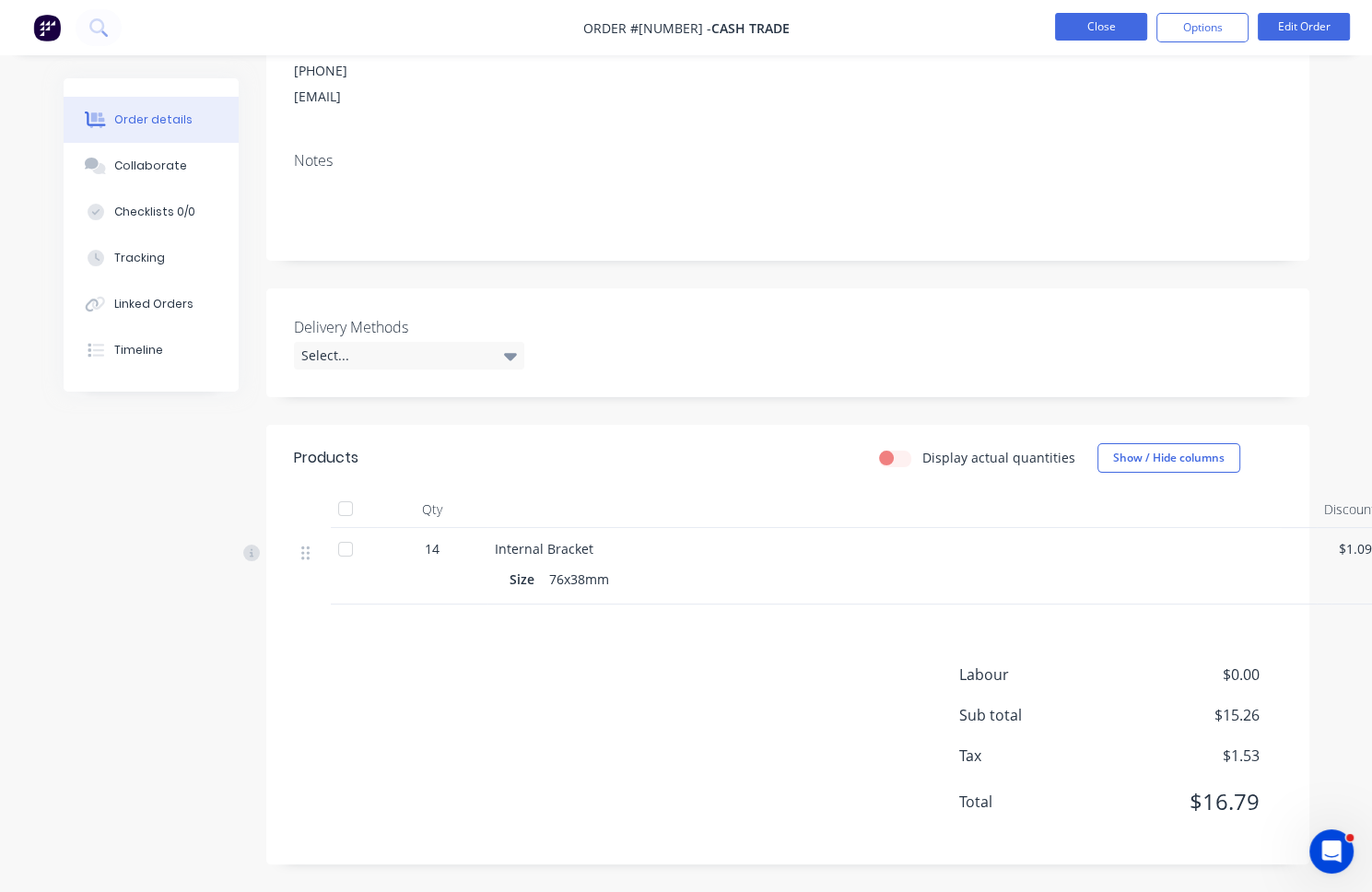 click on "Close" at bounding box center [1101, 27] 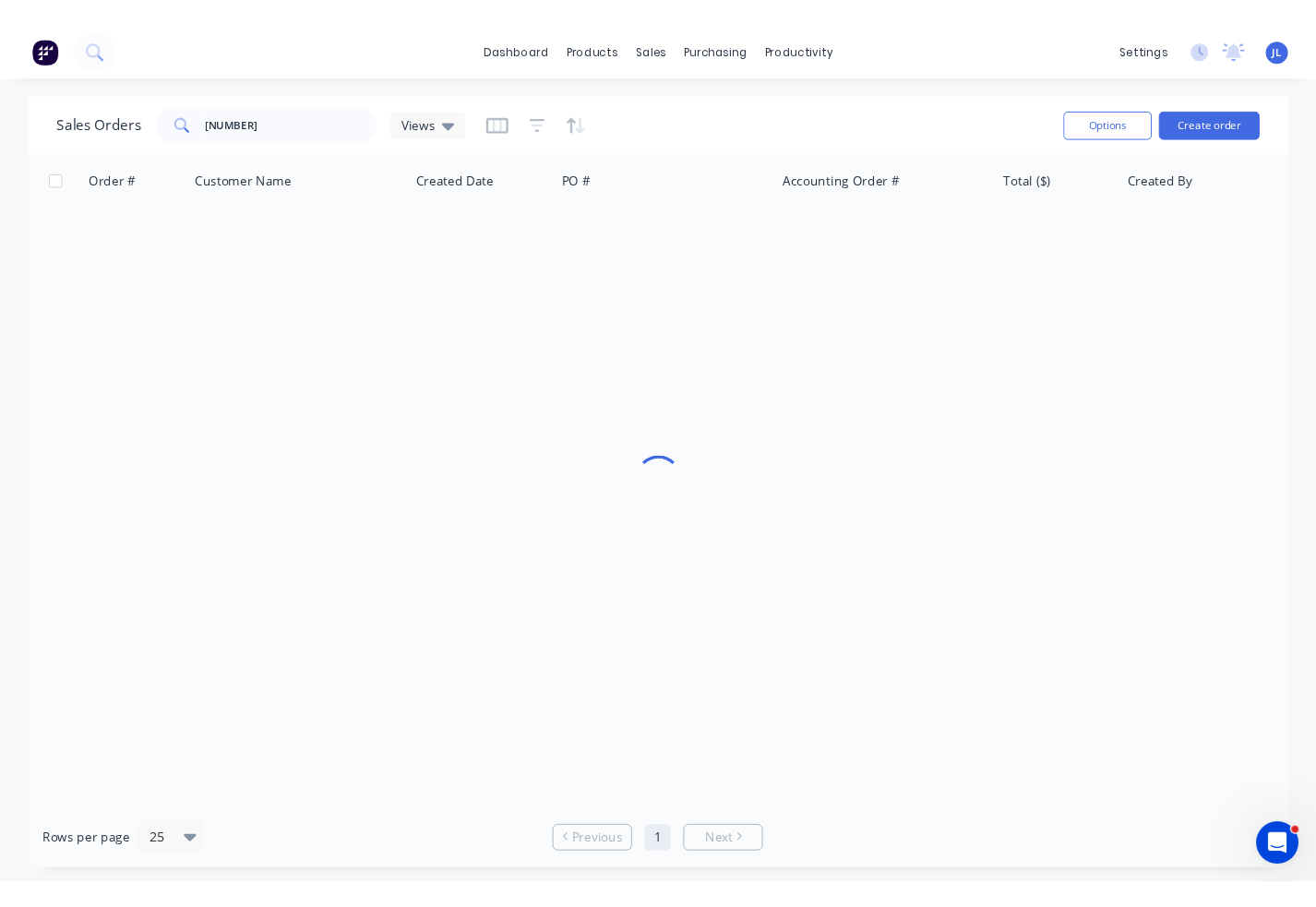 scroll, scrollTop: 0, scrollLeft: 0, axis: both 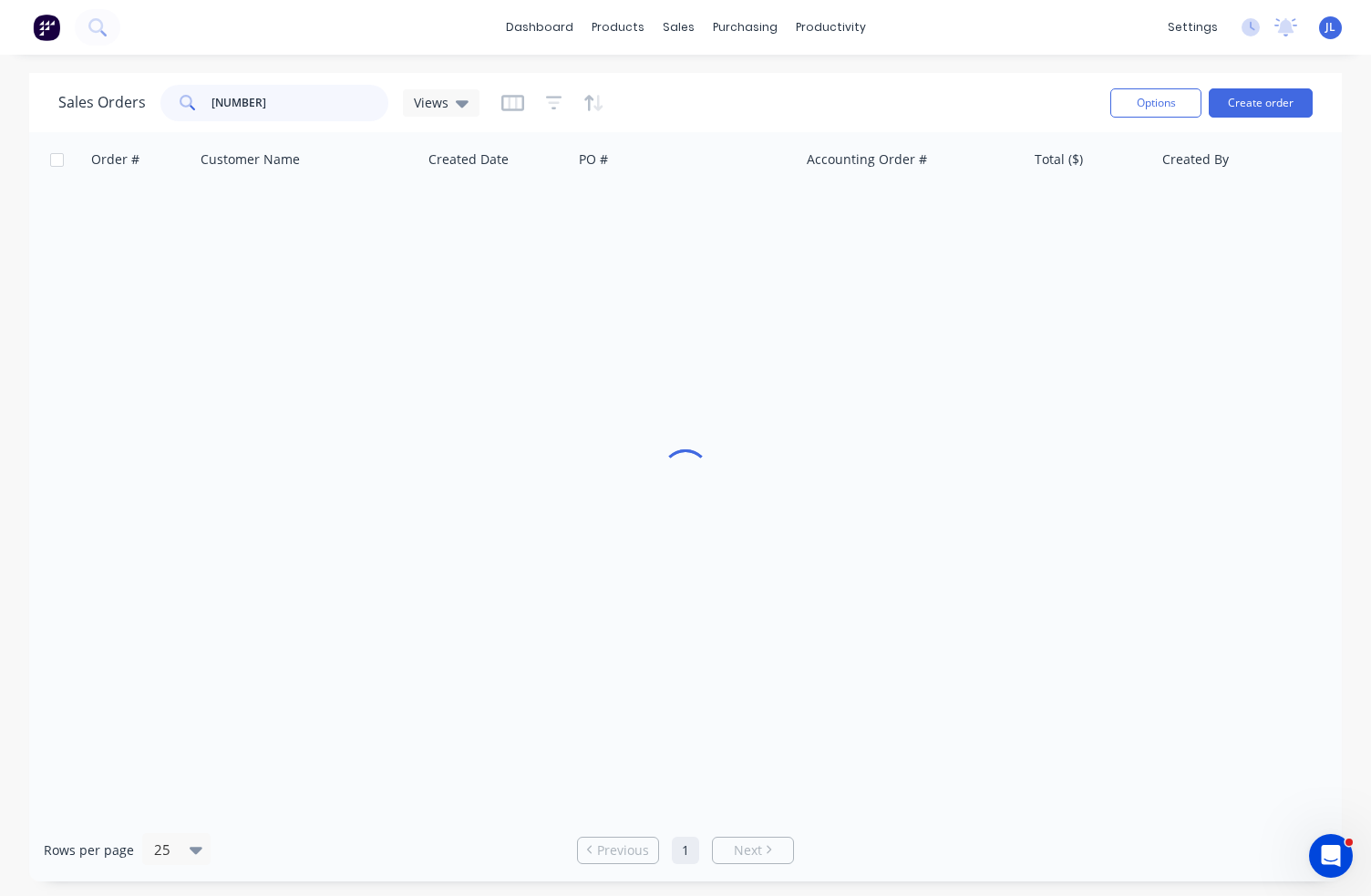 drag, startPoint x: 253, startPoint y: 105, endPoint x: 149, endPoint y: 102, distance: 104.04326 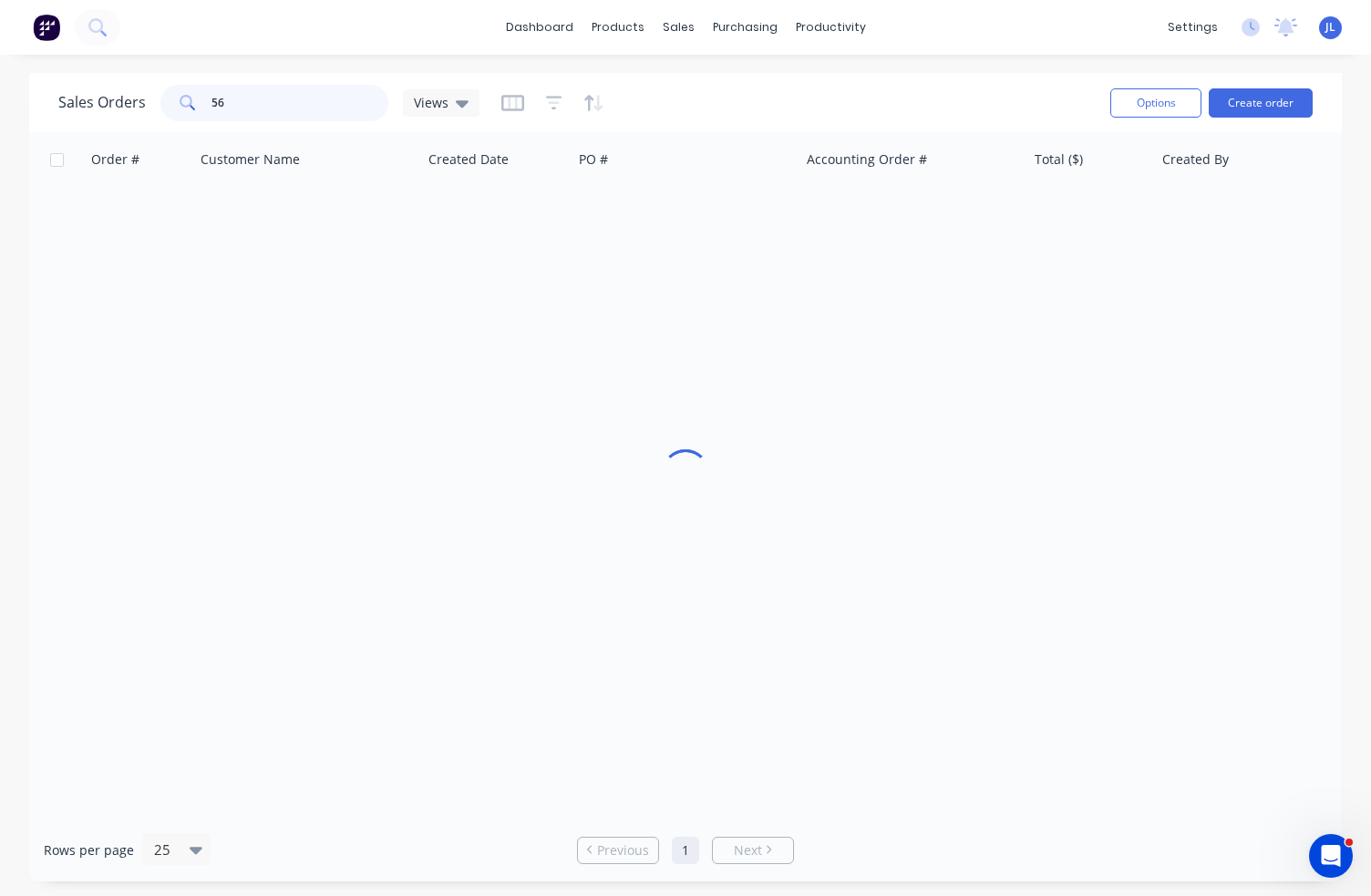 type on "5" 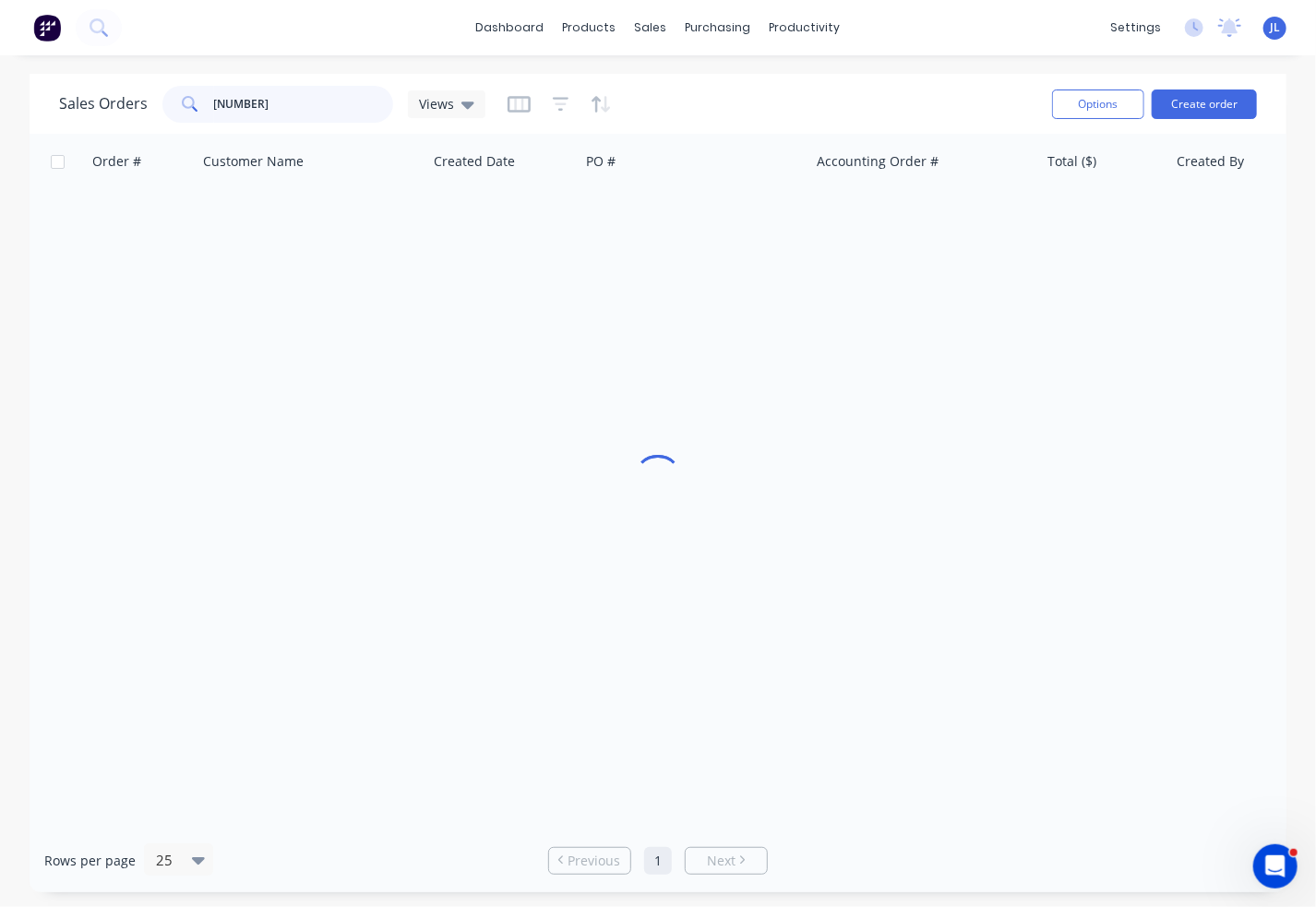 type on "56894" 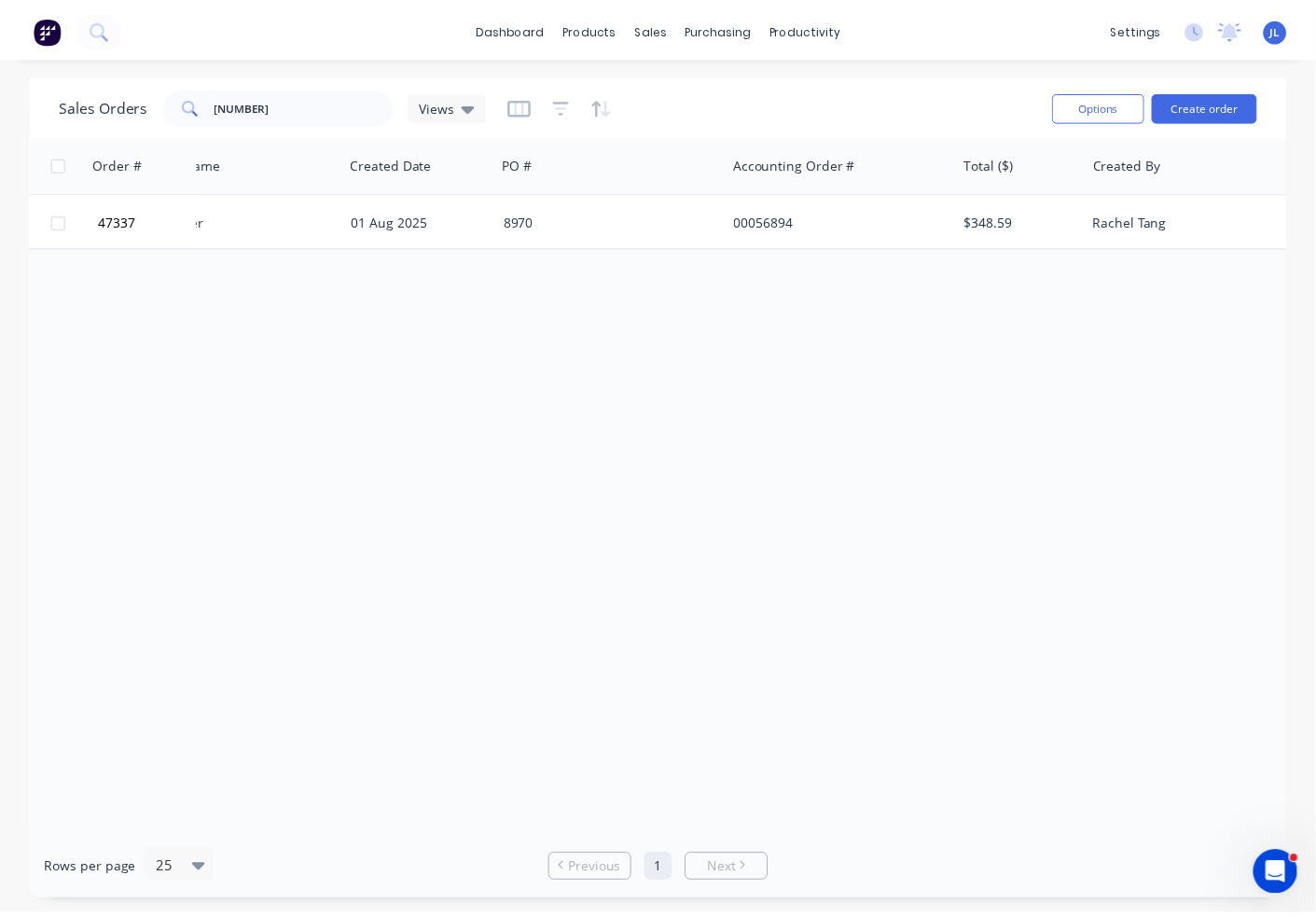 scroll, scrollTop: 0, scrollLeft: 0, axis: both 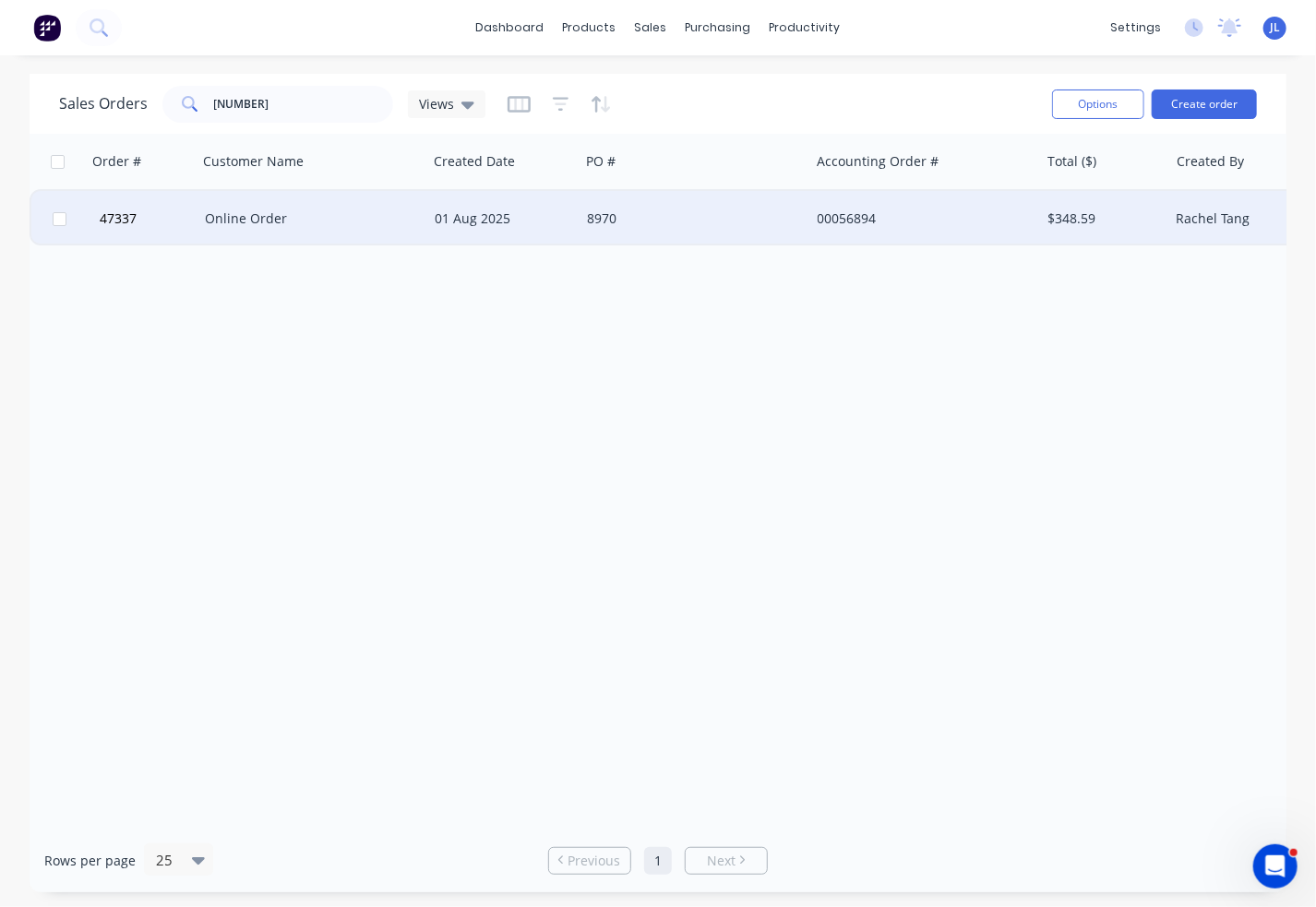 click on "Online Order" at bounding box center (307, 219) 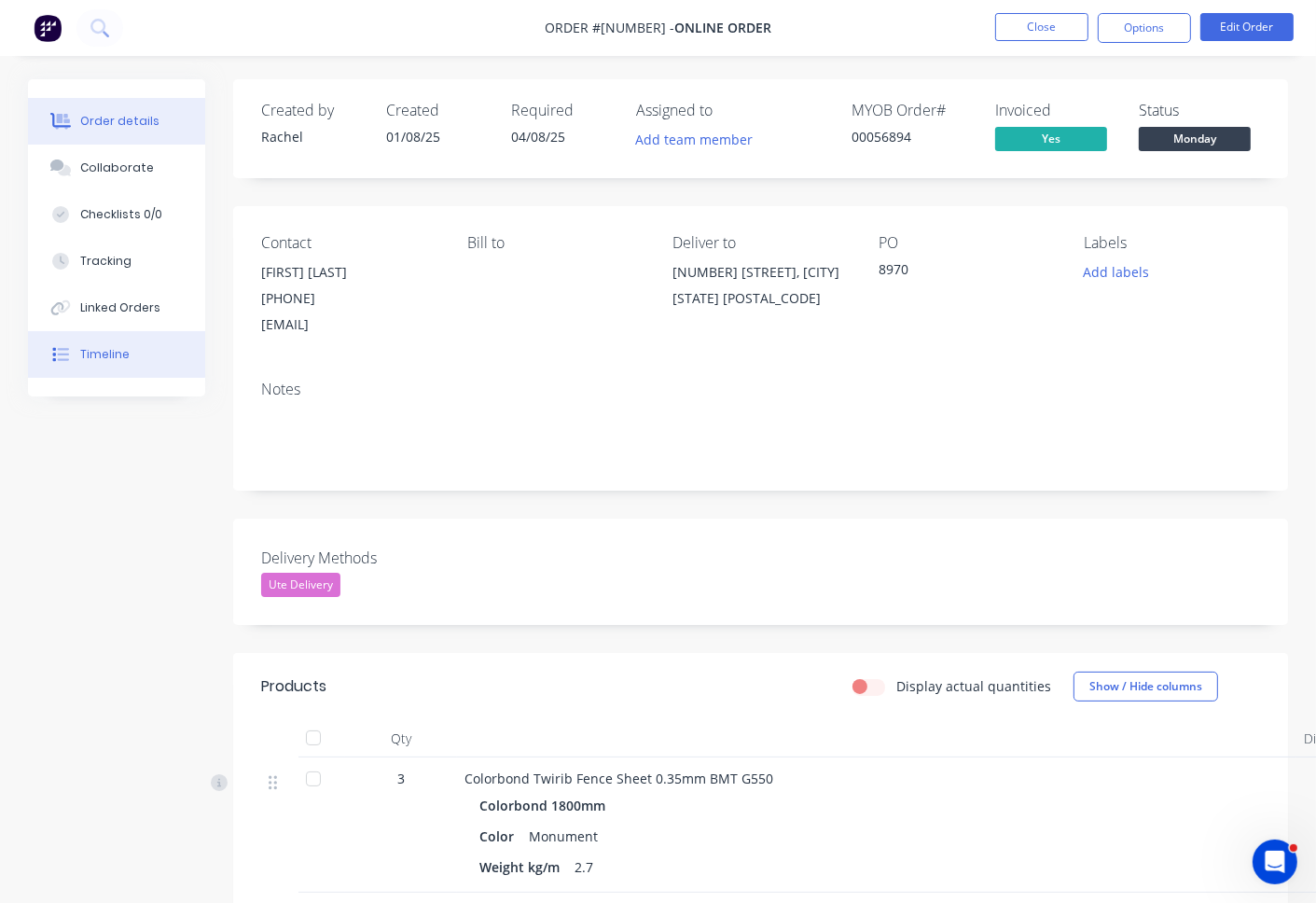 click on "Timeline" at bounding box center [104, 354] 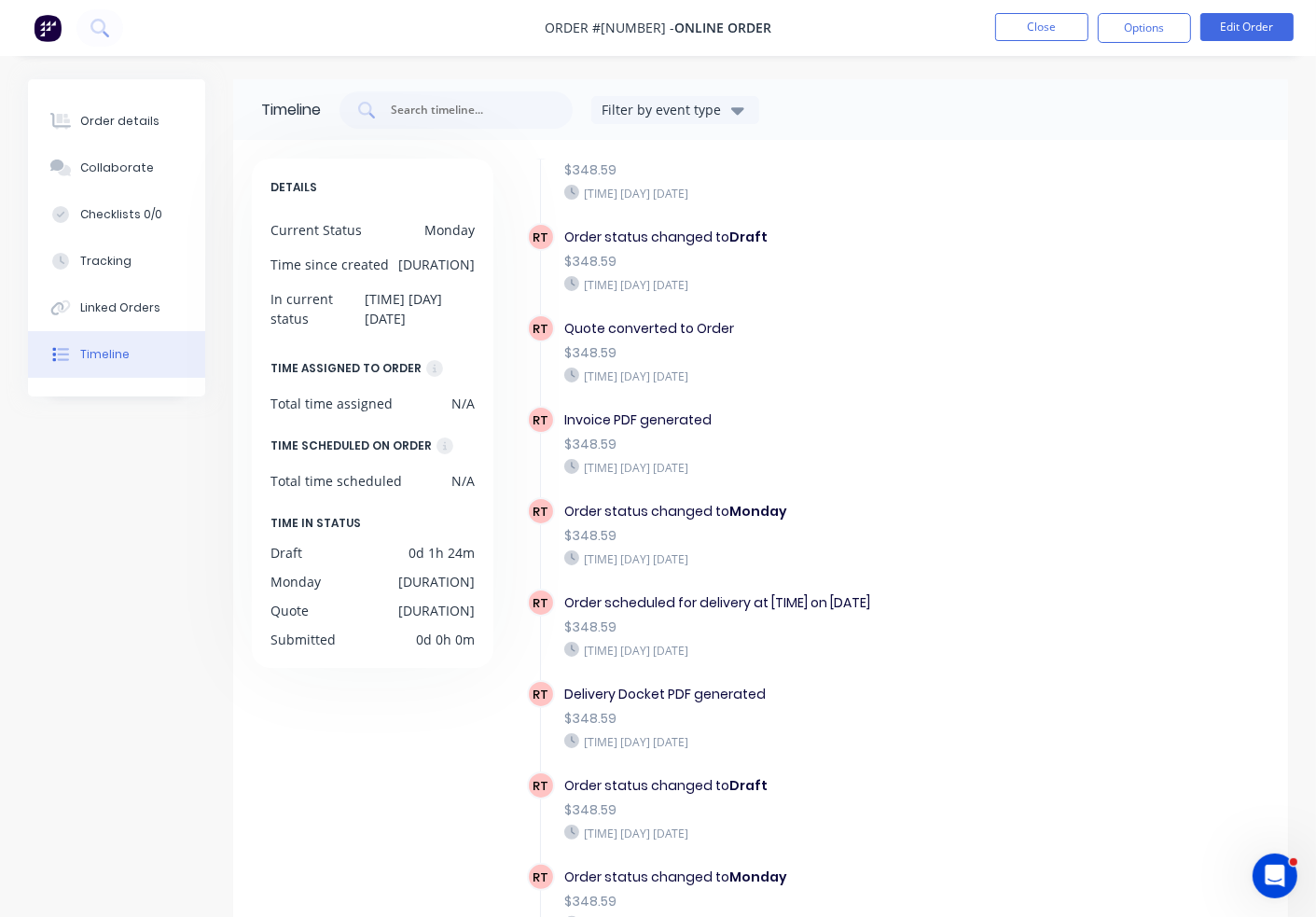 scroll, scrollTop: 1250, scrollLeft: 0, axis: vertical 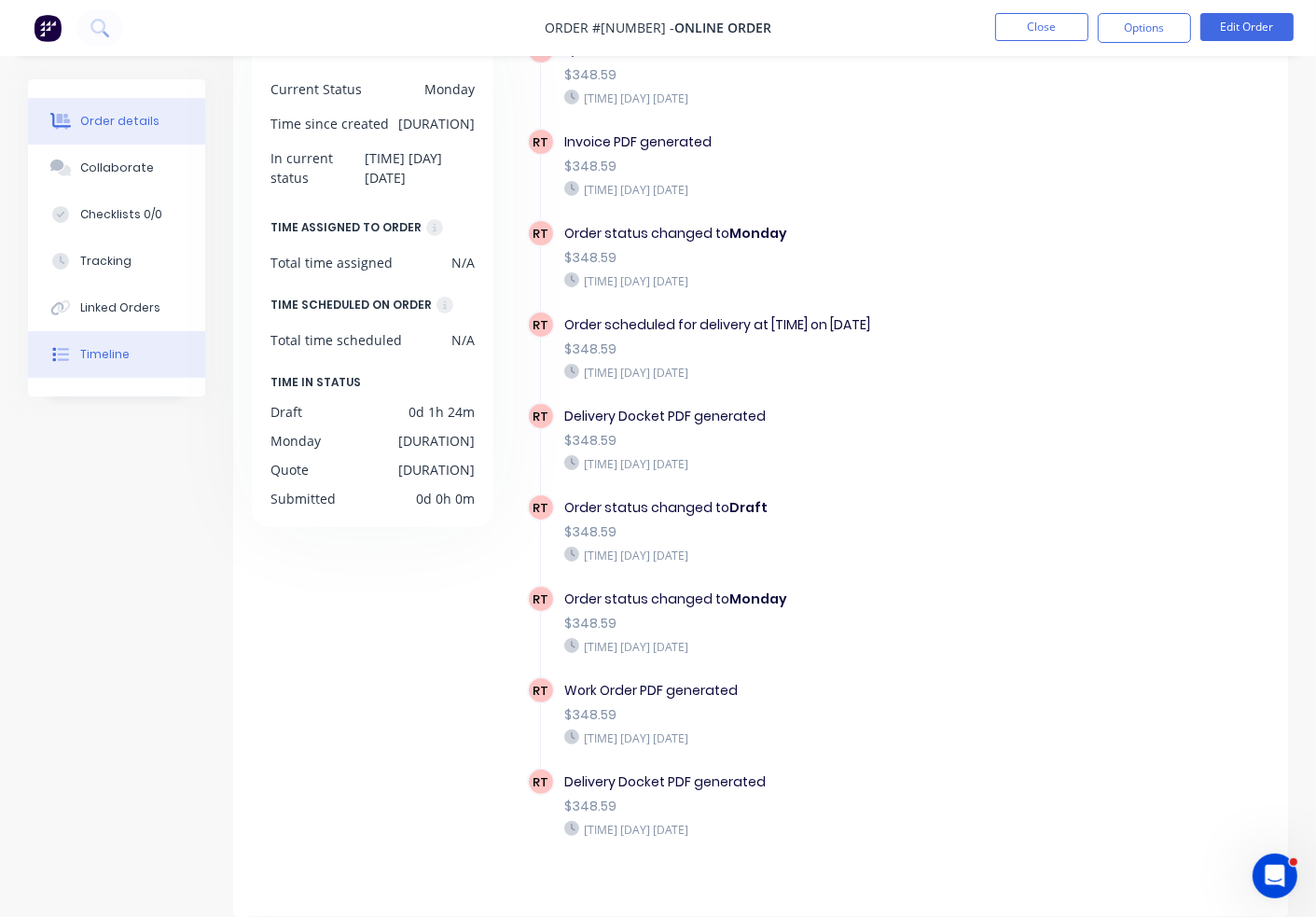 click on "Order details" at bounding box center [119, 121] 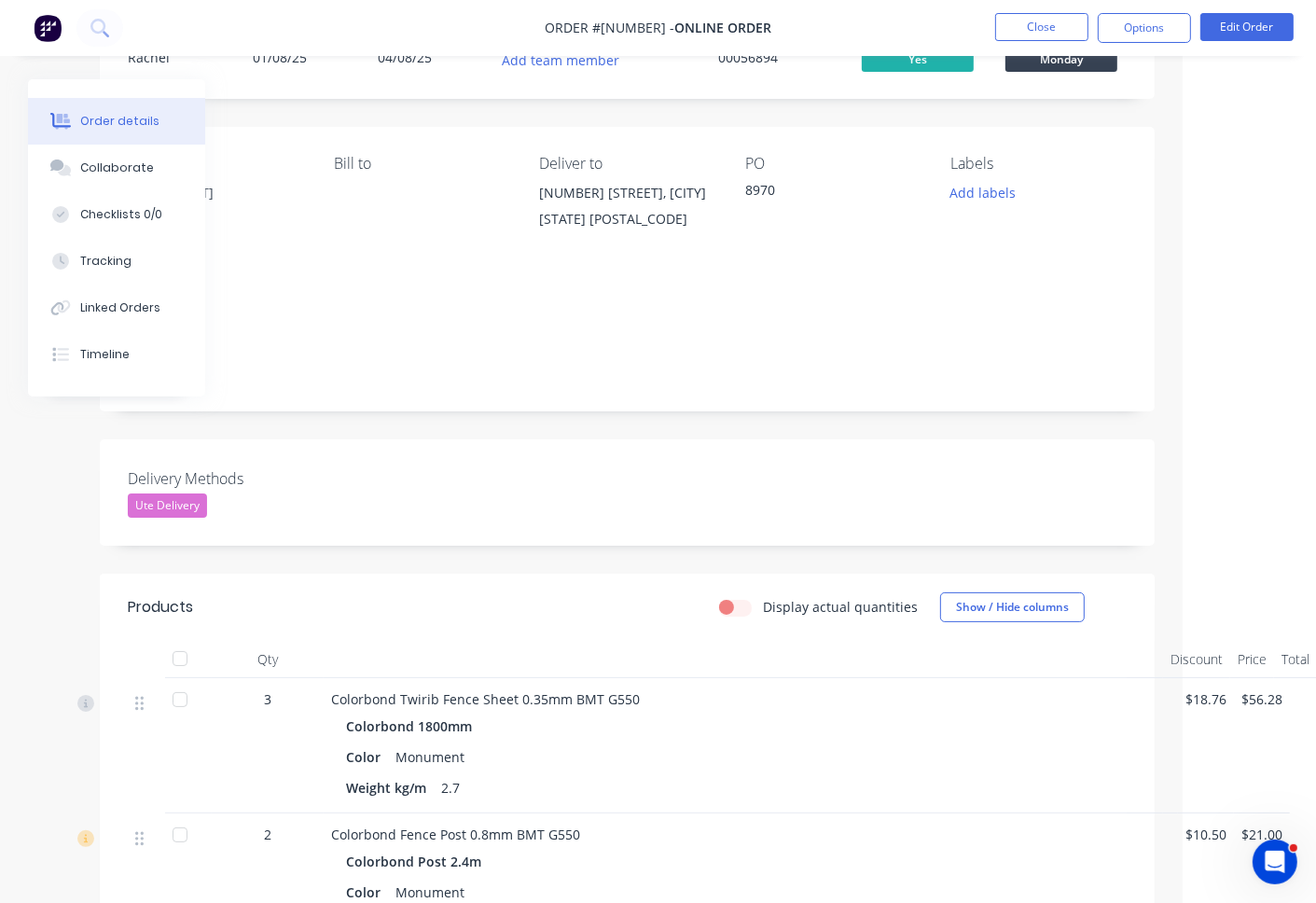 scroll, scrollTop: 0, scrollLeft: 133, axis: horizontal 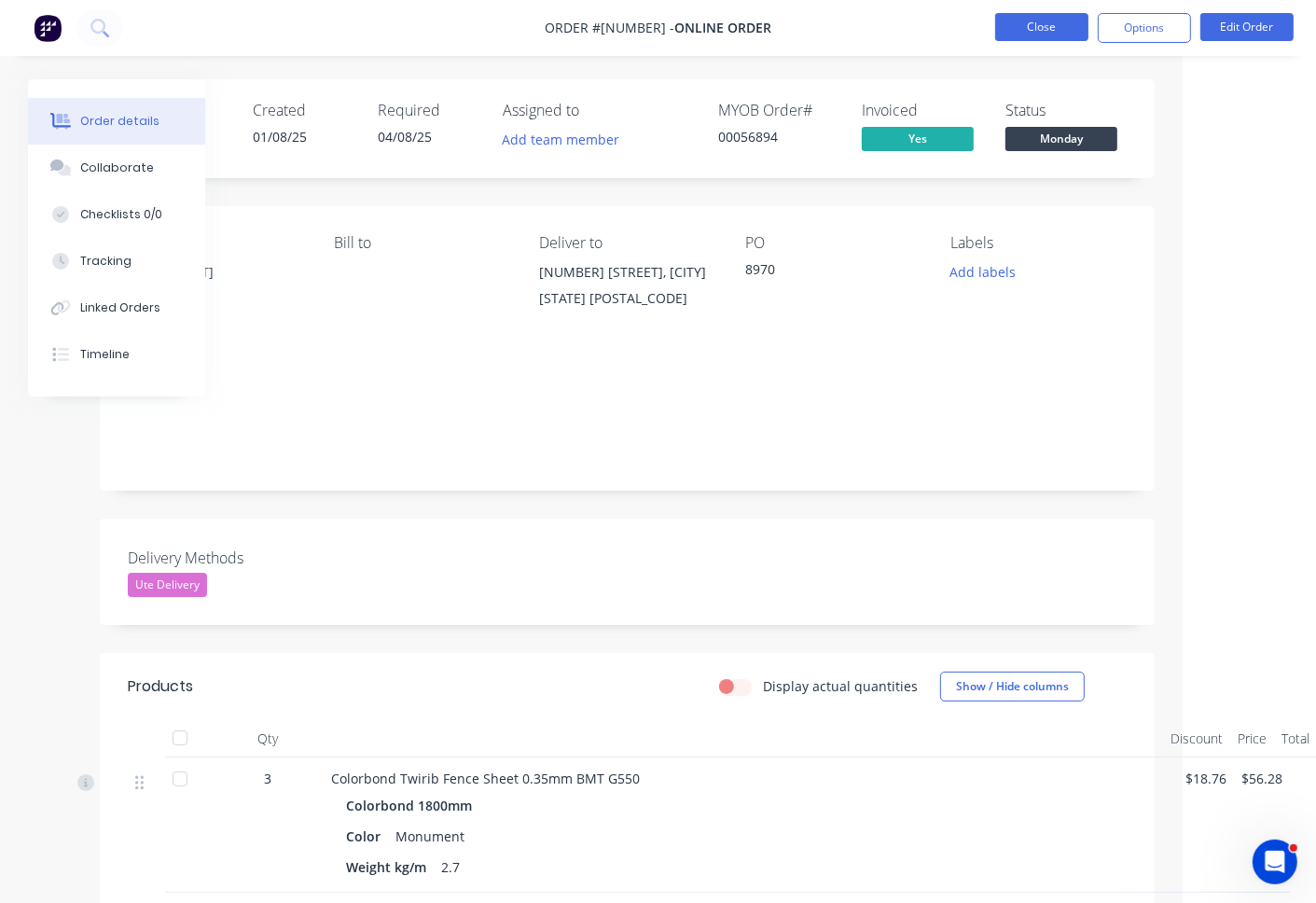 click on "Close" at bounding box center (1042, 27) 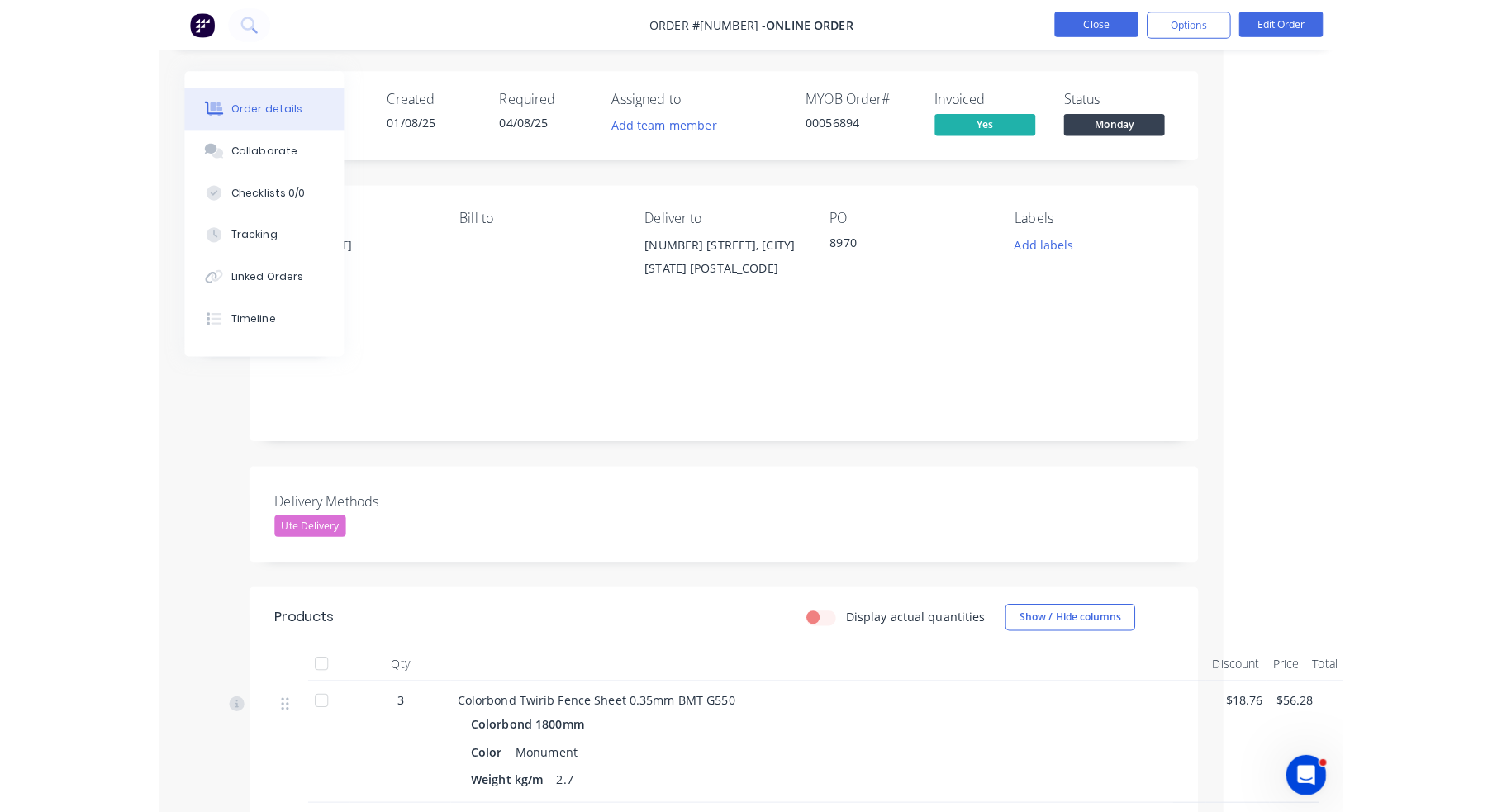 scroll, scrollTop: 0, scrollLeft: 0, axis: both 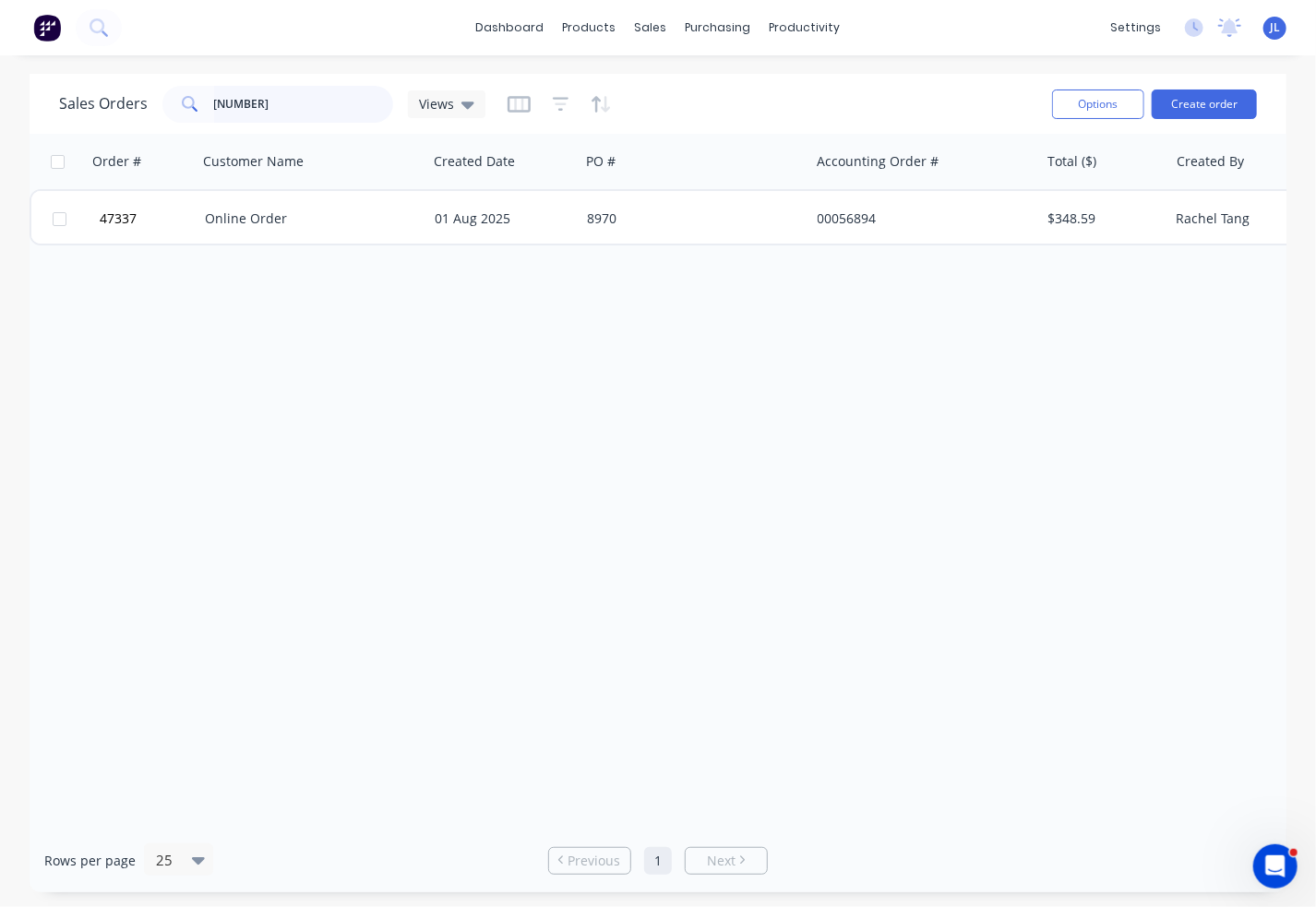click on "56894" at bounding box center [304, 104] 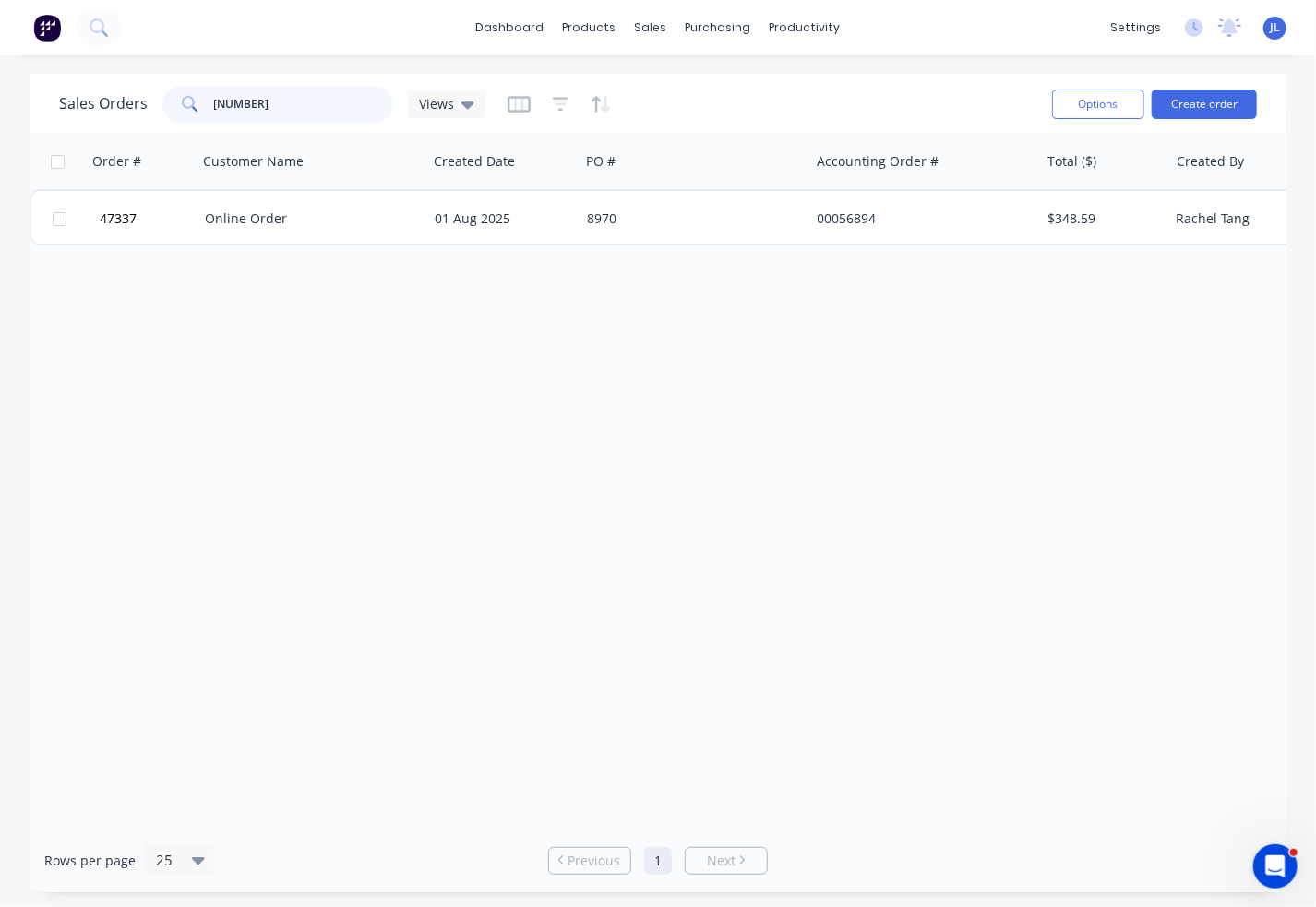 click on "56894" at bounding box center [304, 104] 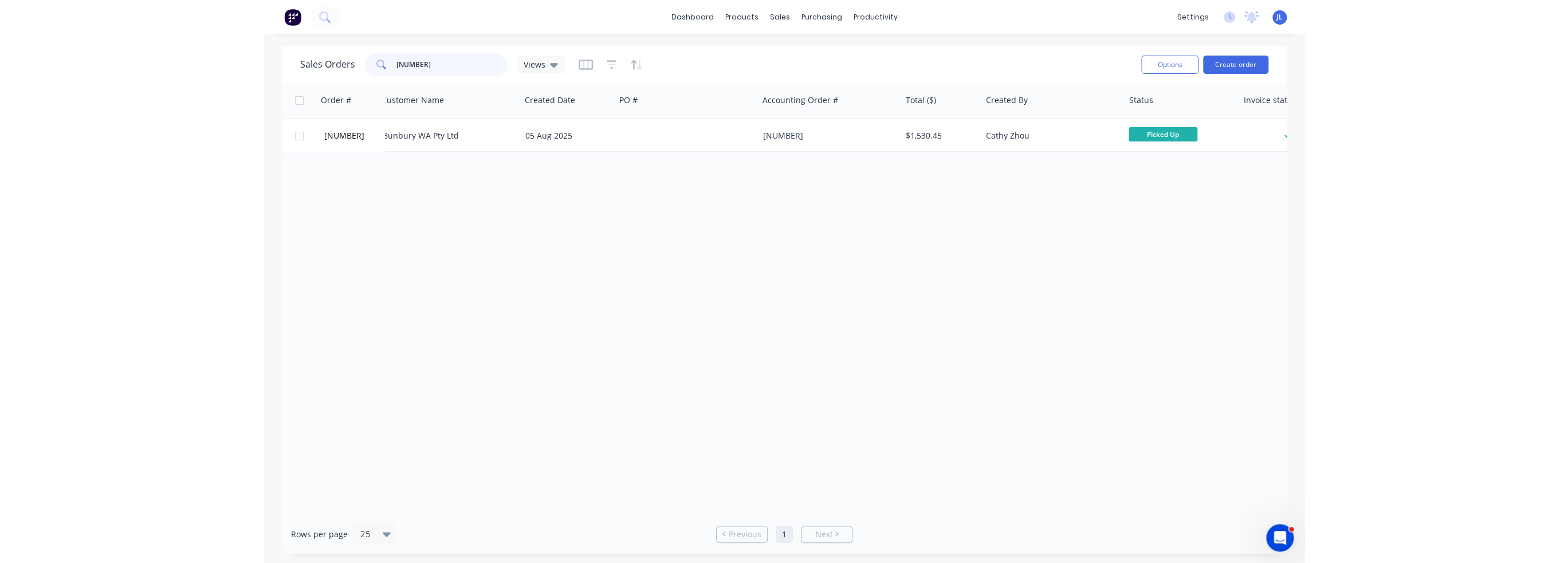 scroll, scrollTop: 0, scrollLeft: 0, axis: both 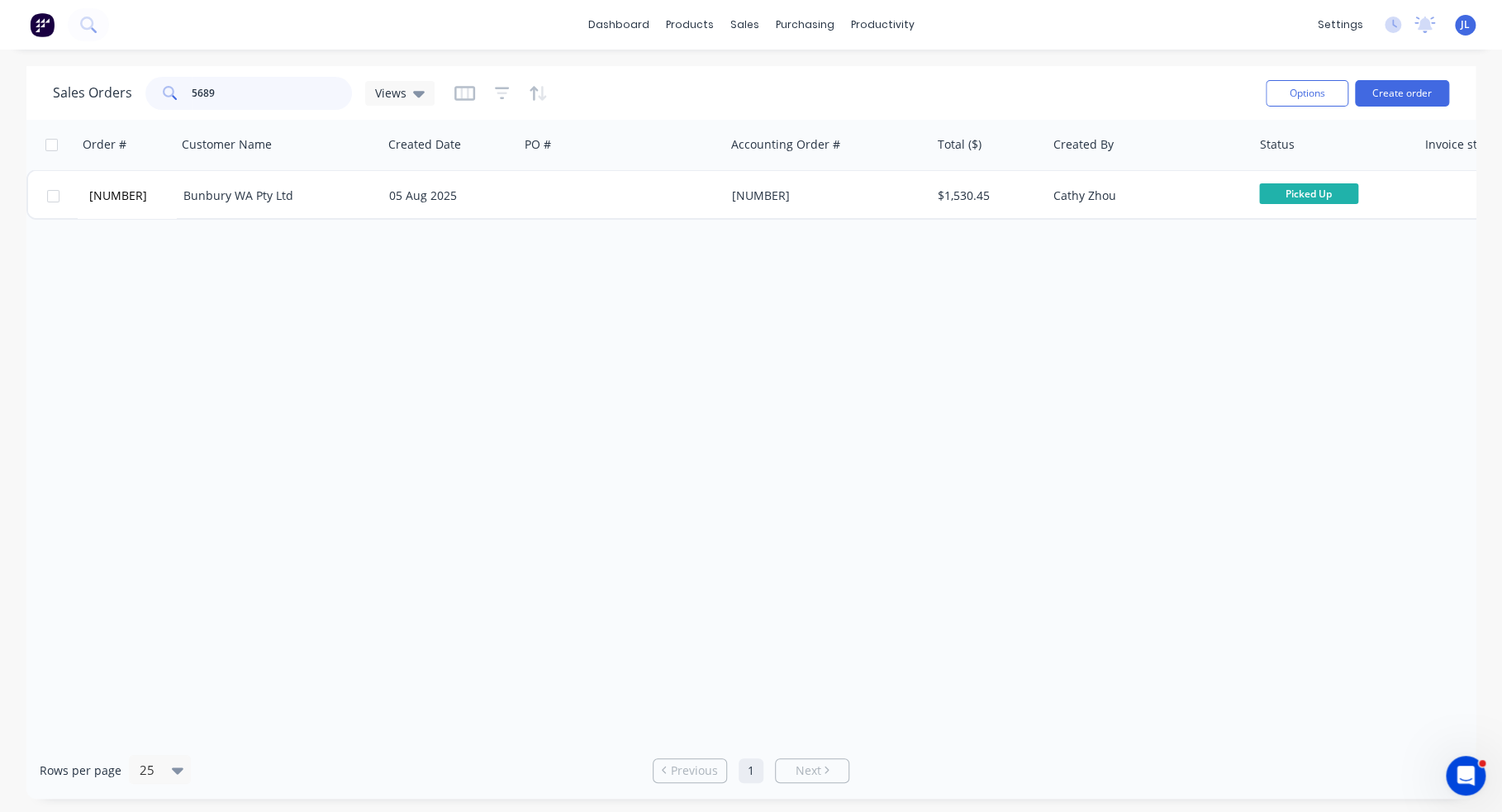 type on "56894" 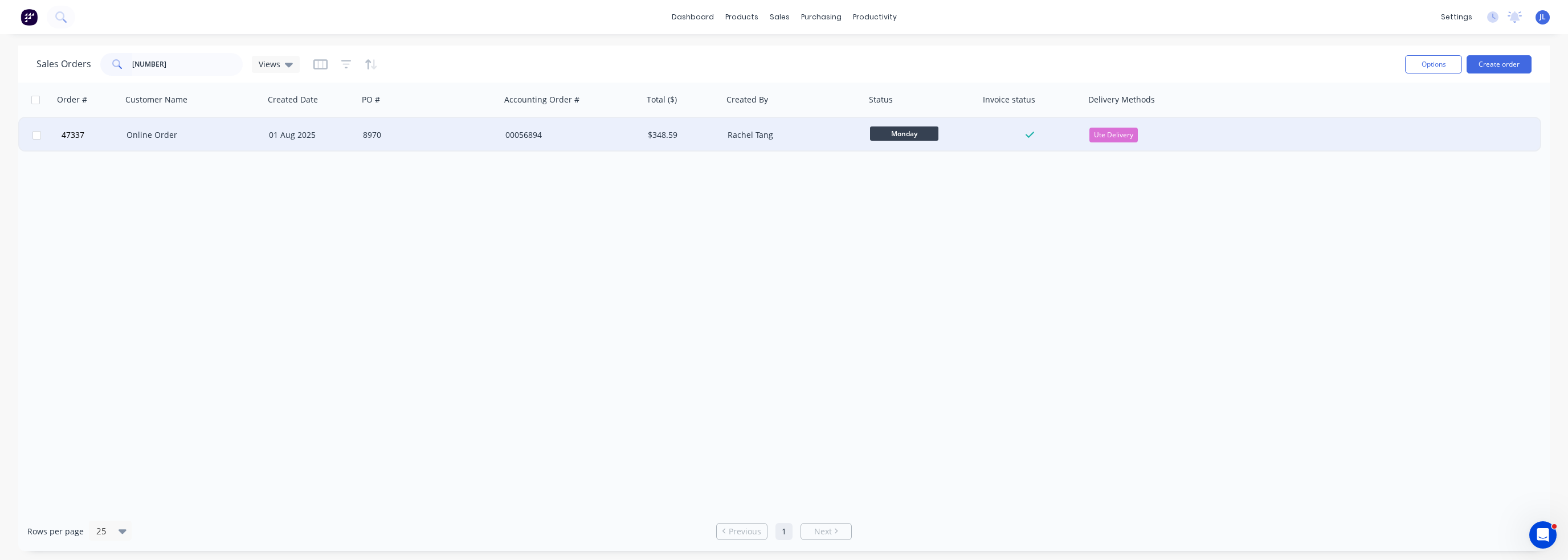 click on "00056894" at bounding box center [569, 135] 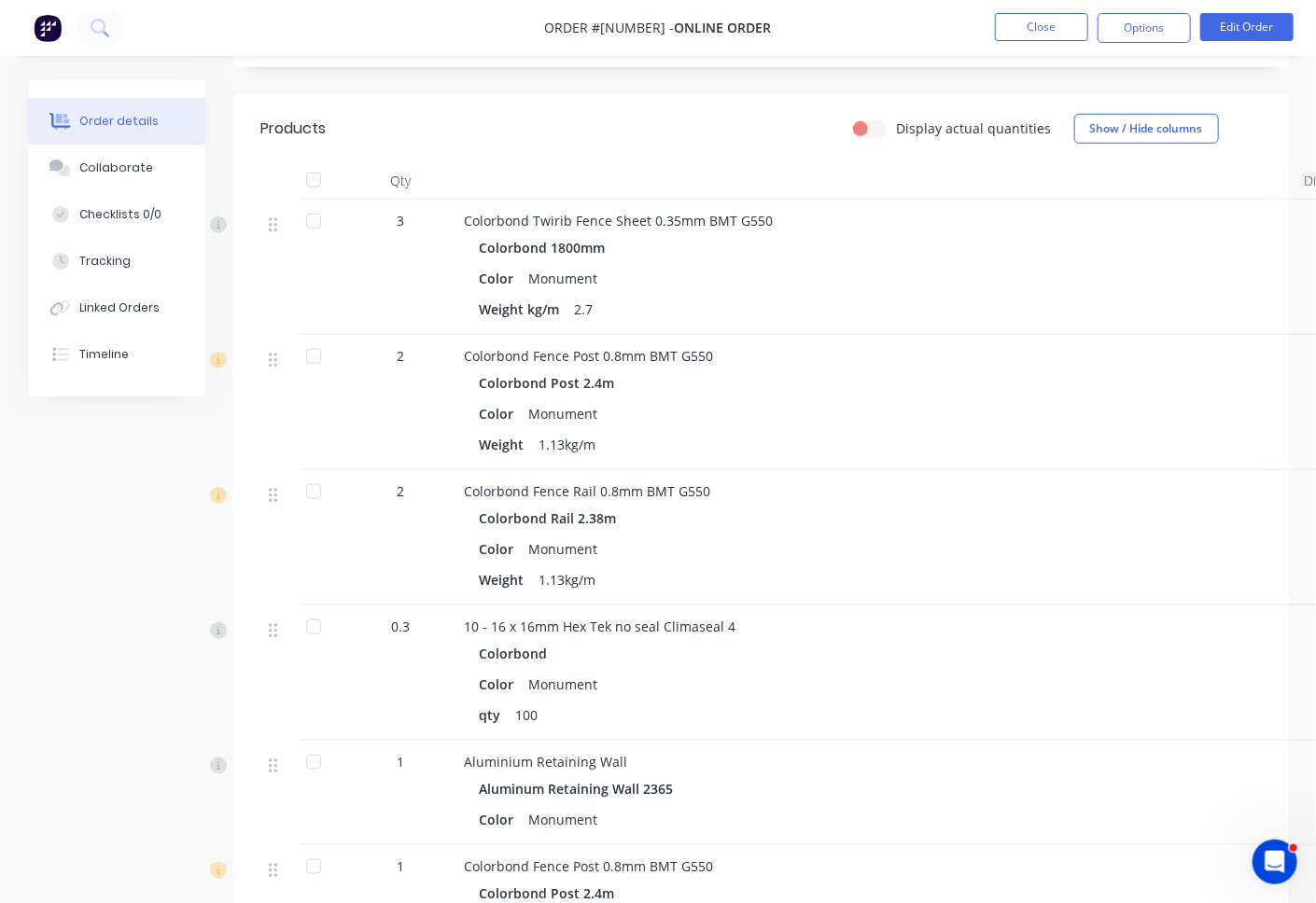 scroll, scrollTop: 0, scrollLeft: 0, axis: both 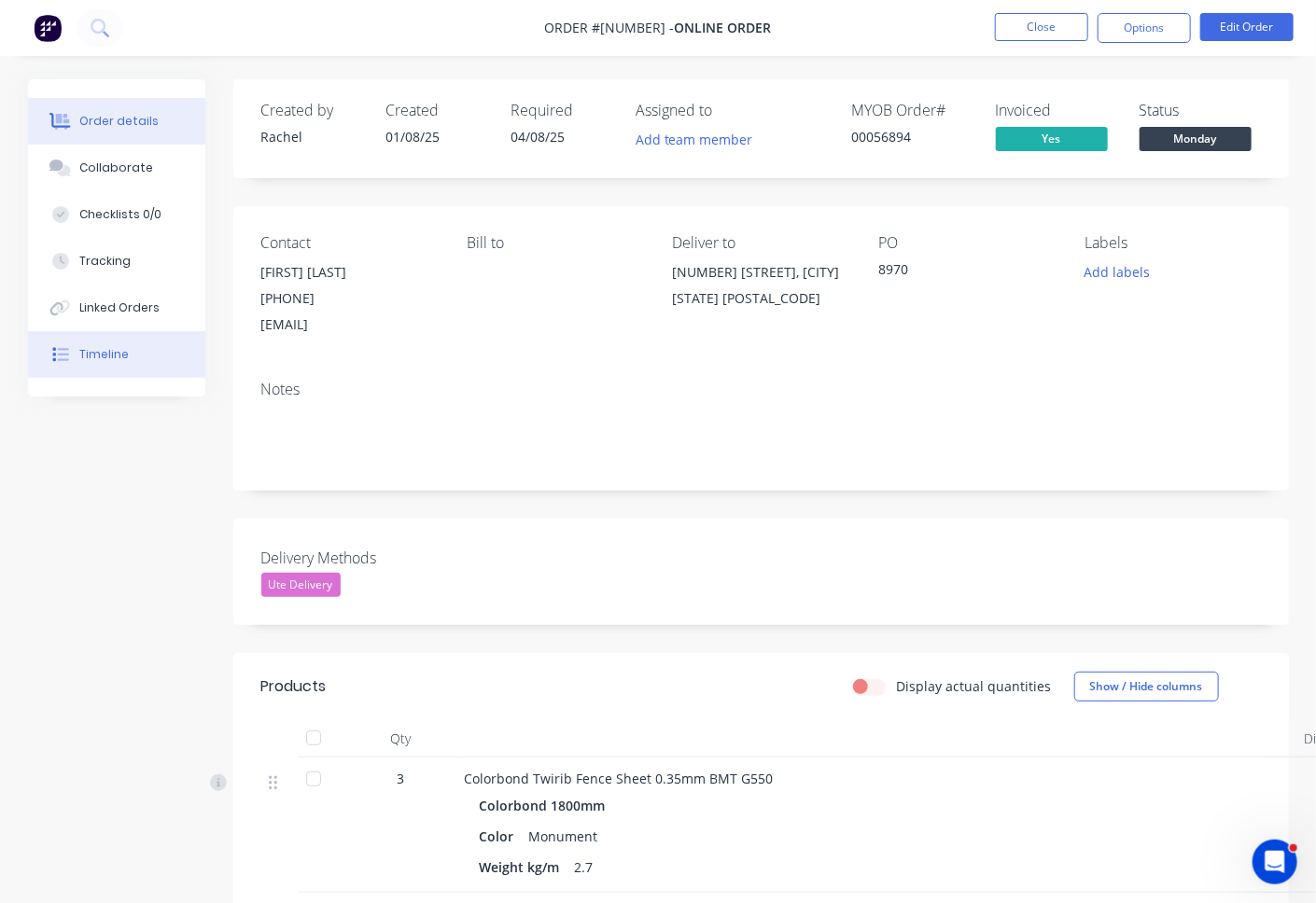 click on "Timeline" at bounding box center [117, 354] 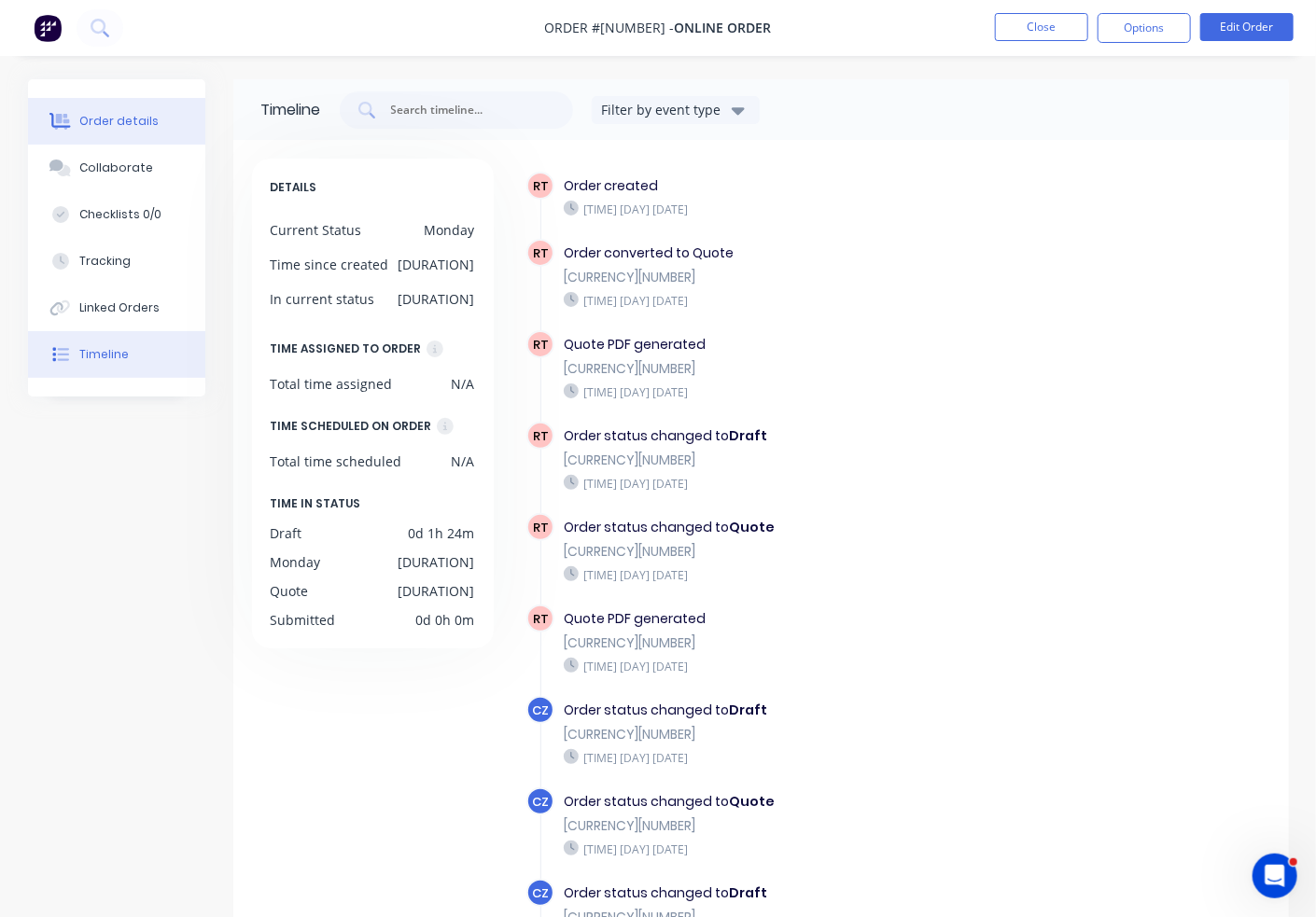 click on "Order details" at bounding box center [119, 121] 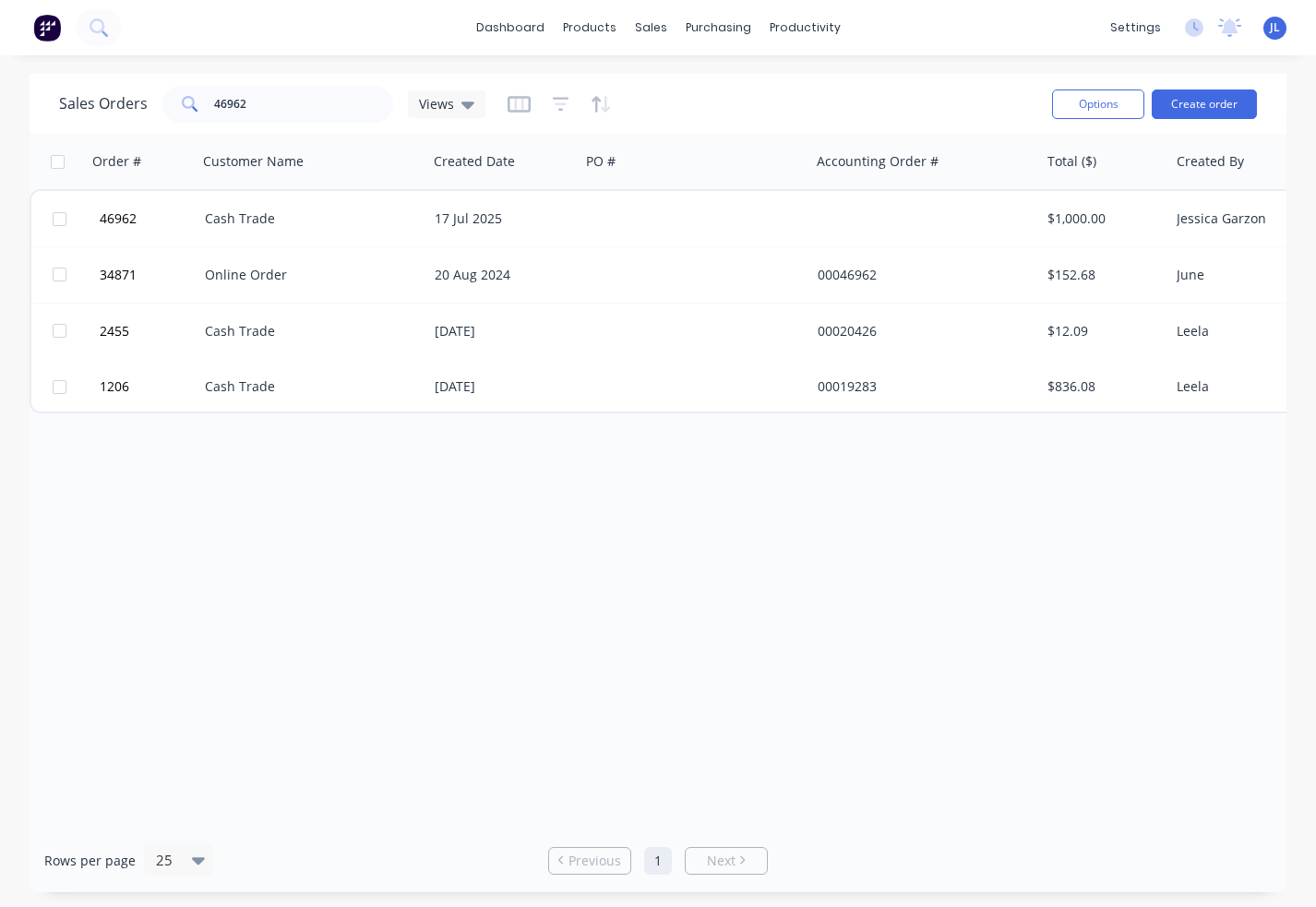 scroll, scrollTop: 0, scrollLeft: 0, axis: both 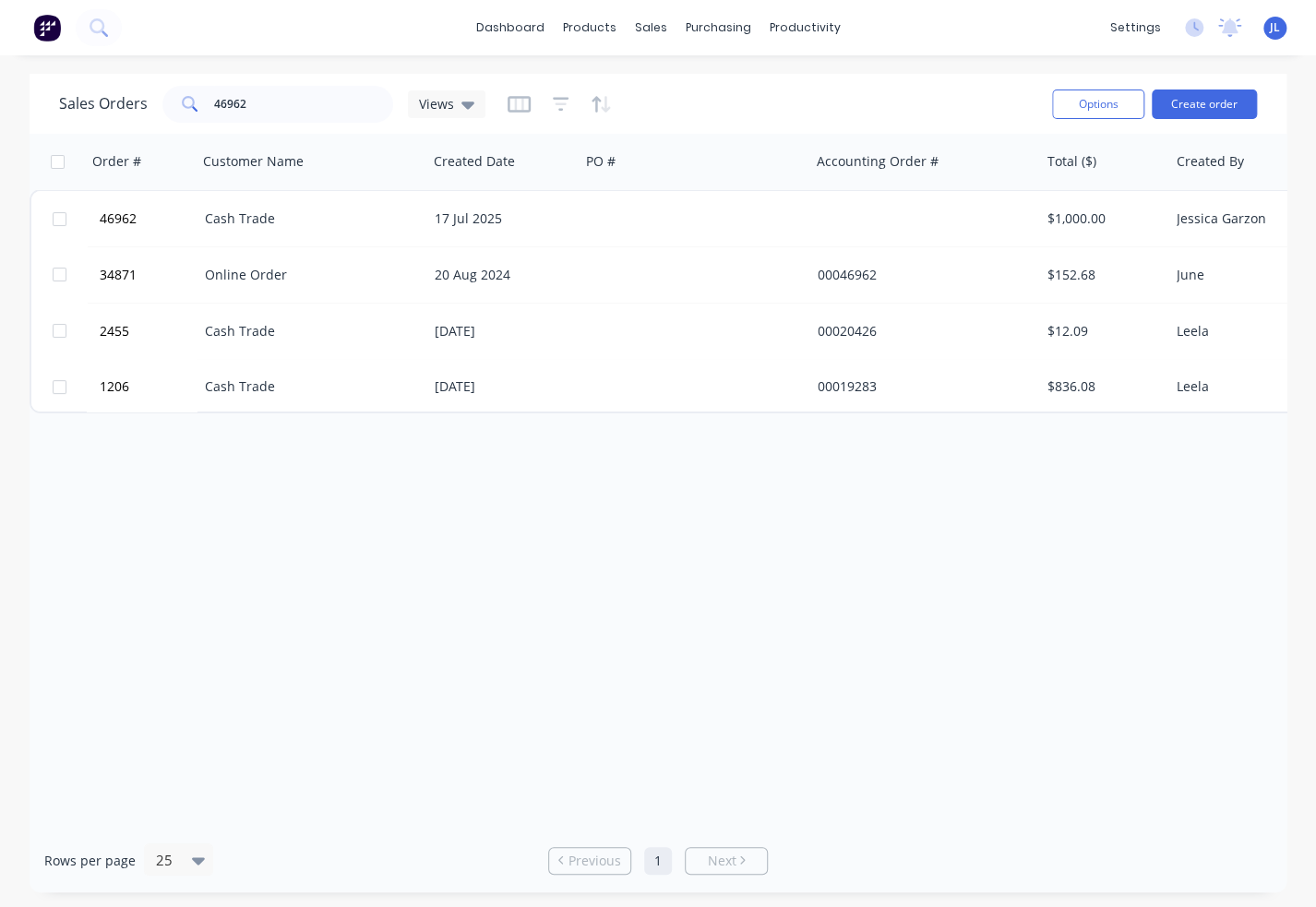 drag, startPoint x: 685, startPoint y: 494, endPoint x: 695, endPoint y: 488, distance: 11.661904 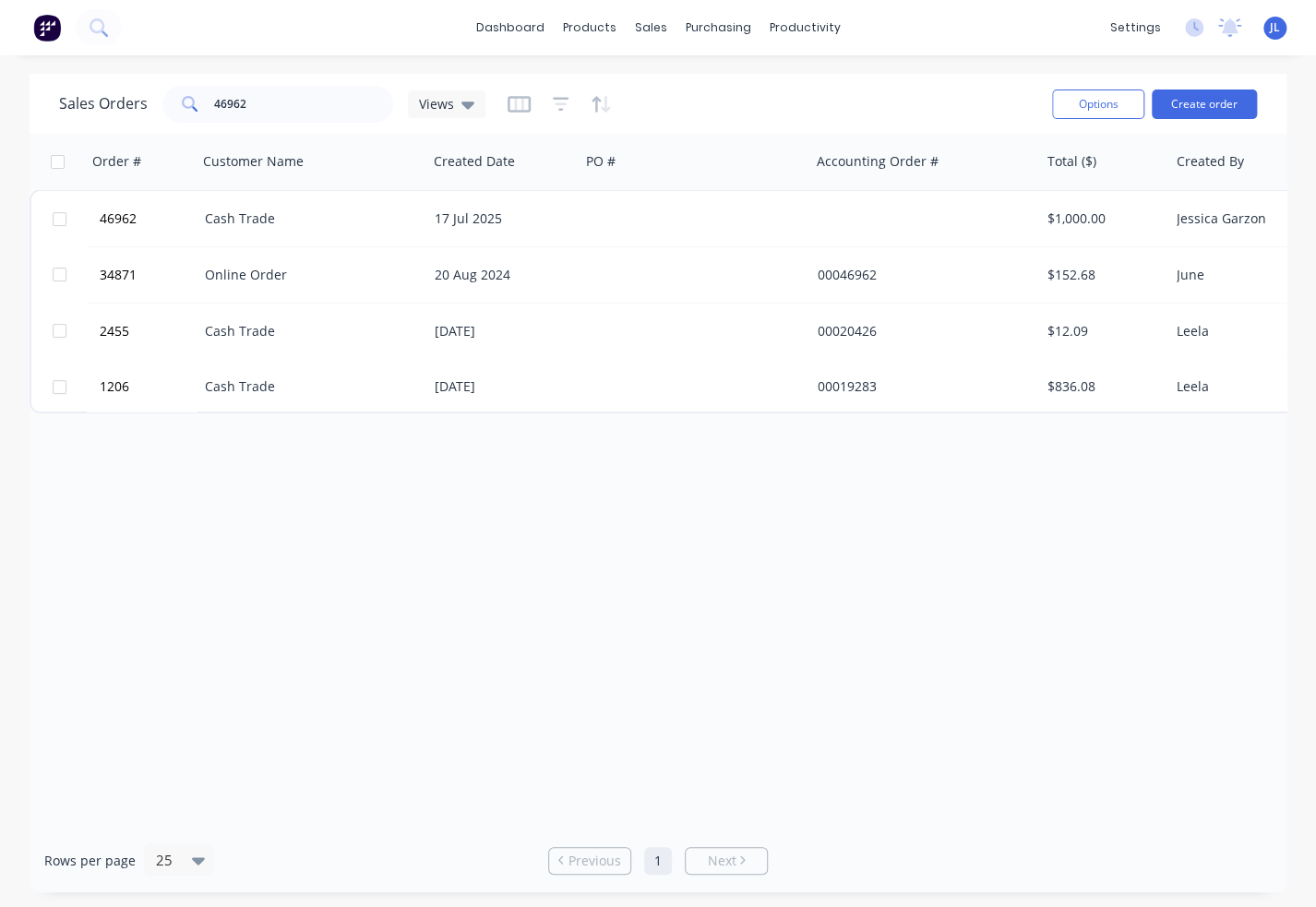 click on "Order # Customer Name Created Date PO # Accounting Order # Total ($) Created By Status Invoice status Delivery Methods 46962 Cash Trade 17 Jul 2025 $1,000.00 [NAME] [LAST] Draft Select... 34871 Online Order 20 Aug 2024 00046962 $152.68 [NAME] Picked Up Select... 2455 Cash Trade 05 Mar 2022 00020426 $12.09 [NAME] Picked Up Select... 1206 Cash Trade 15 Jan 2022 00019283 $836.08 [NAME] Delivered Select..." at bounding box center [658, 481] 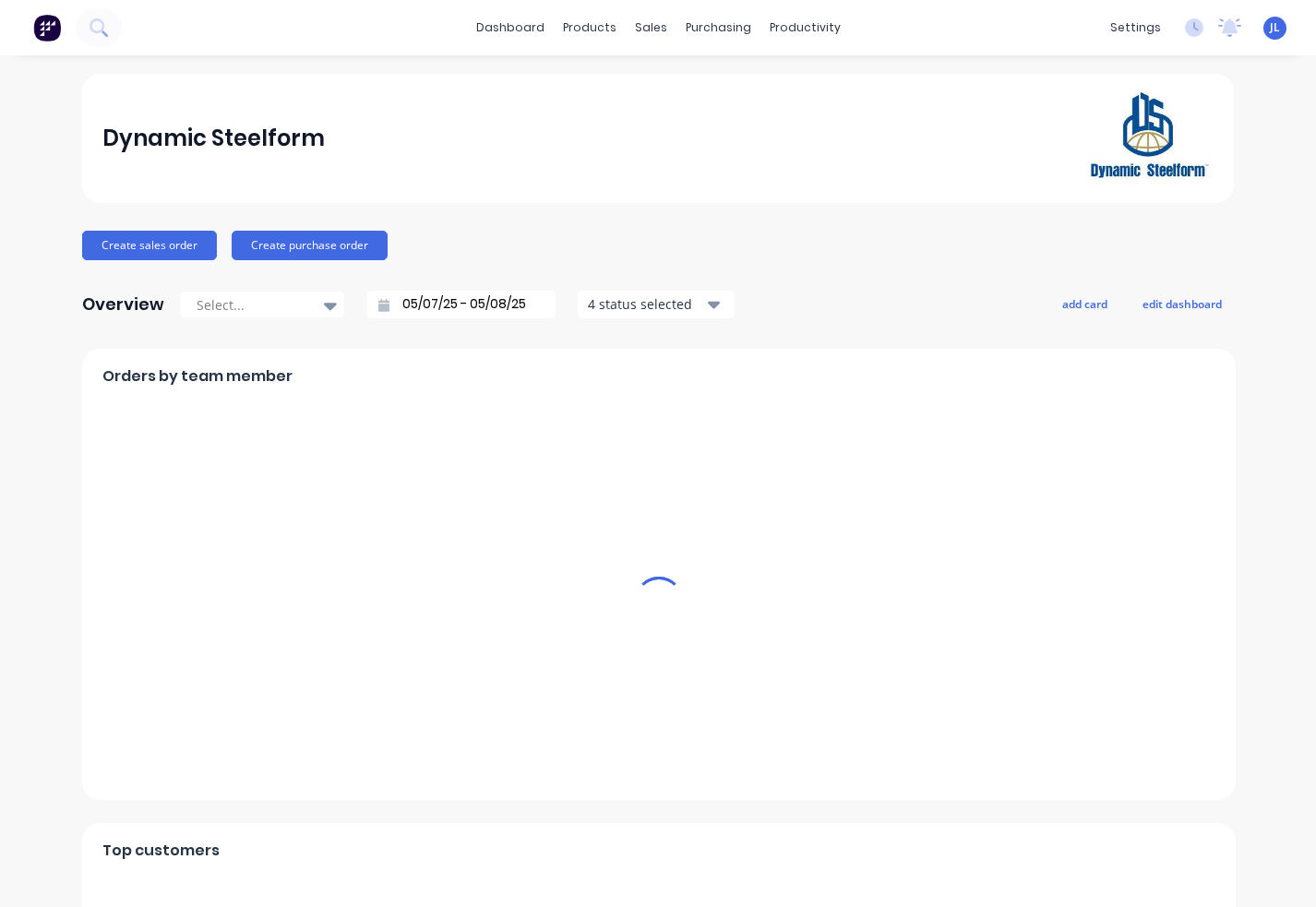 scroll, scrollTop: 0, scrollLeft: 0, axis: both 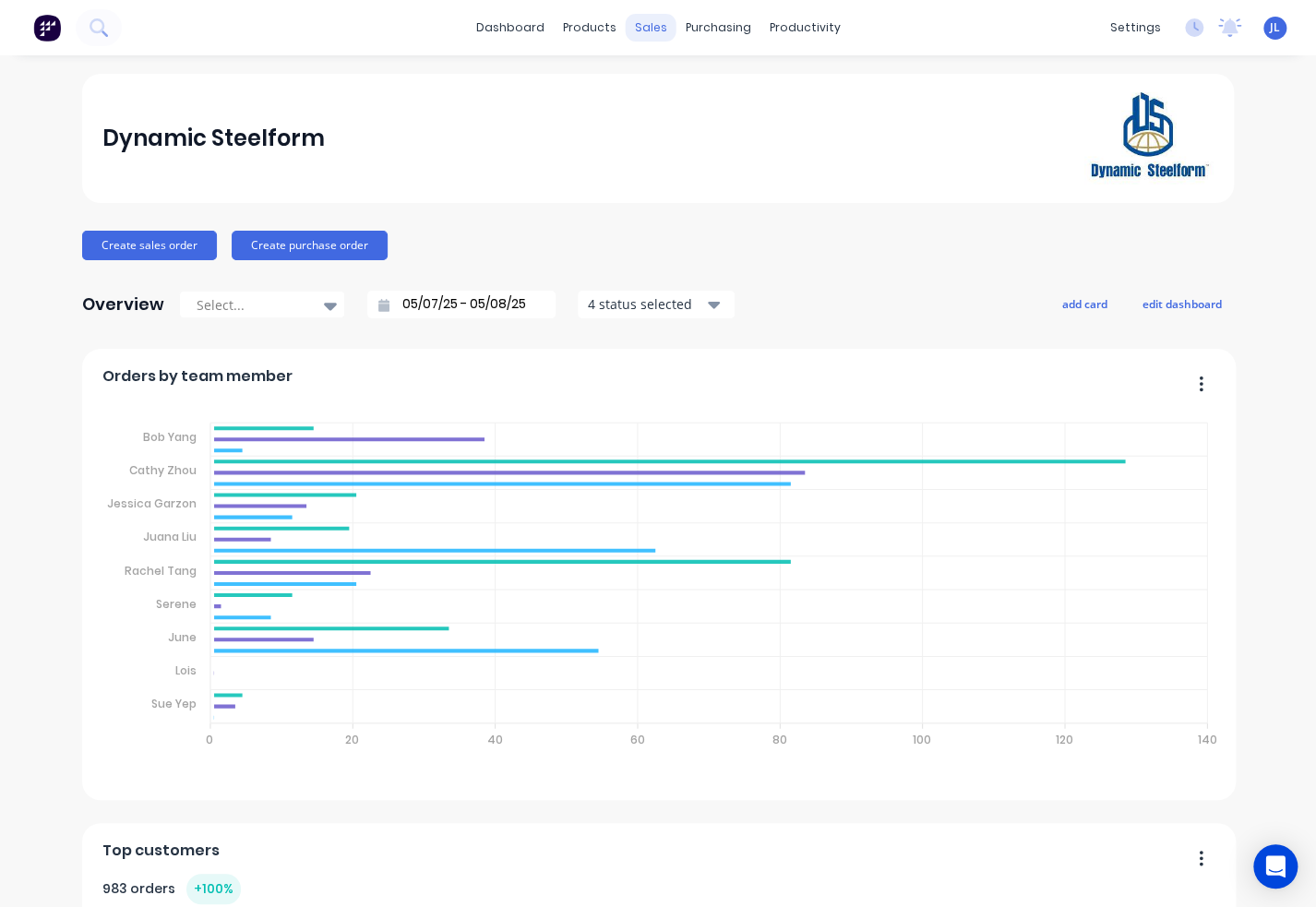 click on "sales" at bounding box center [651, 28] 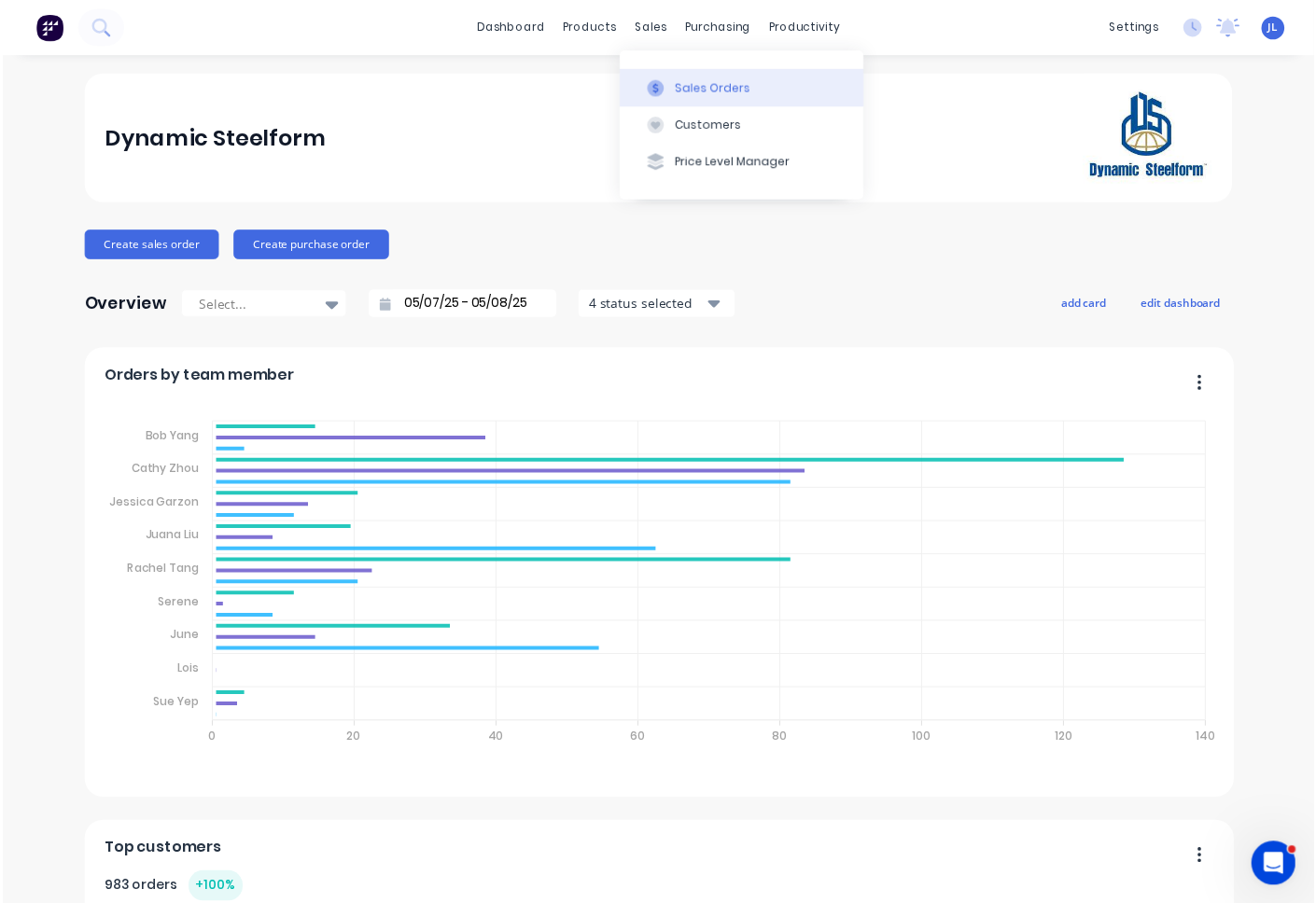 scroll, scrollTop: 0, scrollLeft: 0, axis: both 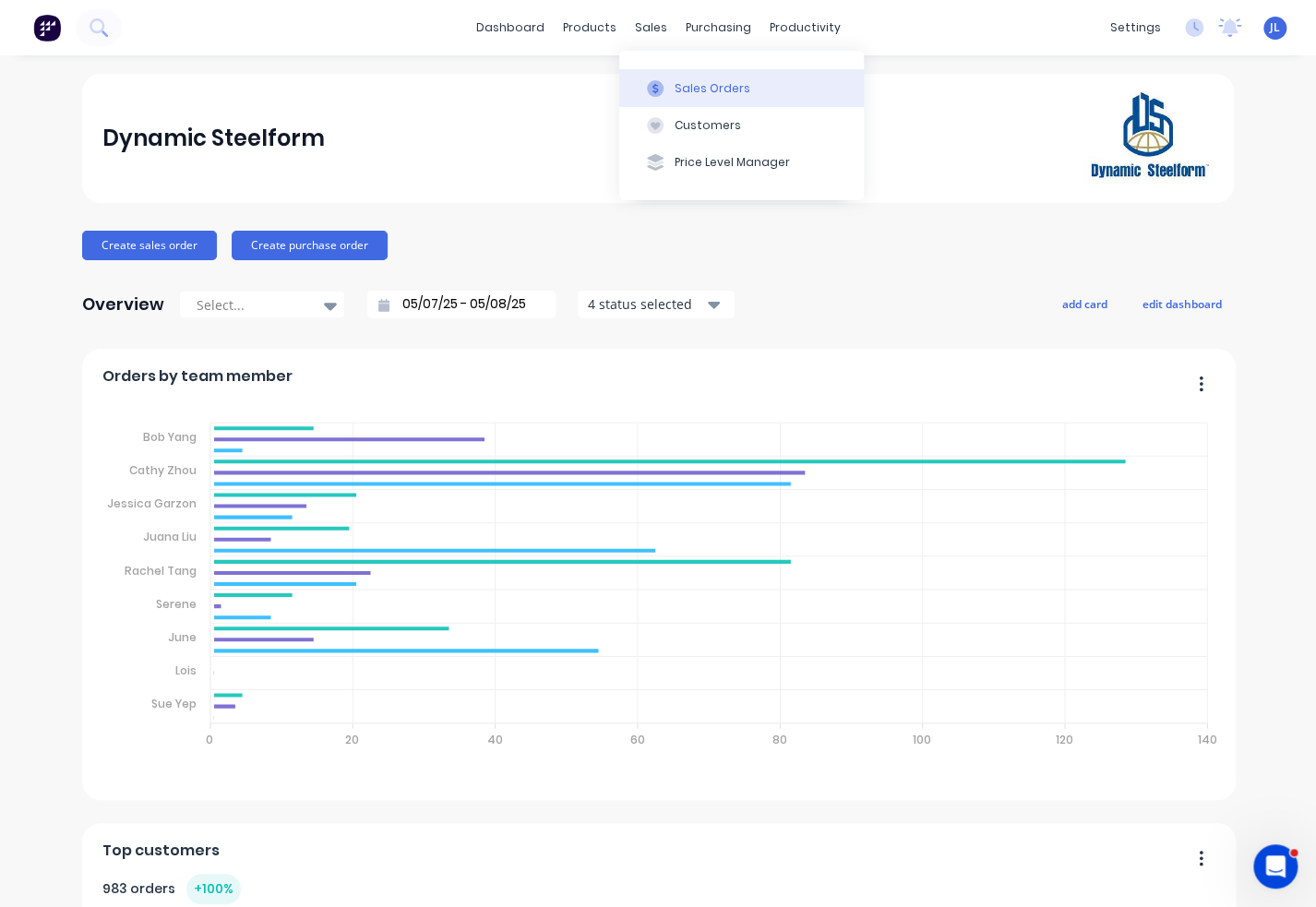 click on "Sales Orders" at bounding box center (741, 88) 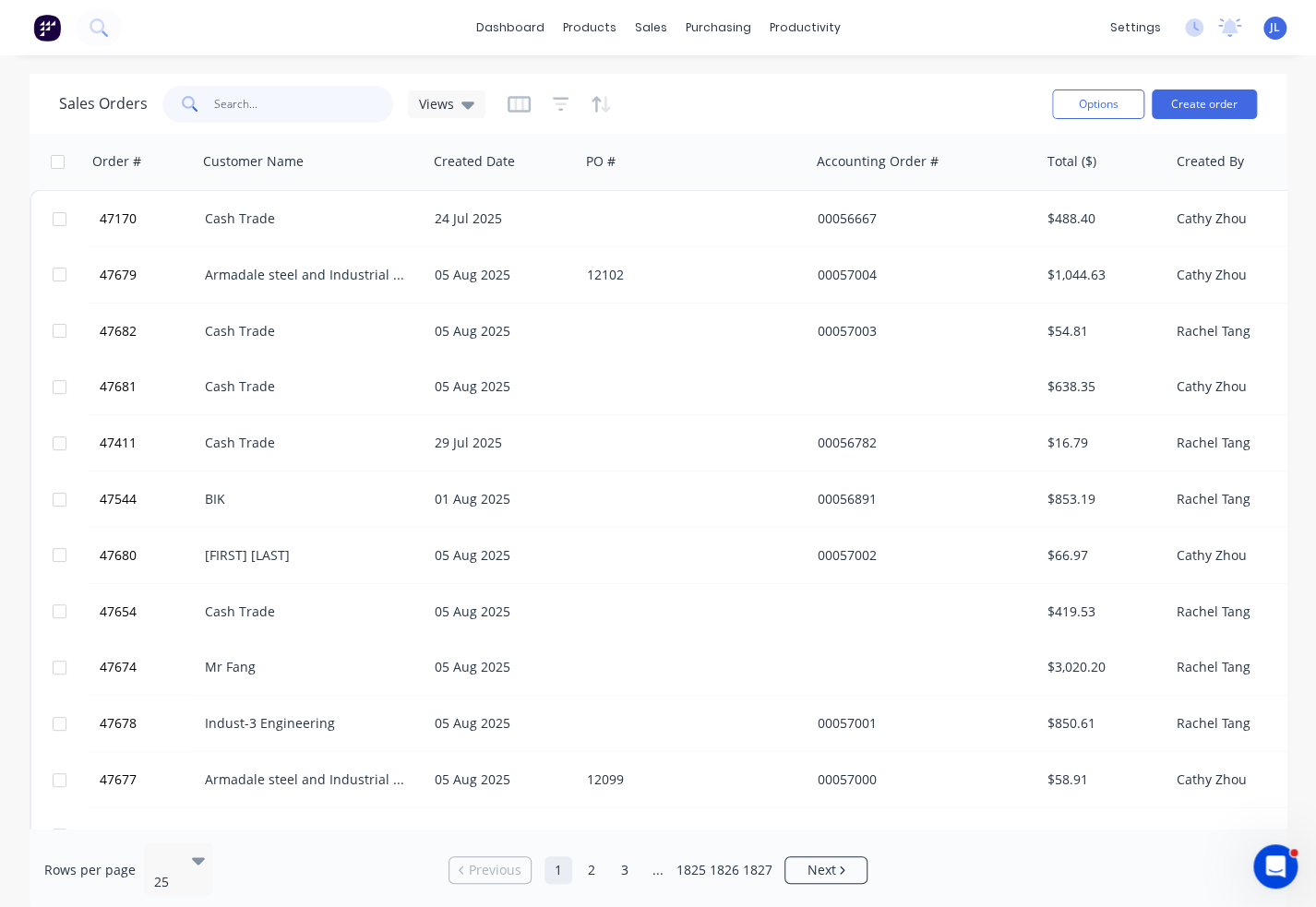 drag, startPoint x: 326, startPoint y: 91, endPoint x: 326, endPoint y: 101, distance: 10 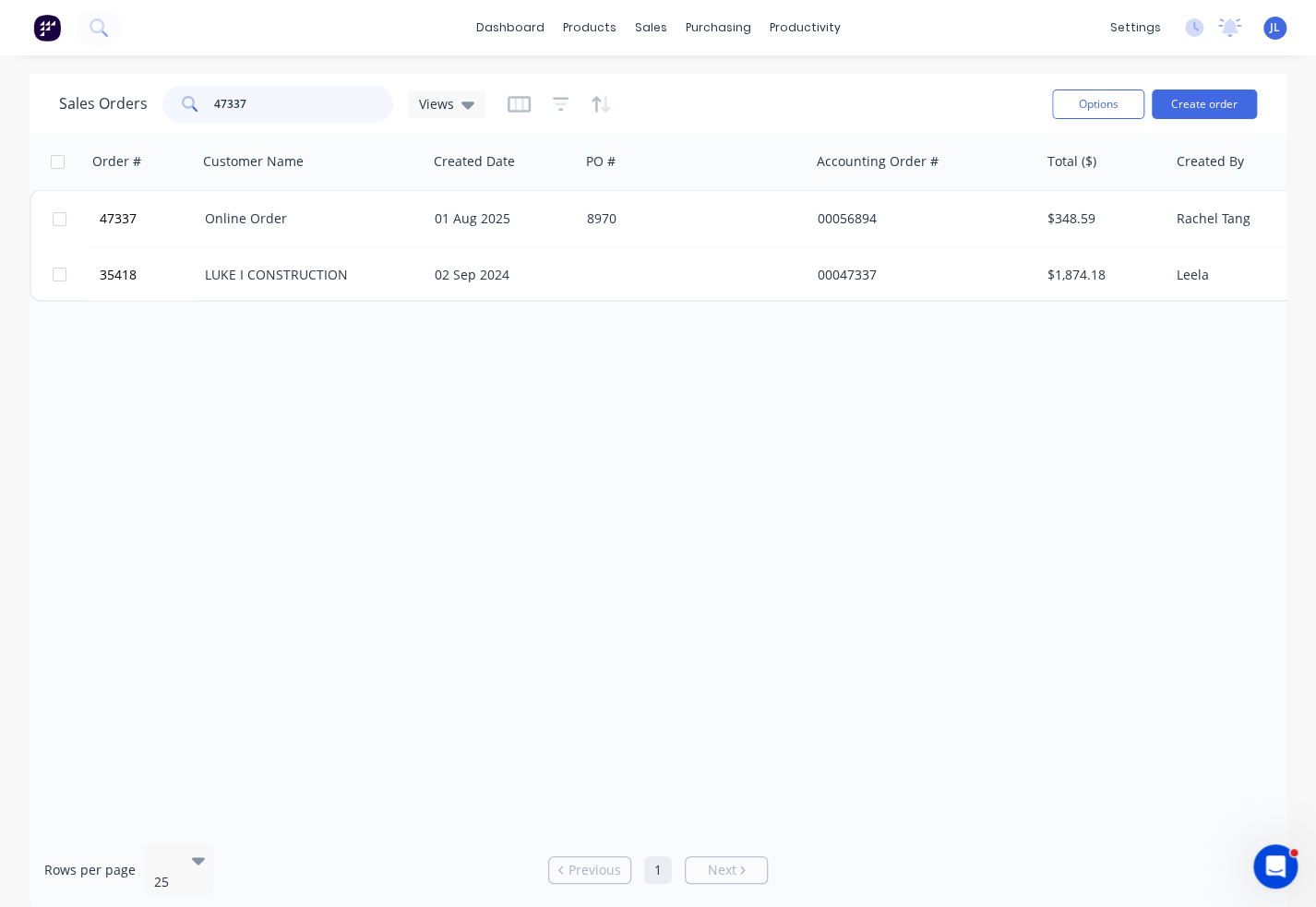 type on "47337" 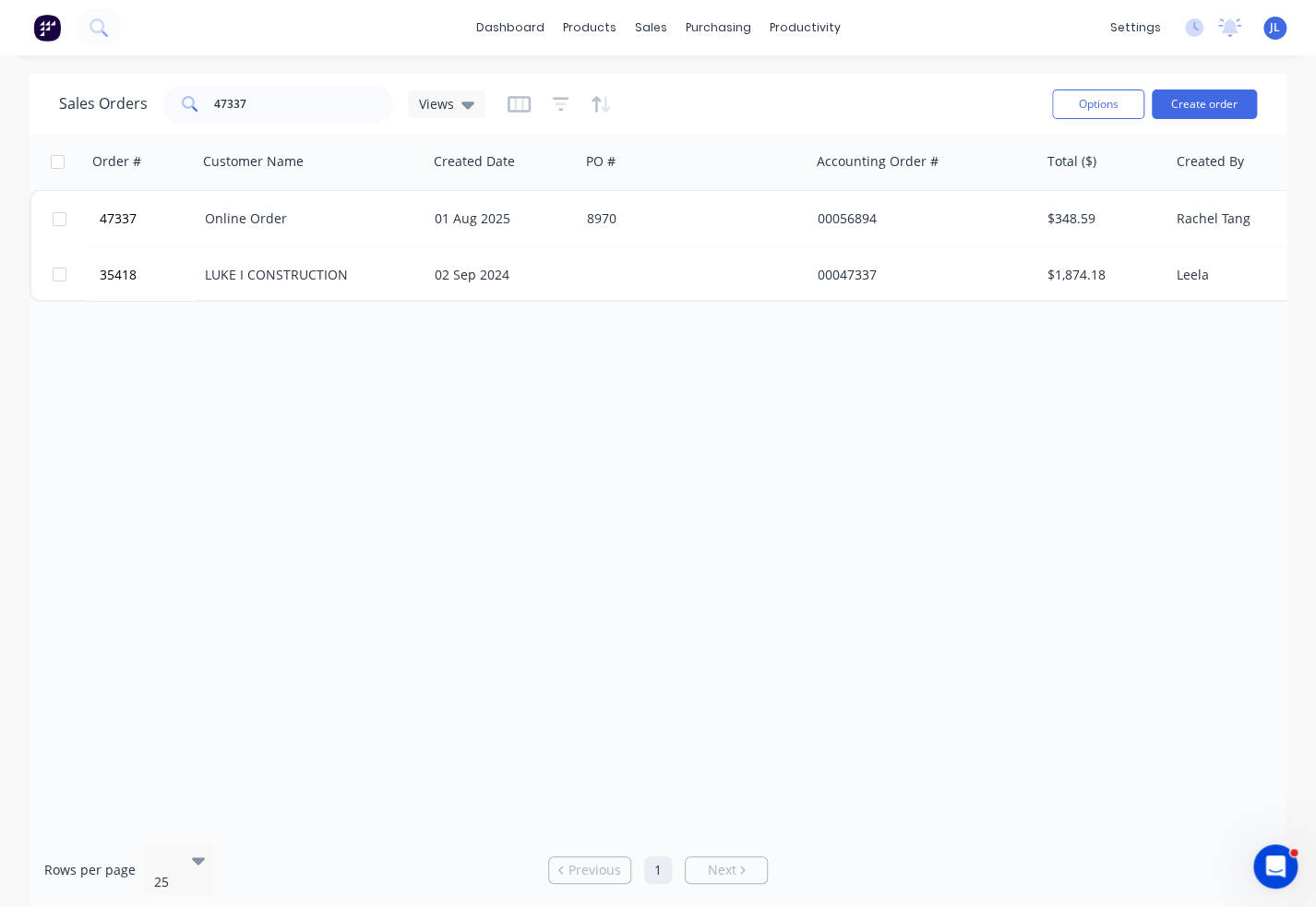 click on "Order # Customer Name Created Date PO # Accounting Order # Total ($) Created By Status Invoice status Delivery Methods 47337 Online Order [DATE] 8970 00056894 $[PRICE] [FIRST] Monday Ute Delivery  35418 LUKE I CONSTRUCTION [DATE] 00047337 $[PRICE] [FIRST]  Picked Up Select..." at bounding box center (658, 481) 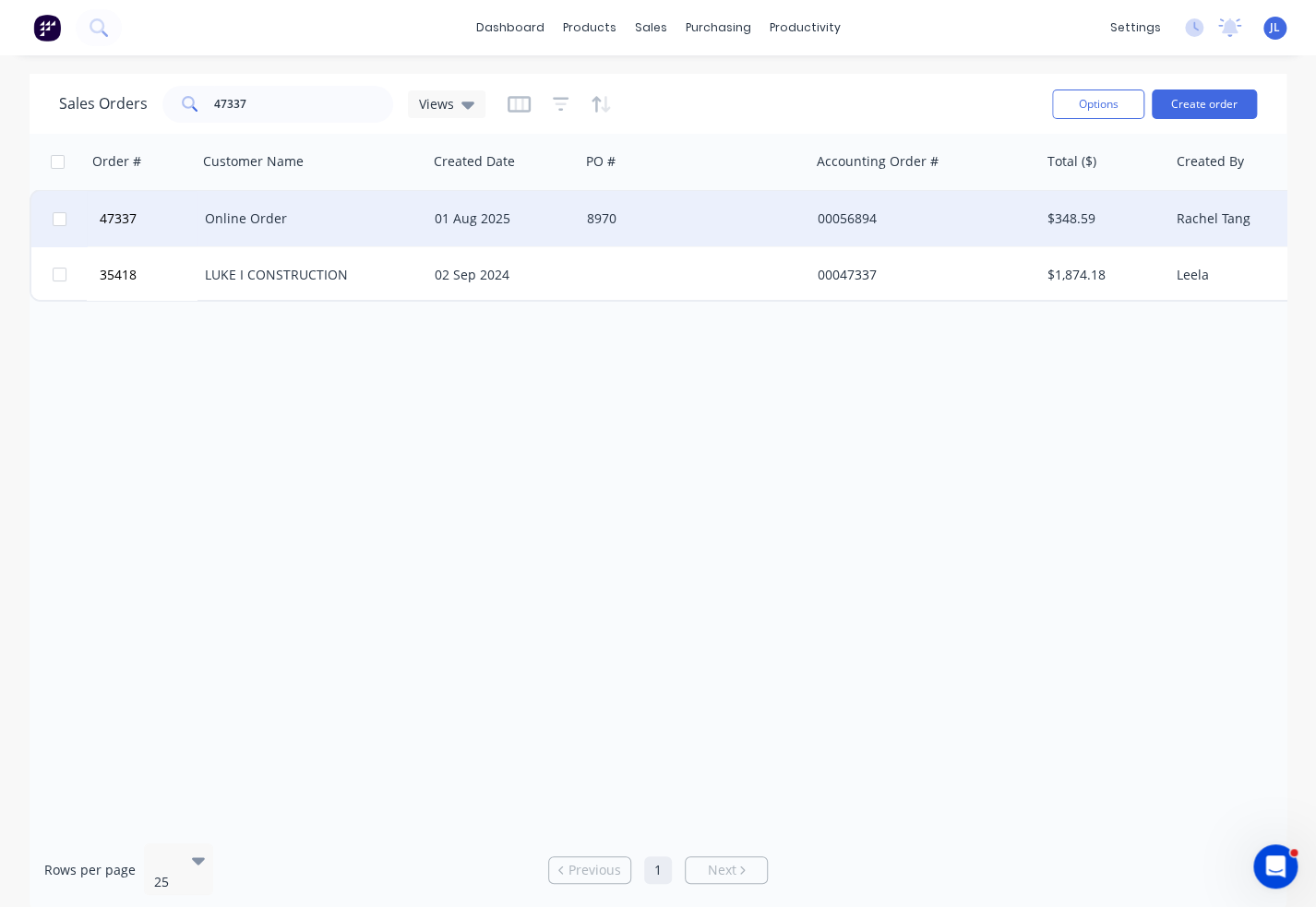 click on "Online Order" at bounding box center (307, 219) 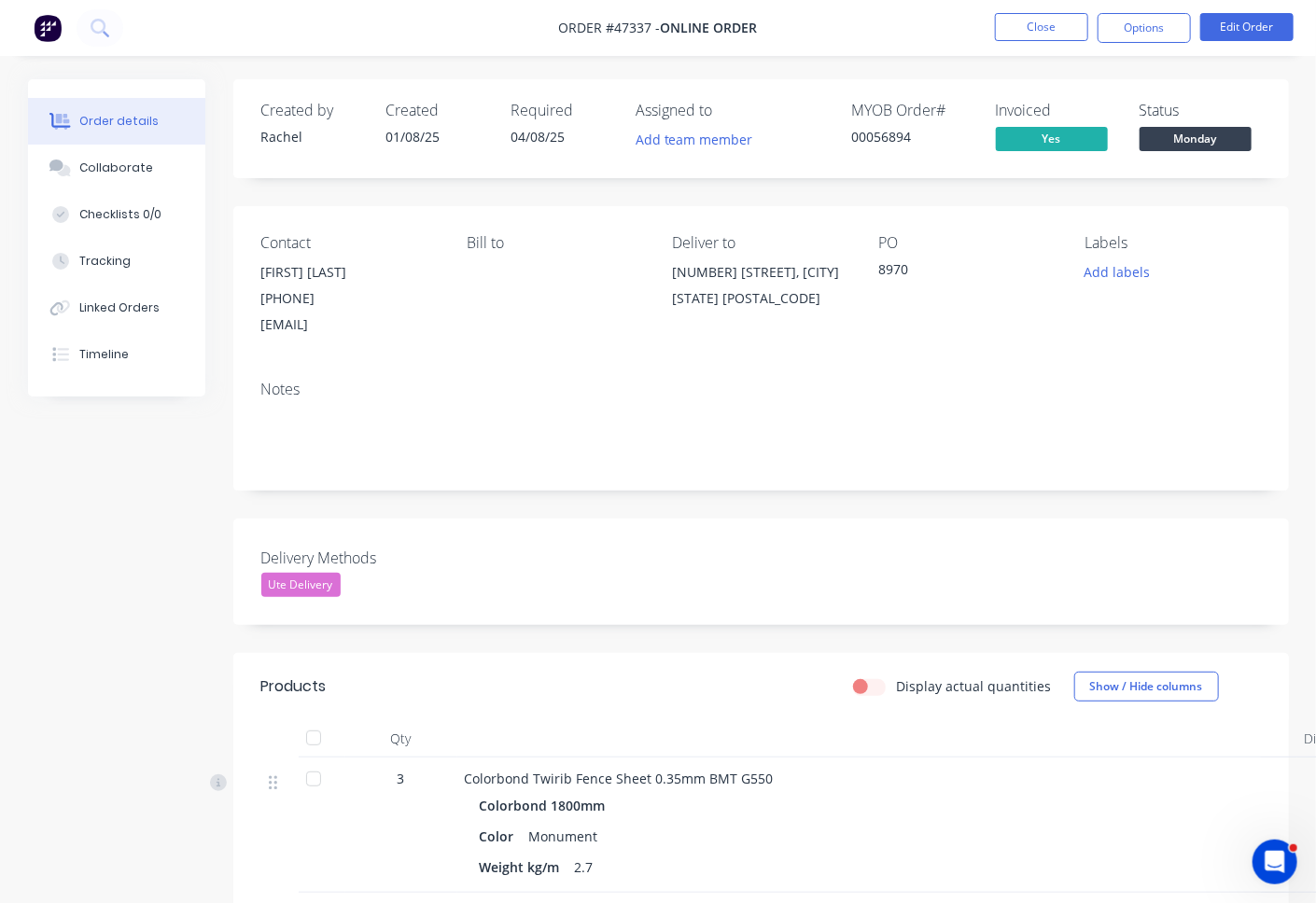 click on "Notes" at bounding box center [761, 428] 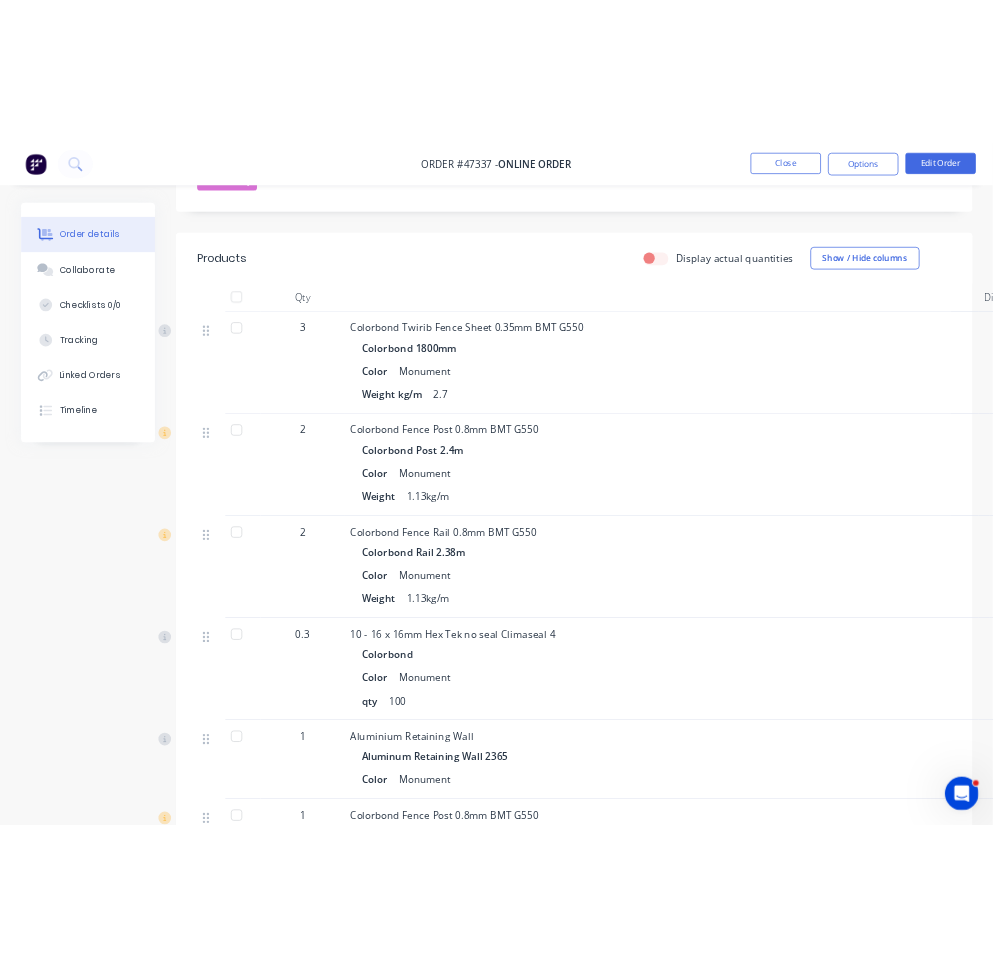 scroll, scrollTop: 492, scrollLeft: 0, axis: vertical 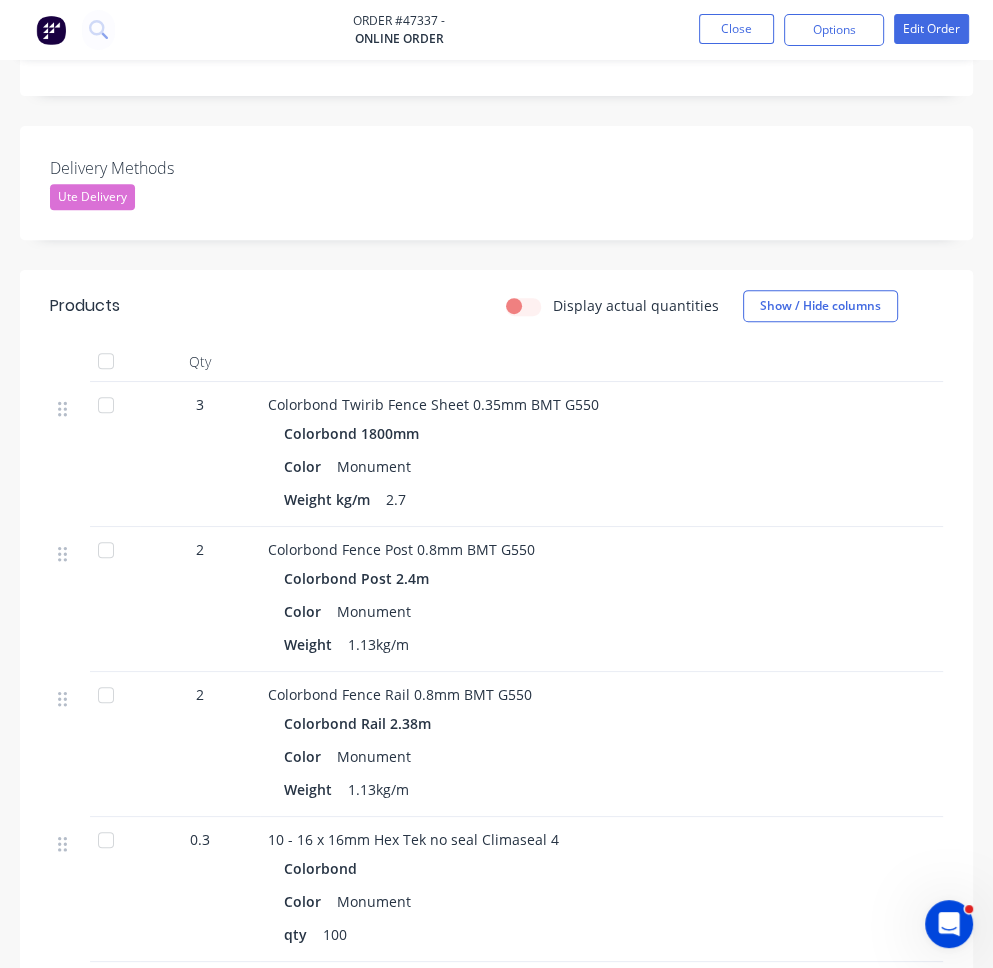 click on "Created by [FIRST] Created [DATE] Required [DATE] Assigned to Add team member MYOB   Order  # 00056894 Invoiced Yes Status Monday Contact [FIRST] [LAST] [PHONE] [EMAIL] Bill to Deliver to [NUMBER] [STREET], [CITY] [STATE] [POSTAL_CODE]  PO 8970 Labels Add labels Notes Delivery Methods Ute Delivery  Products Display actual quantities Show / Hide columns Qty Discount Price Total 3 Colorbond Twirib Fence Sheet 0.35mm BMT G550 Colorbond  1800mm  Color Monument Weight kg/m 2.7 $18.76 $56.28 2 Colorbond Fence Post 0.8mm BMT G550 Colorbond Post 2.4m Color Monument Weight 1.13kg/m $10.50 $21.00 2 Colorbond Fence Rail 0.8mm BMT G550 Colorbond Rail 2.38m Color Monument Weight 1.13kg/m $10.41 $20.82 0.3 10 - 16 x 16mm Hex Tek no seal Climaseal 4 Colorbond  Color Monument qty 100 $0.00 $0.00 1 Aluminium Retaining Wall Aluminum Retaining Wall 2365 Color Monument $43.89 $43.89 1 Colorbond Fence Post 0.8mm BMT G550 Colorbond Post 2.4m Color Monument Weight 1.13kg/m $10.50 $10.50 1 Colorbond Fence Rail 0.8mm BMT G550 2" at bounding box center (496, 713) 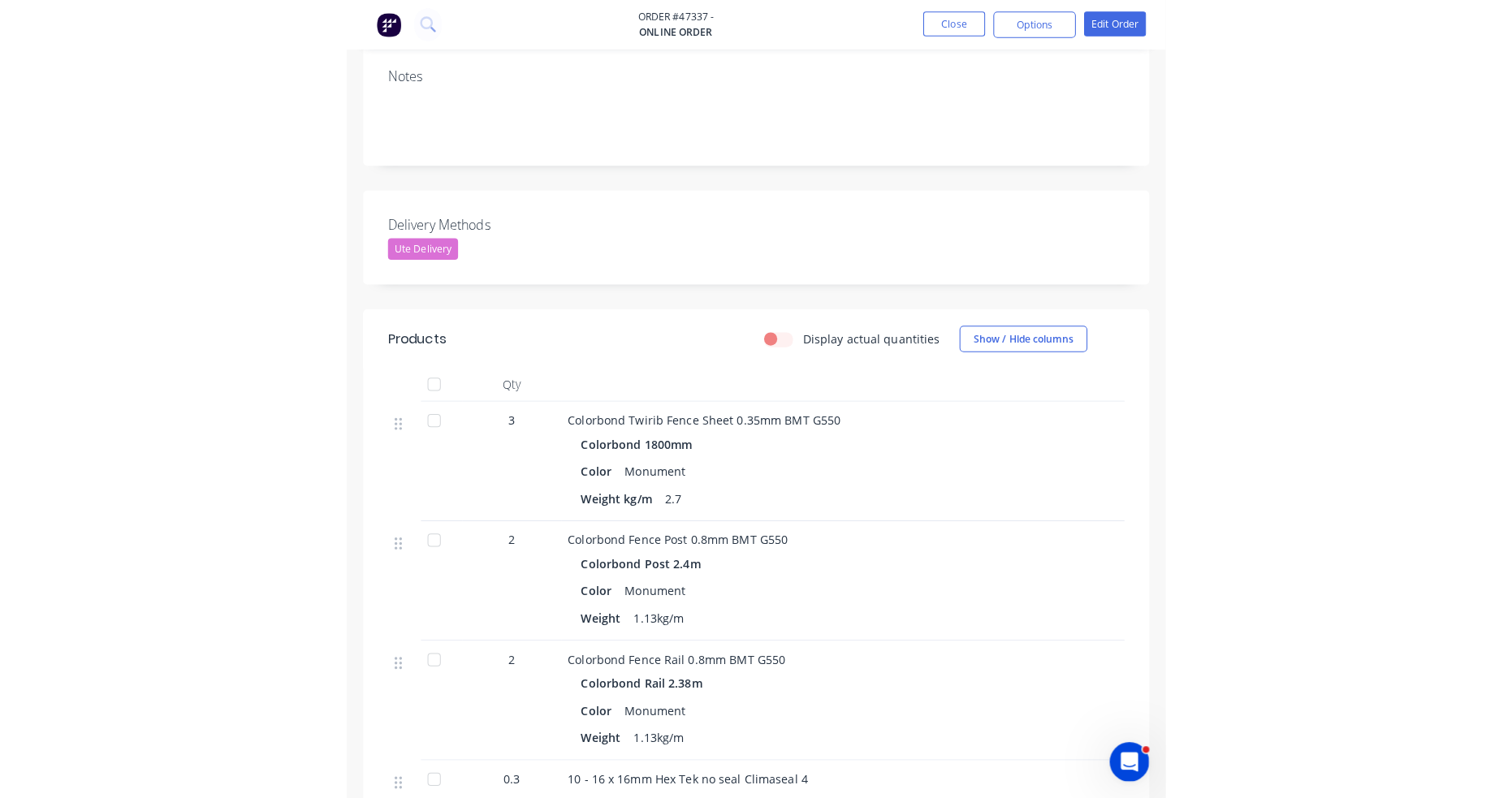 scroll, scrollTop: 0, scrollLeft: 0, axis: both 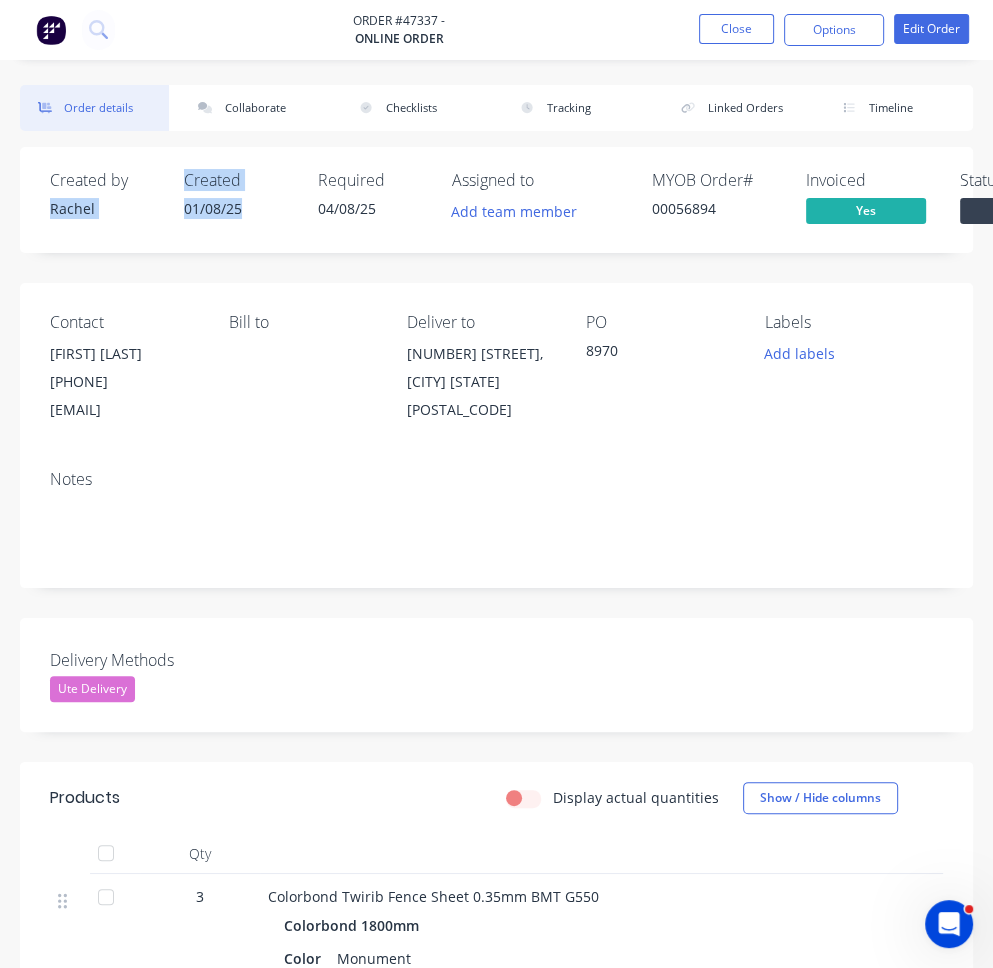 drag, startPoint x: 253, startPoint y: 208, endPoint x: 167, endPoint y: 165, distance: 96.150925 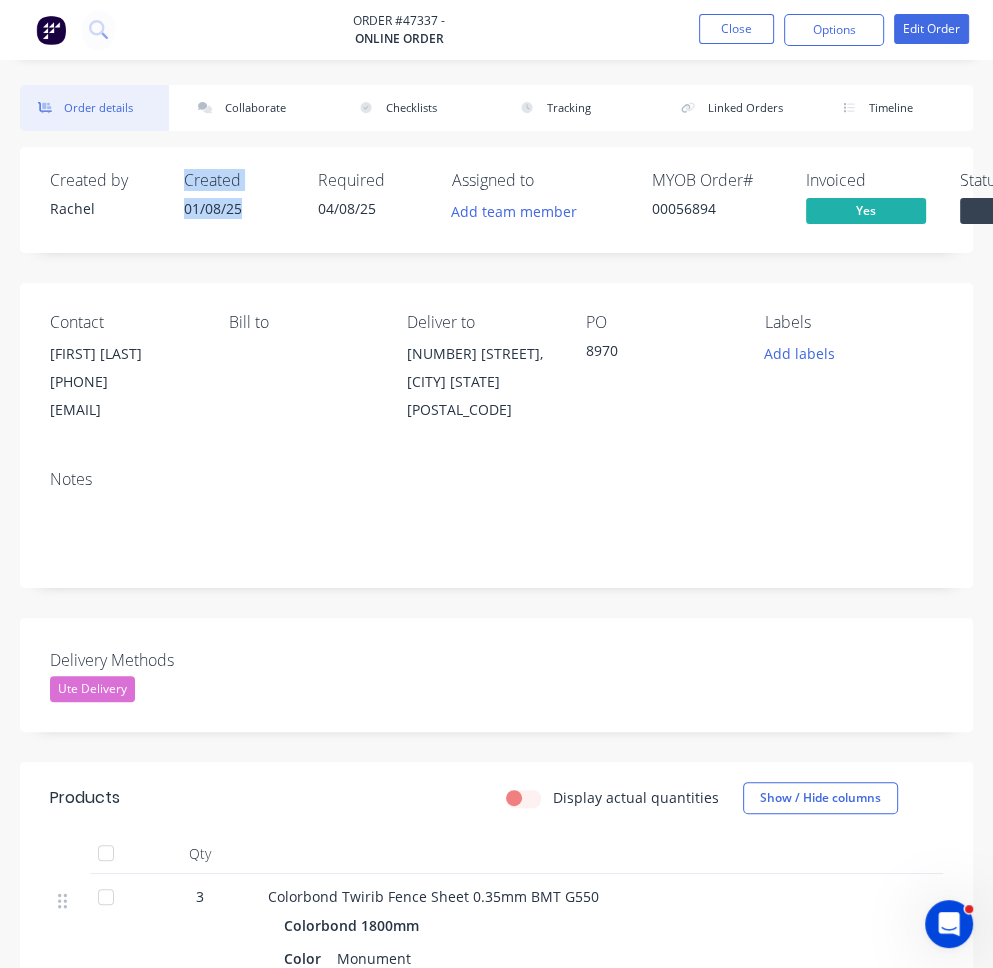 drag, startPoint x: 178, startPoint y: 180, endPoint x: 244, endPoint y: 206, distance: 70.93659 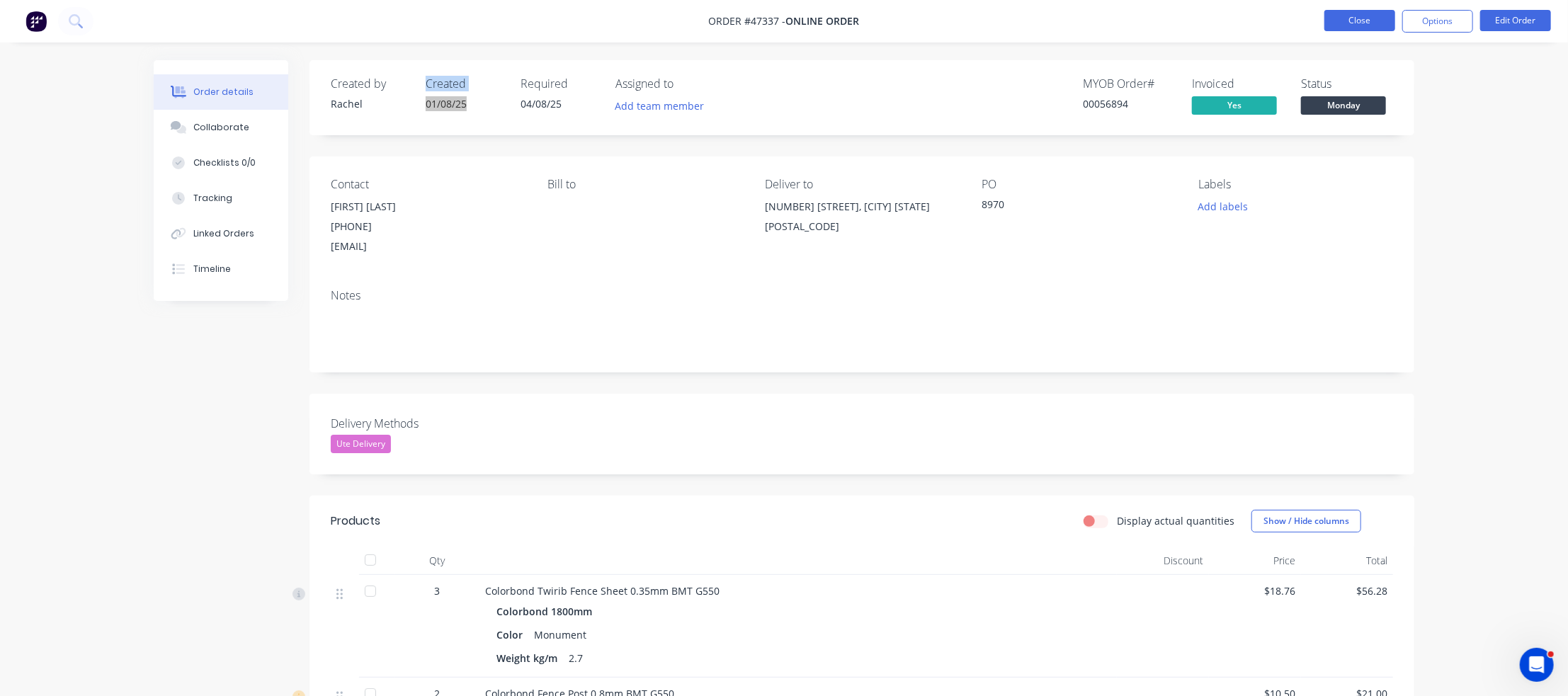 click on "Close" at bounding box center [1360, 21] 